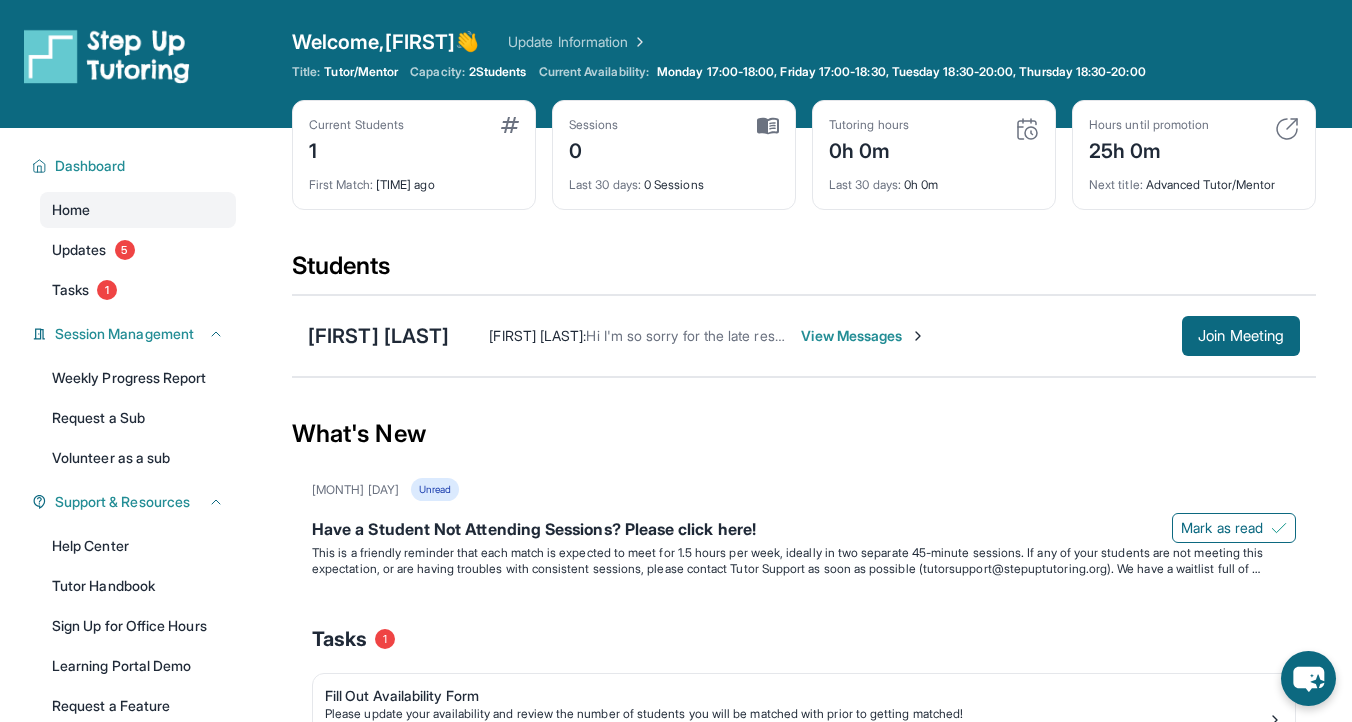 scroll, scrollTop: 175, scrollLeft: 0, axis: vertical 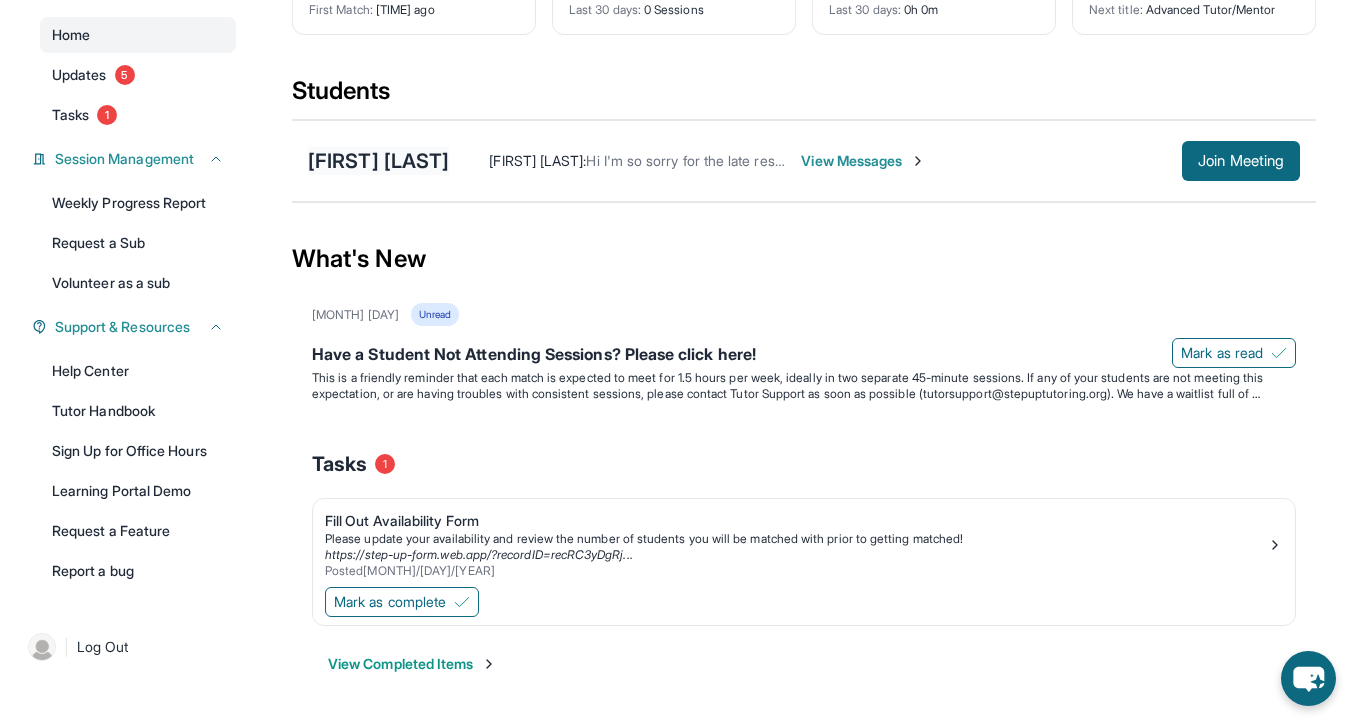 click on "[FIRST] [LAST]" at bounding box center (378, 161) 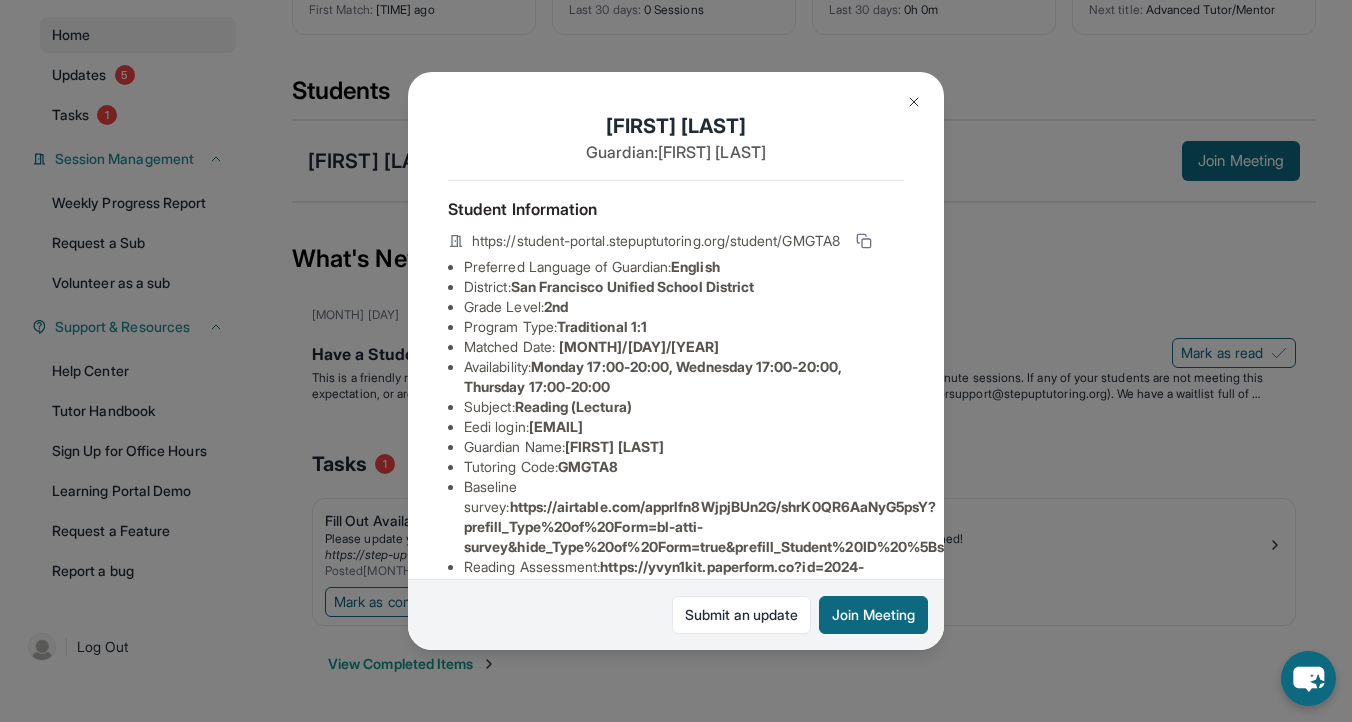click on "https://student-portal.stepuptutoring.org/student/GMGTA8" at bounding box center (656, 241) 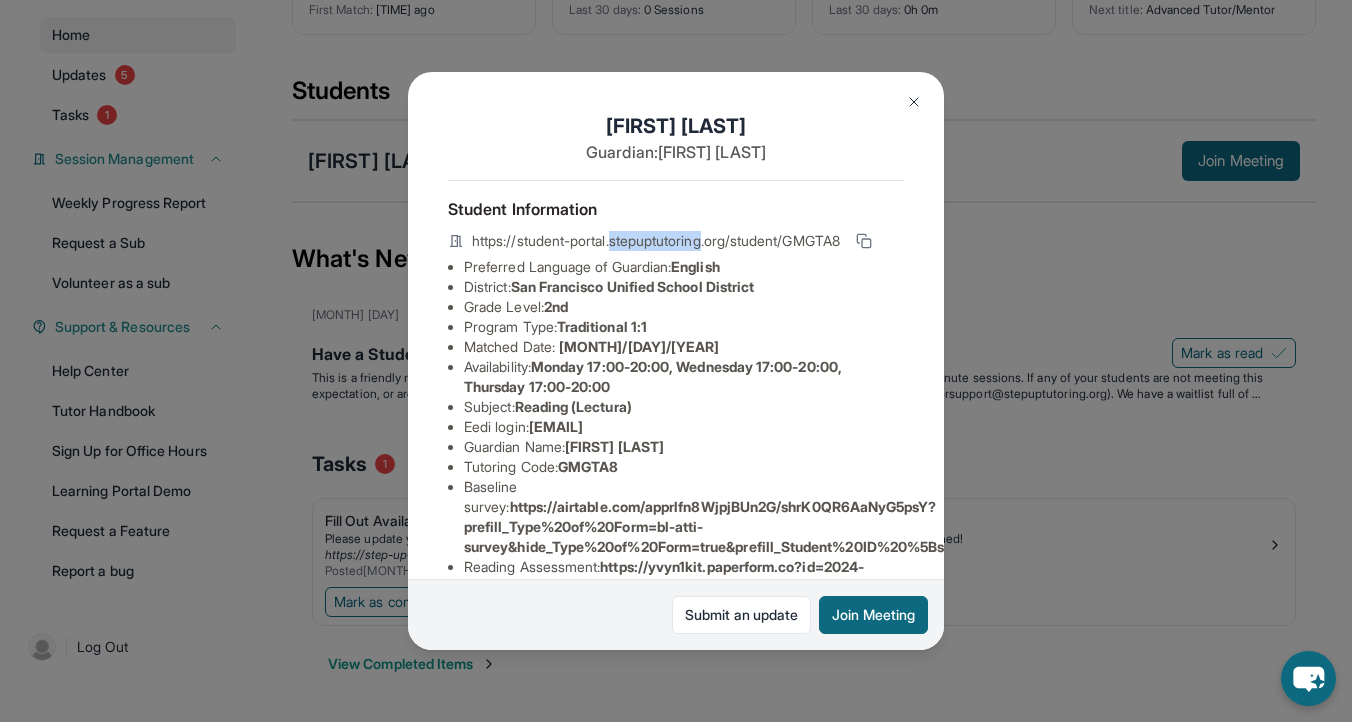 click on "https://student-portal.stepuptutoring.org/student/GMGTA8" at bounding box center (656, 241) 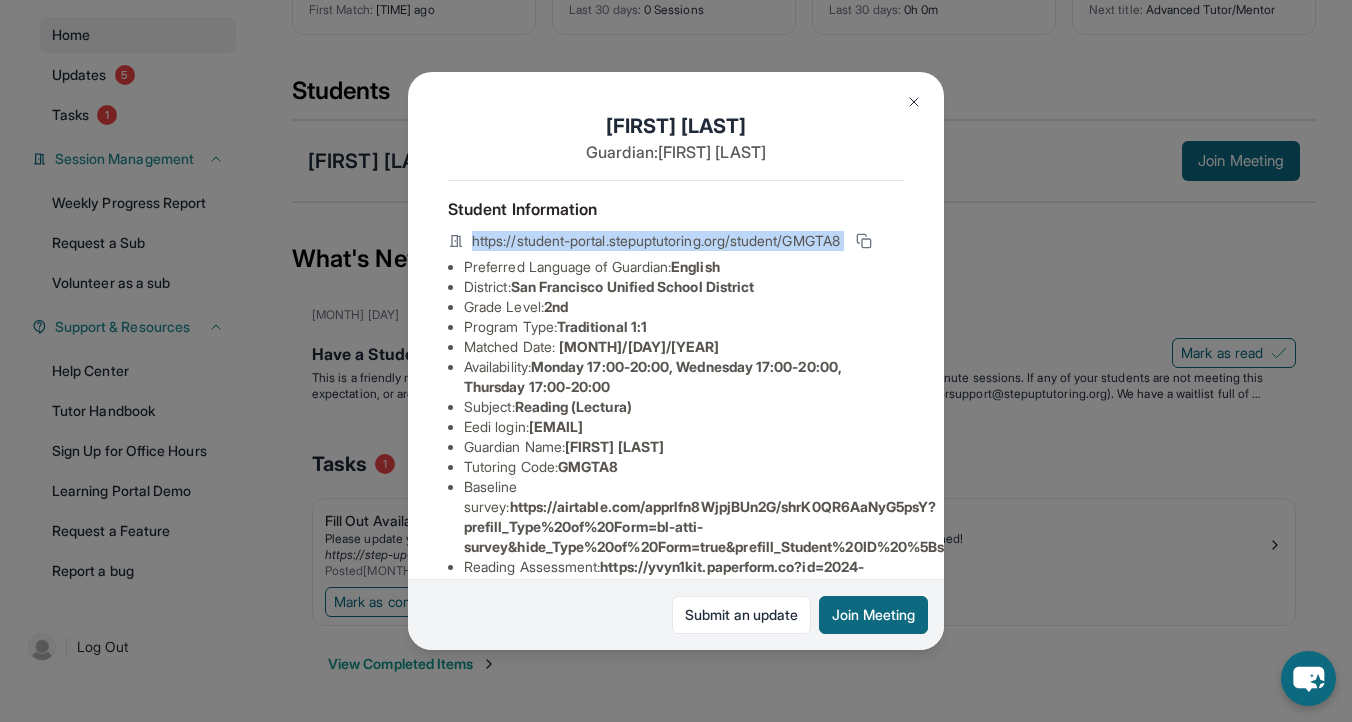 click on "Preferred Language of Guardian:  English" at bounding box center (684, 267) 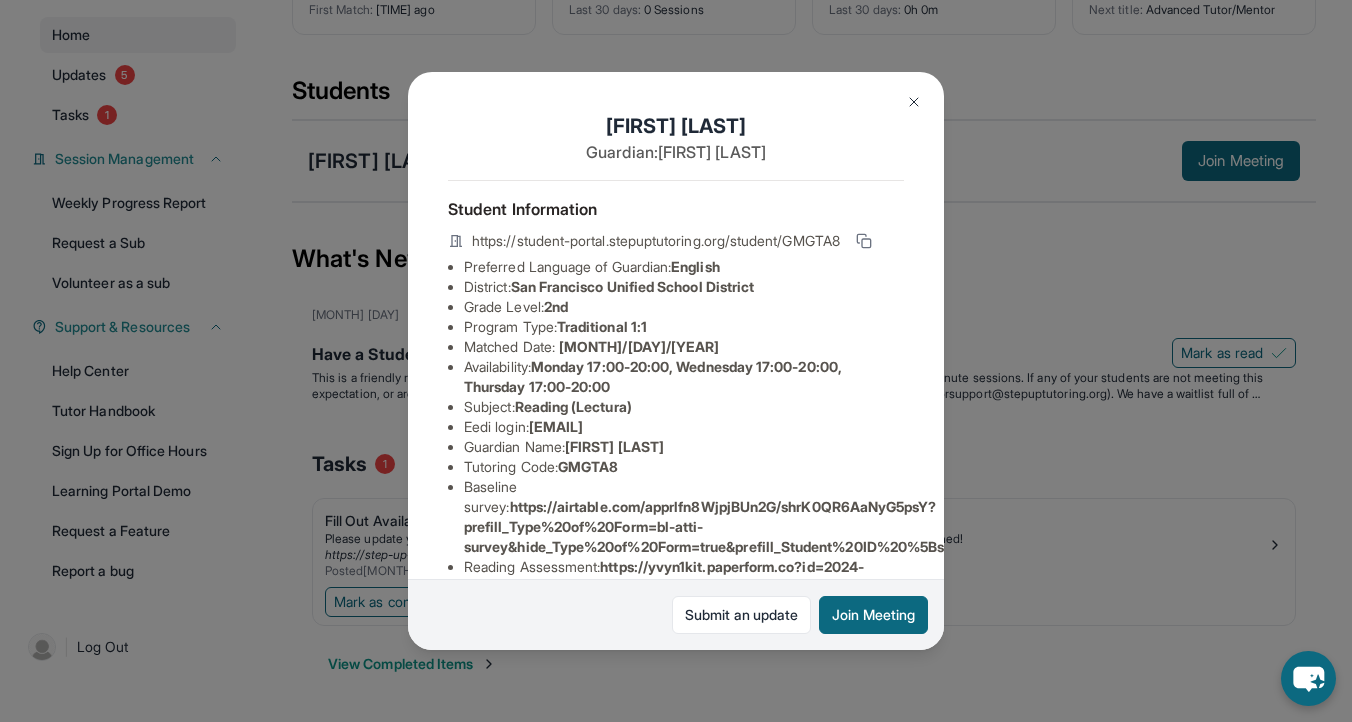click on "Preferred Language of Guardian:  English" at bounding box center [684, 267] 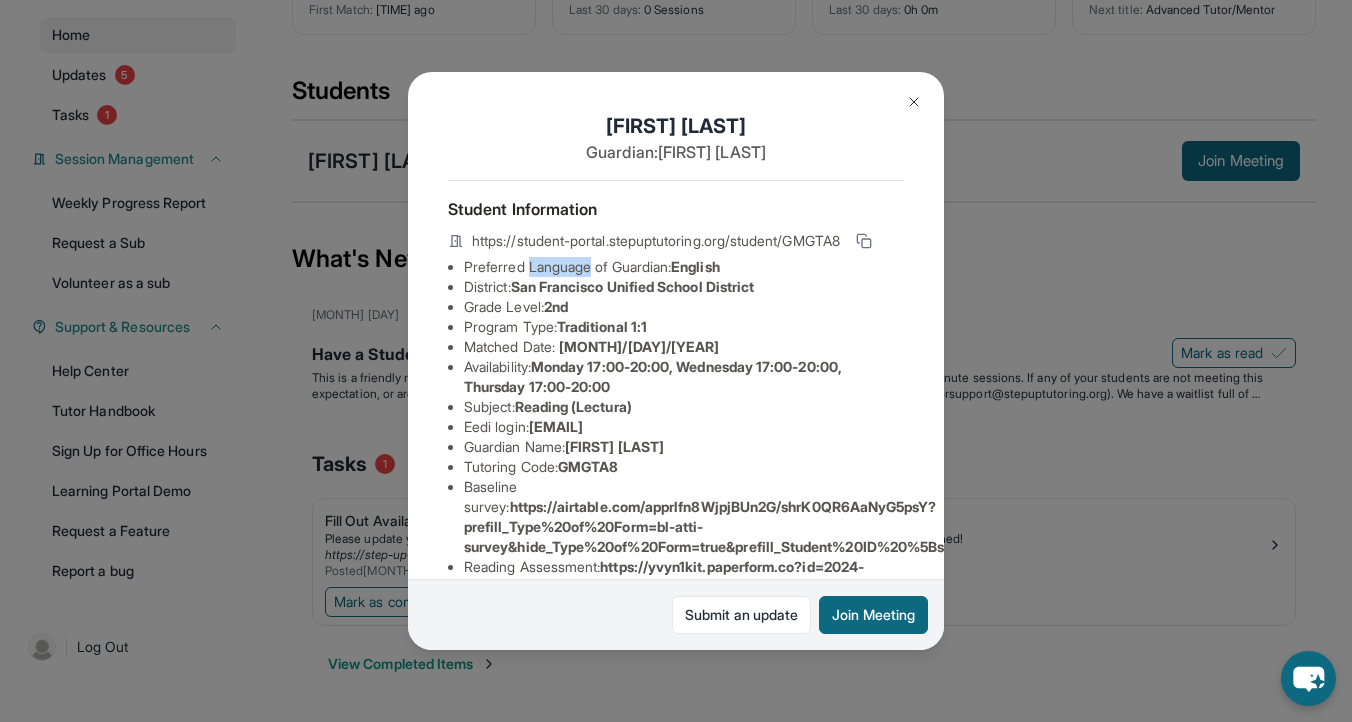 click on "Preferred Language of Guardian:  English" at bounding box center [684, 267] 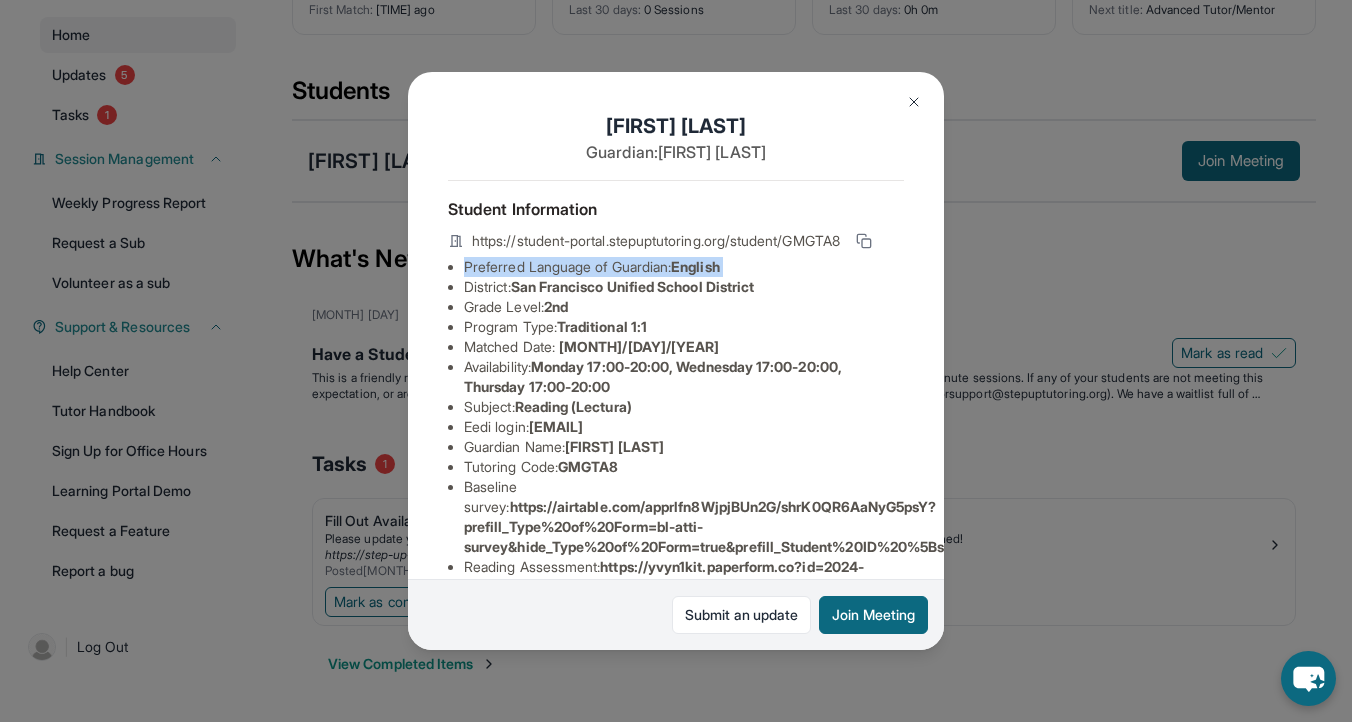 click on "Preferred Language of Guardian:  English" at bounding box center [684, 267] 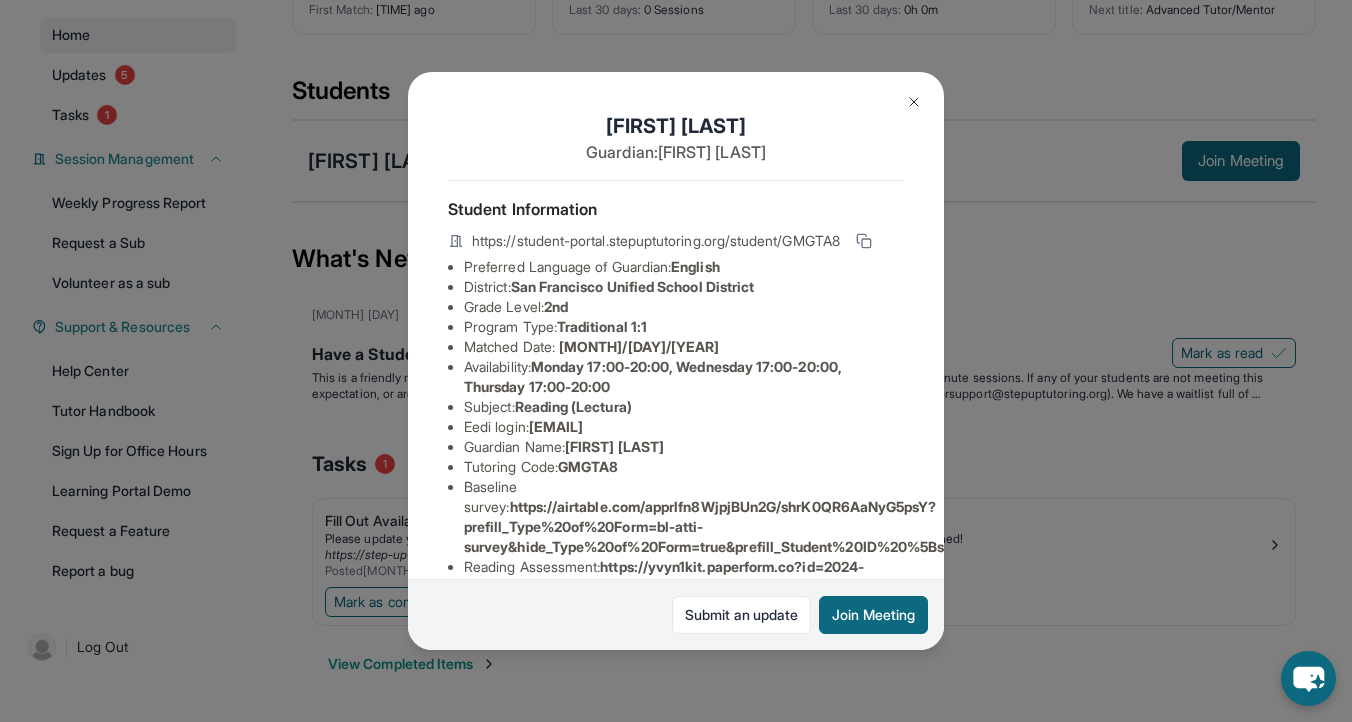click on "Preferred Language of Guardian:  English" at bounding box center (684, 267) 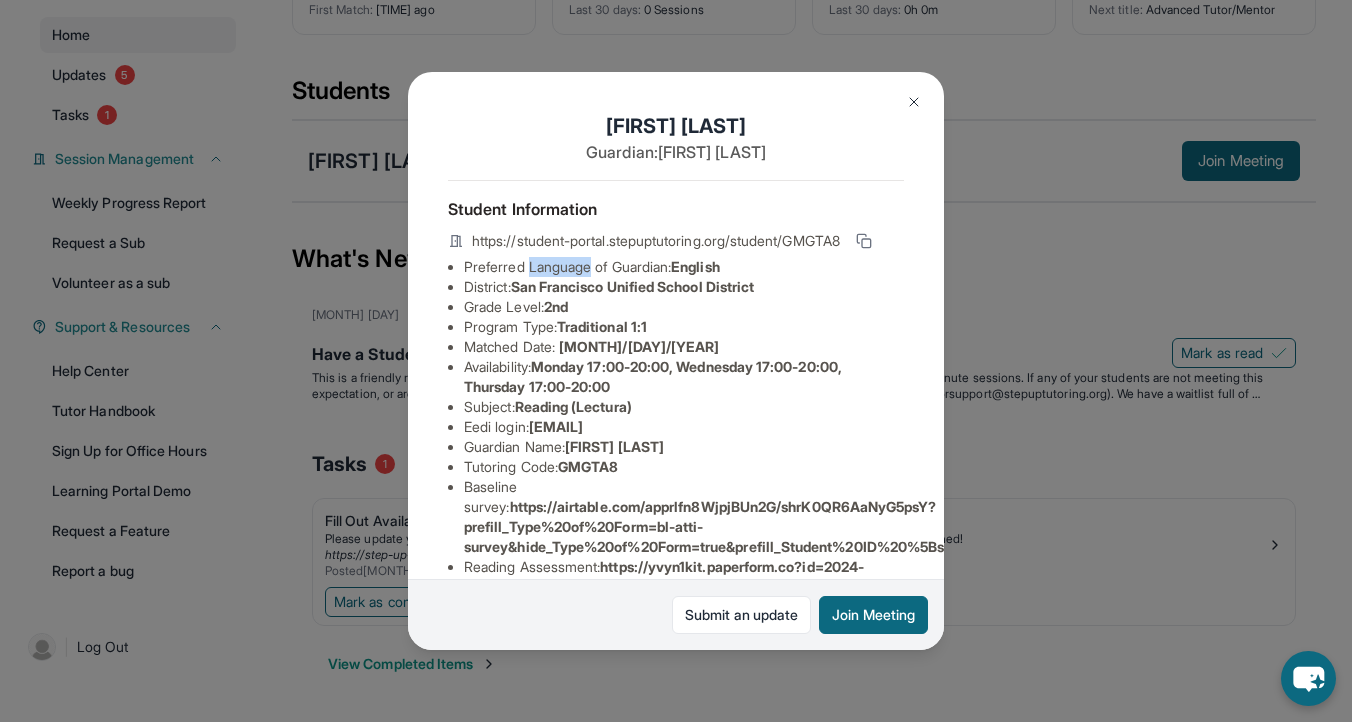 click on "Preferred Language of Guardian:  English" at bounding box center [684, 267] 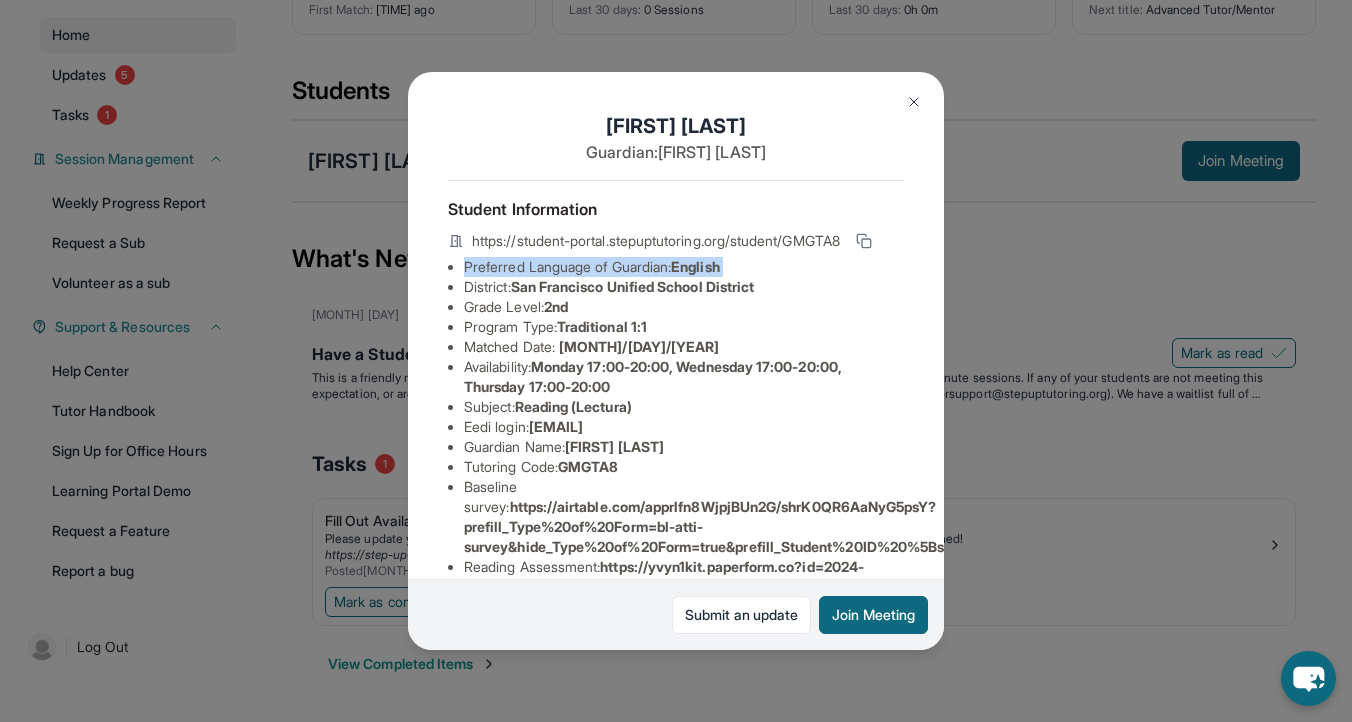 click on "Traditional 1:1" at bounding box center [602, 326] 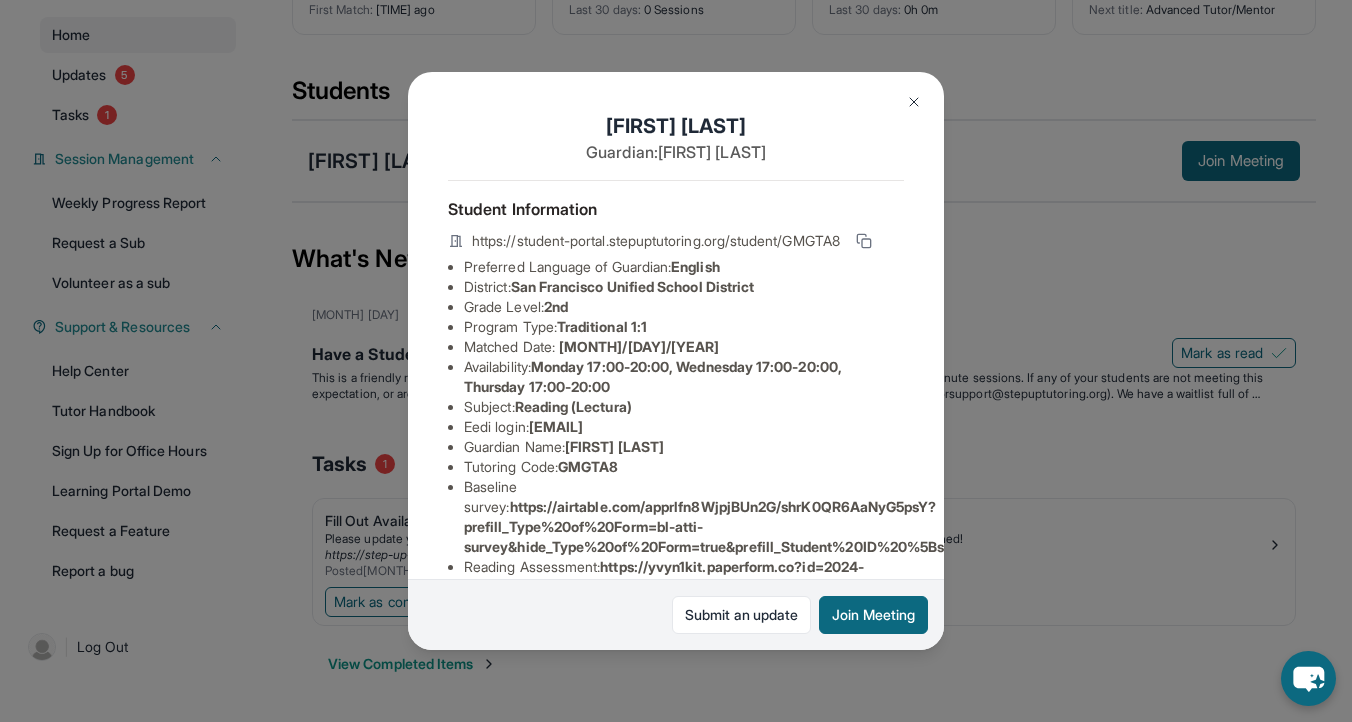 click on "Traditional 1:1" at bounding box center (602, 326) 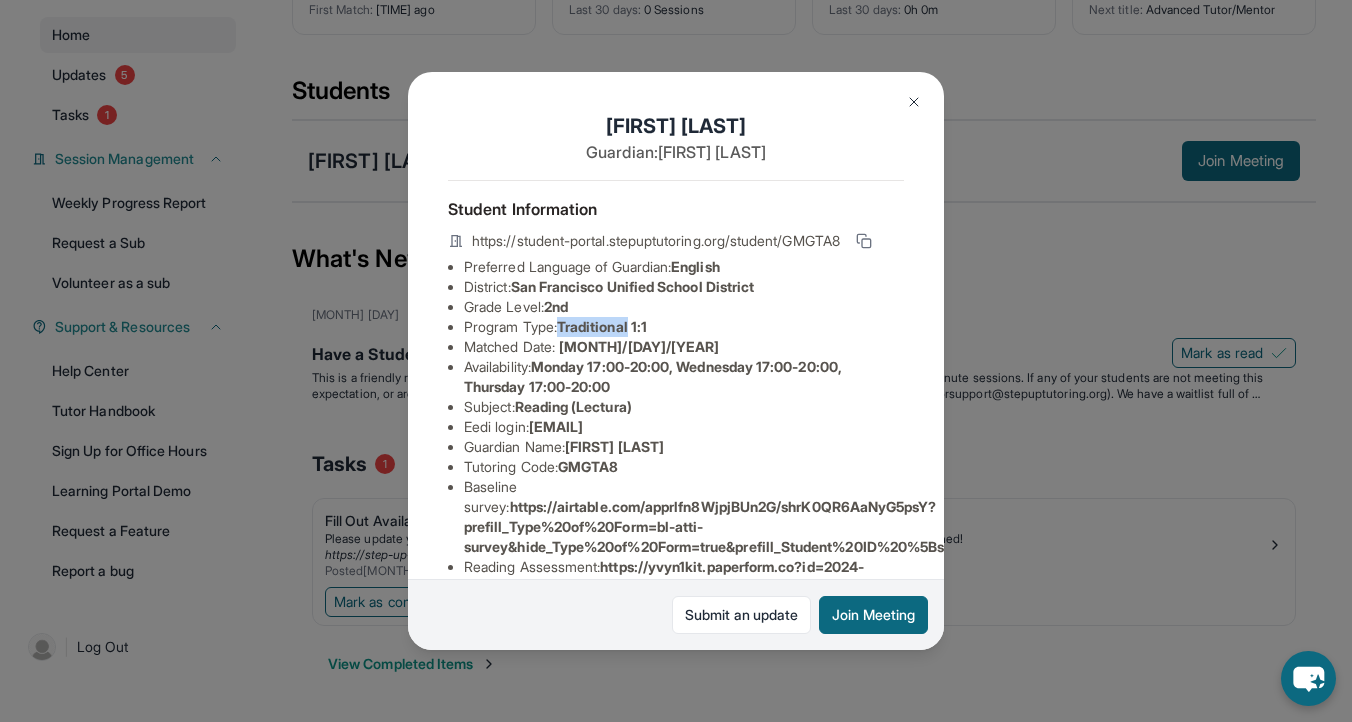click on "[MONTH]/[DAY]/[YEAR]" at bounding box center (639, 346) 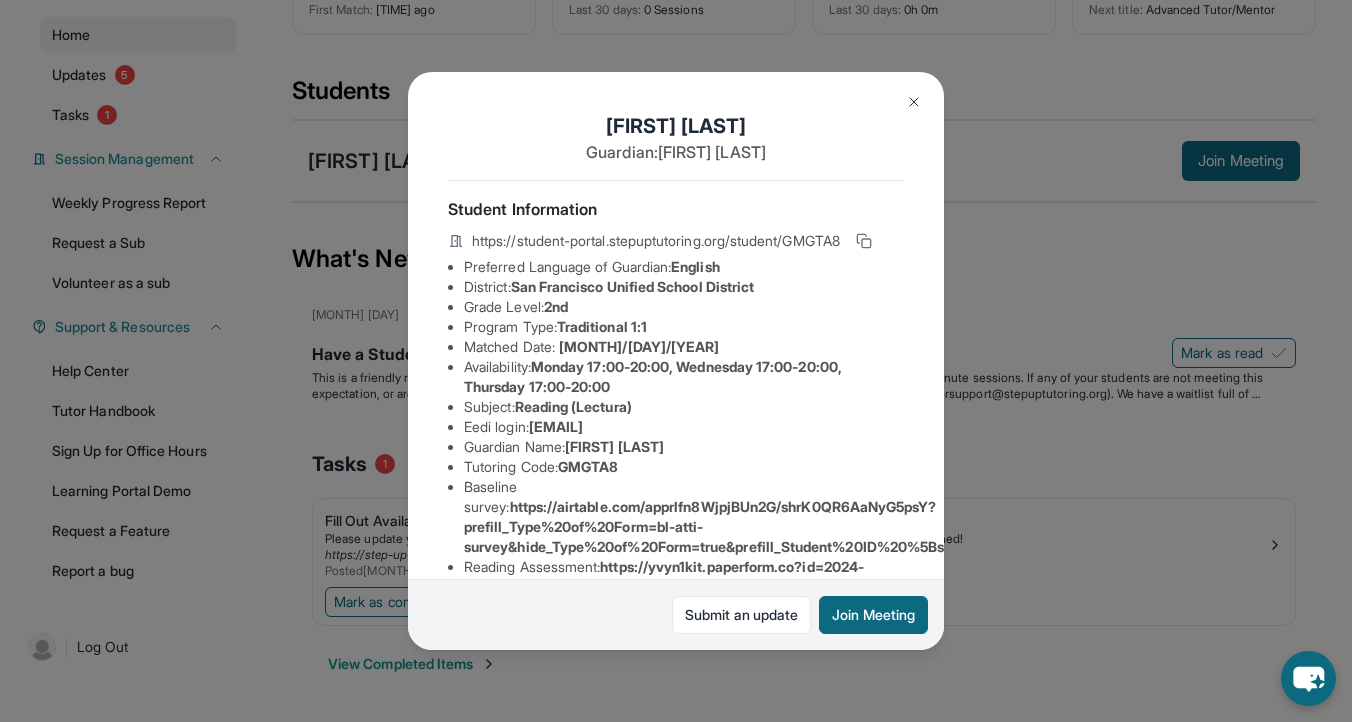 click on "[MONTH]/[DAY]/[YEAR]" at bounding box center [639, 346] 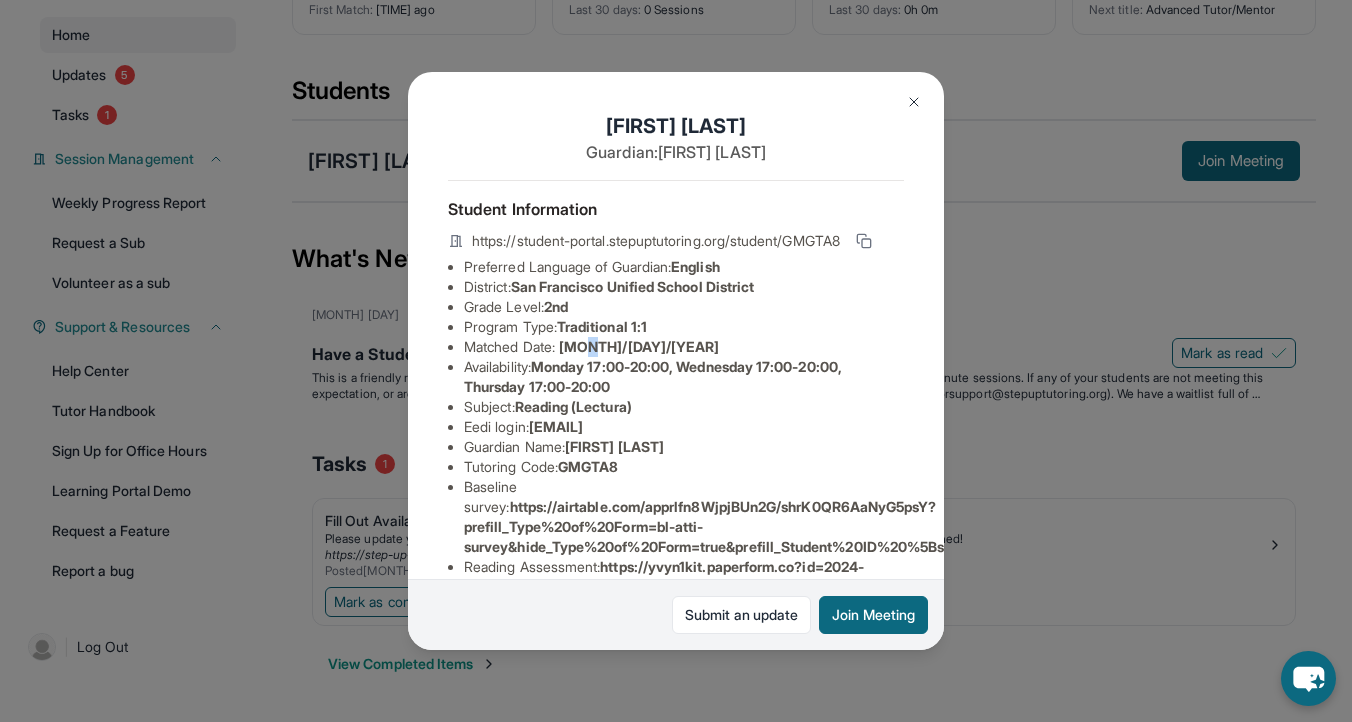 click on "[MONTH]/[DAY]/[YEAR]" at bounding box center [639, 346] 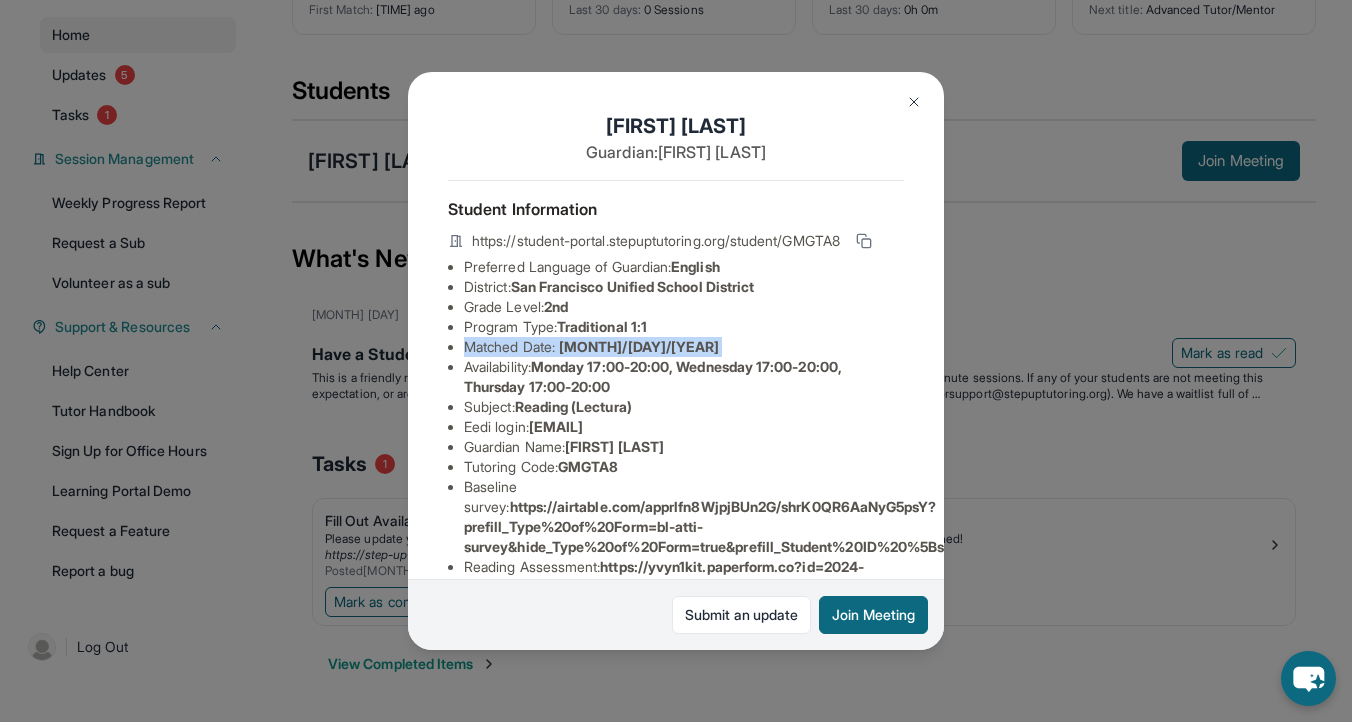 click on "Matched Date:   [MONTH]/[DAY]/[YEAR]" at bounding box center [684, 347] 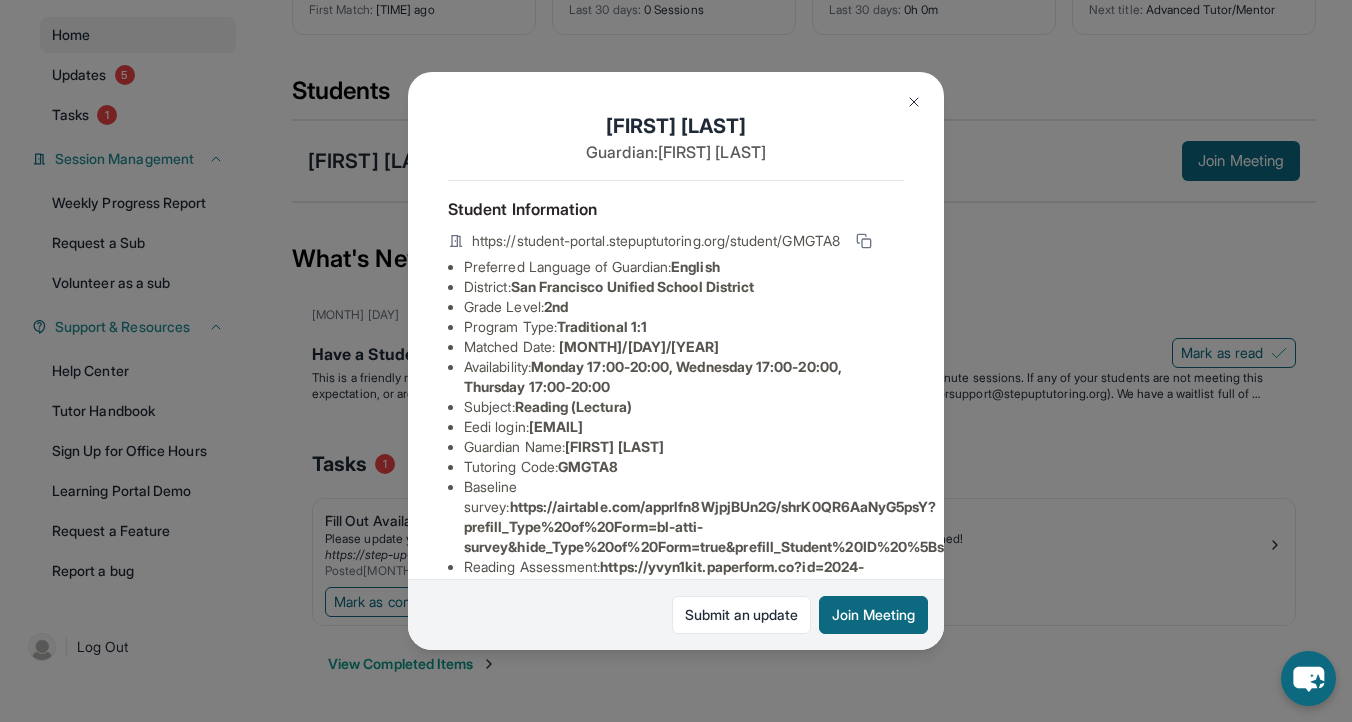 click on "Matched Date:   [MONTH]/[DAY]/[YEAR]" at bounding box center [684, 347] 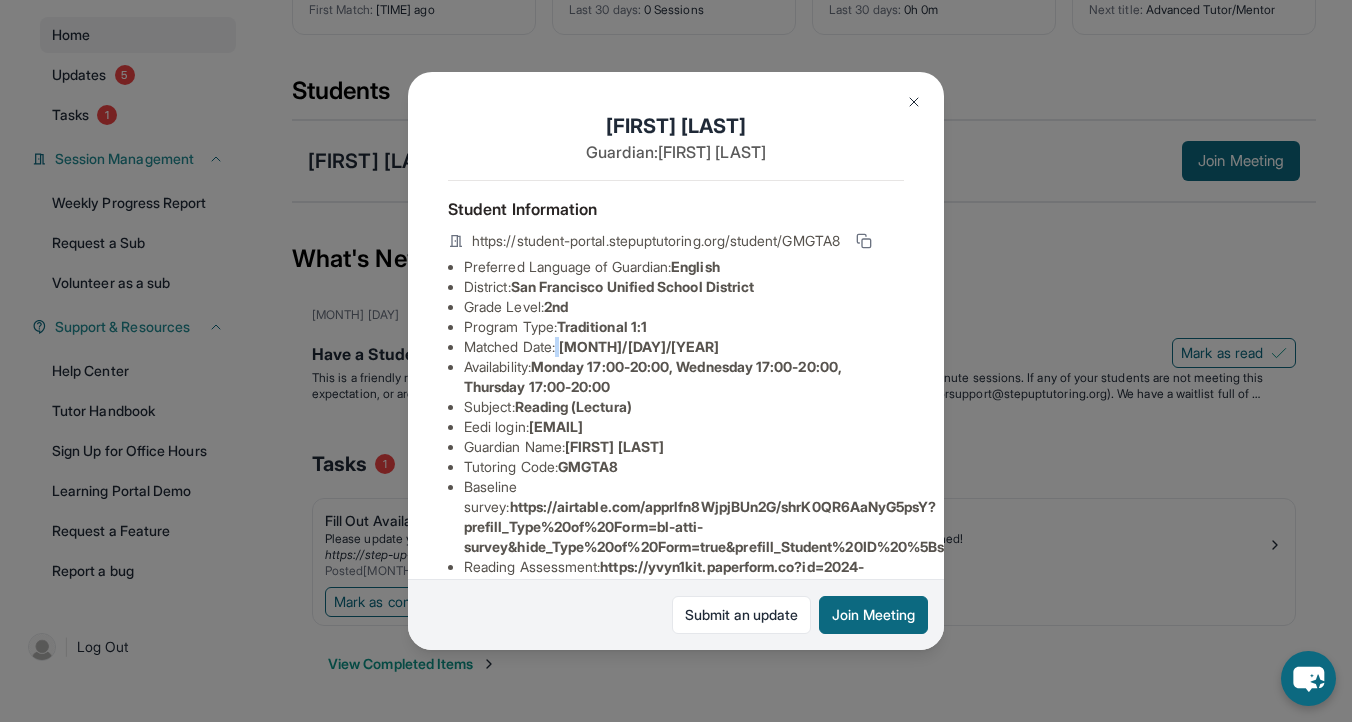 click on "Matched Date:   [MONTH]/[DAY]/[YEAR]" at bounding box center [684, 347] 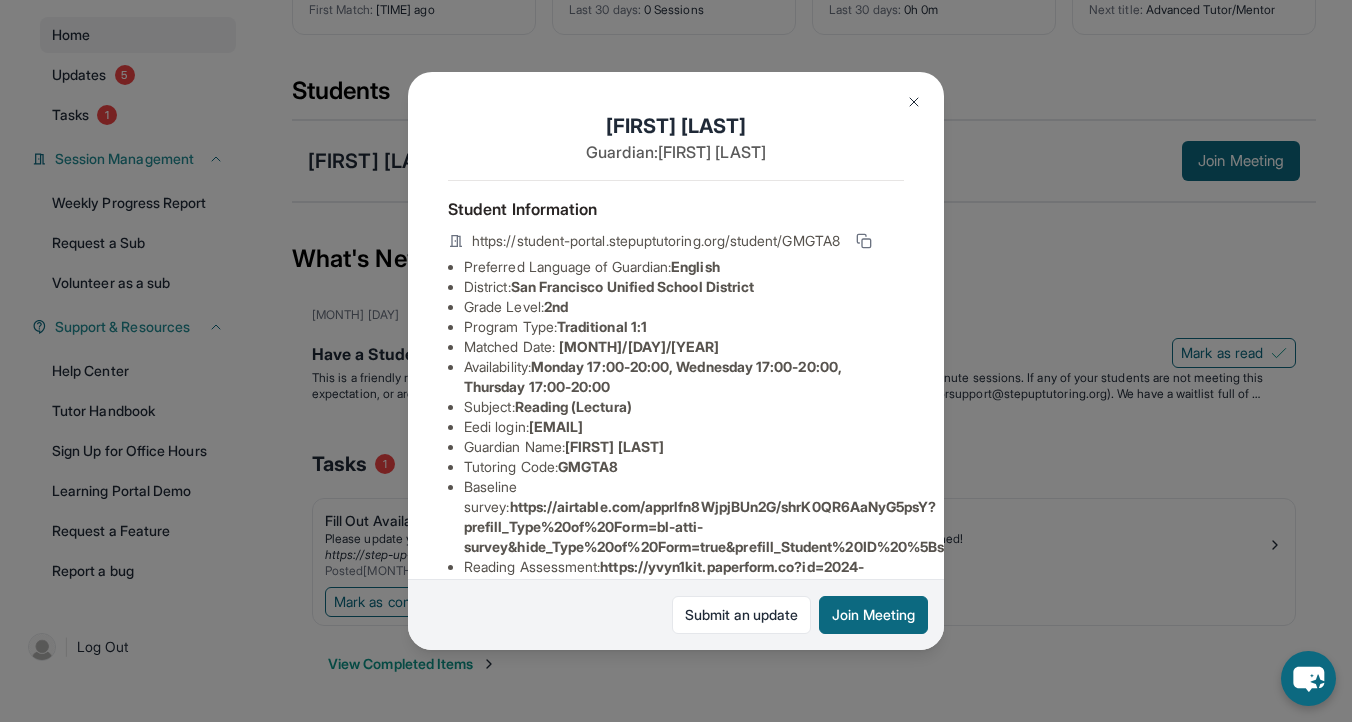 click on "Matched Date:   [MONTH]/[DAY]/[YEAR]" at bounding box center [684, 347] 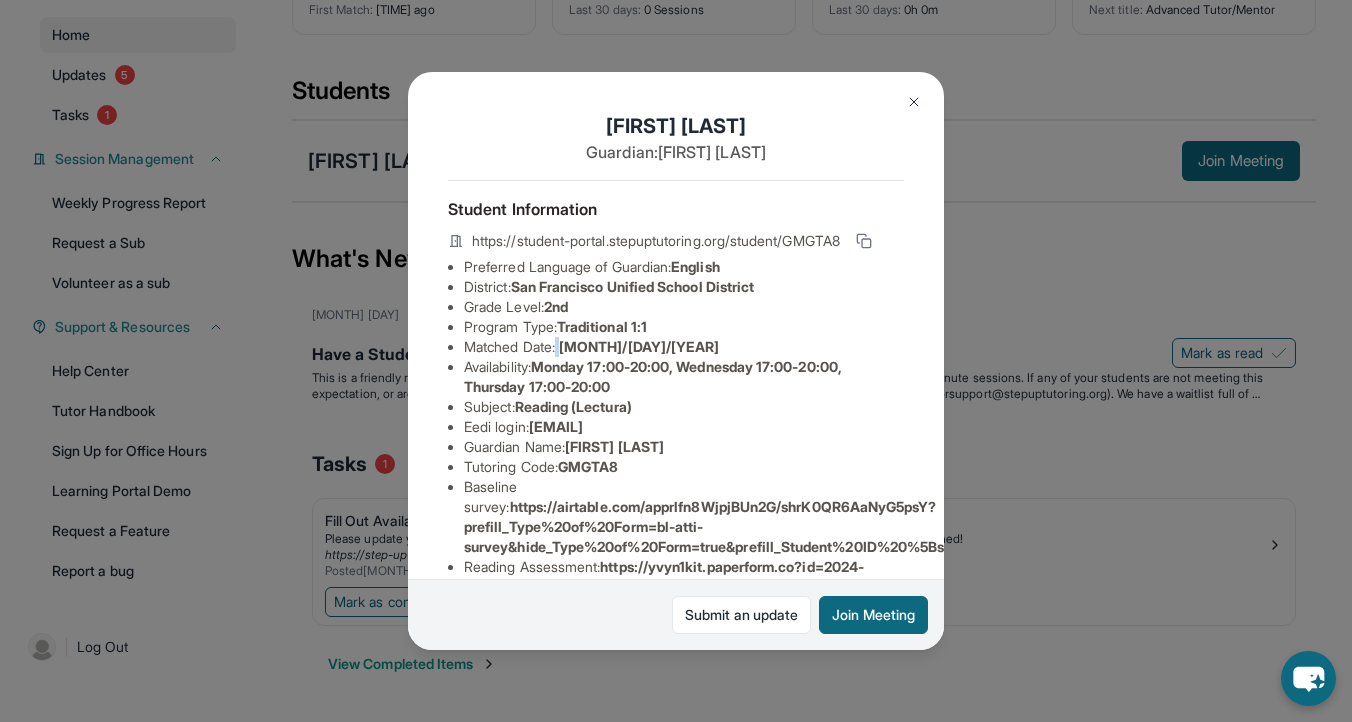 click on "Matched Date:   [MONTH]/[DAY]/[YEAR]" at bounding box center (684, 347) 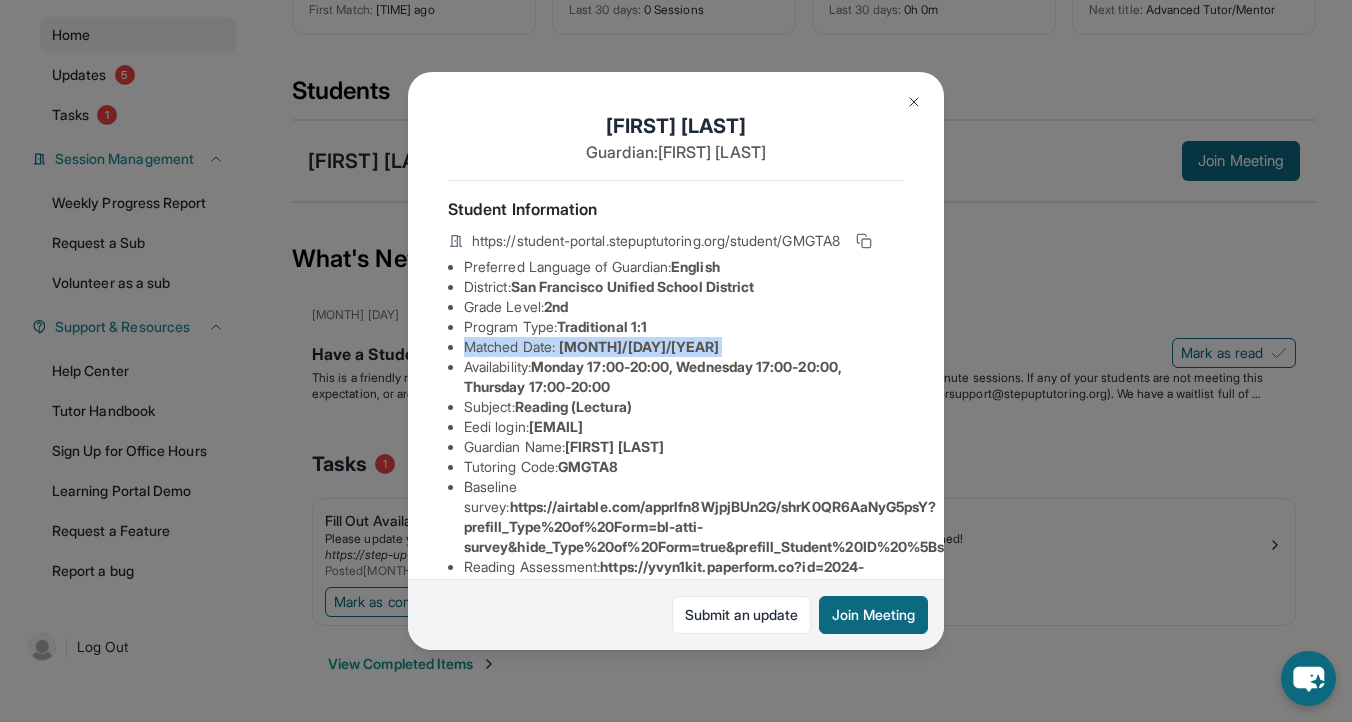 click on "Matched Date:   [MONTH]/[DAY]/[YEAR]" at bounding box center (684, 347) 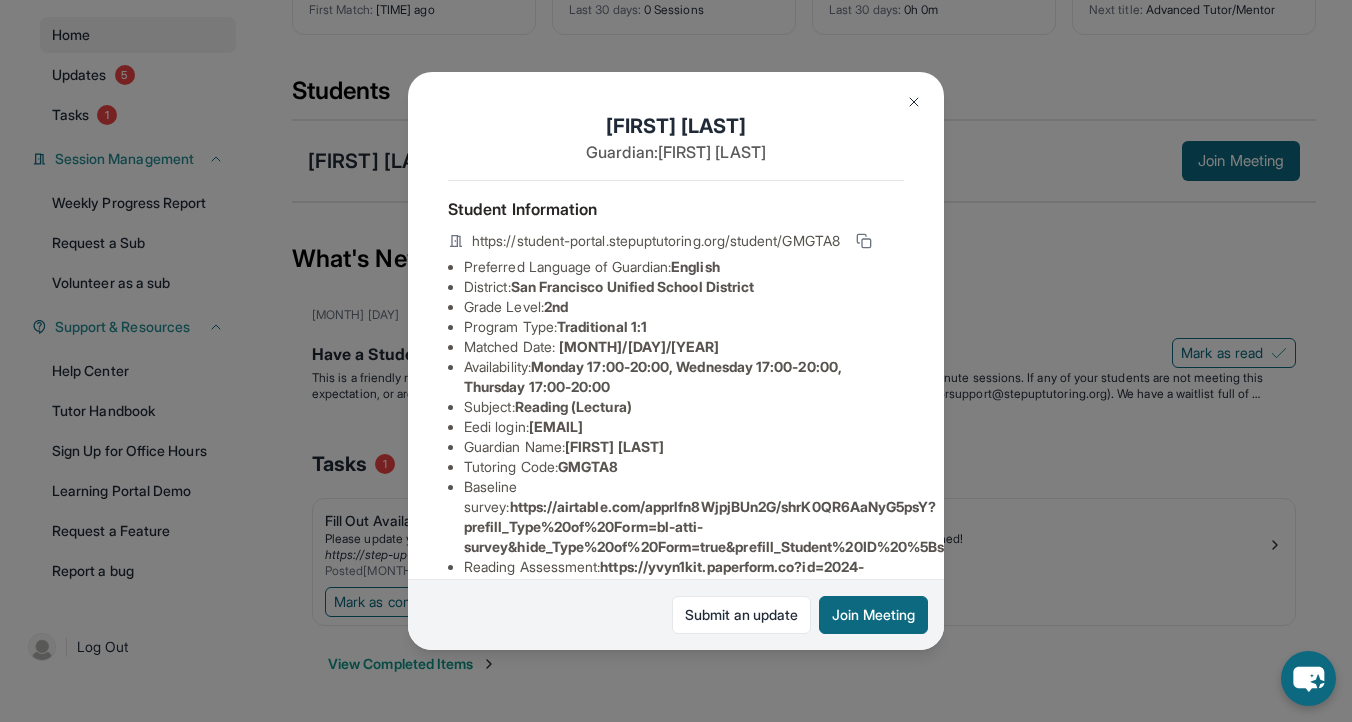click on "Matched Date:   [MONTH]/[DAY]/[YEAR]" at bounding box center (684, 347) 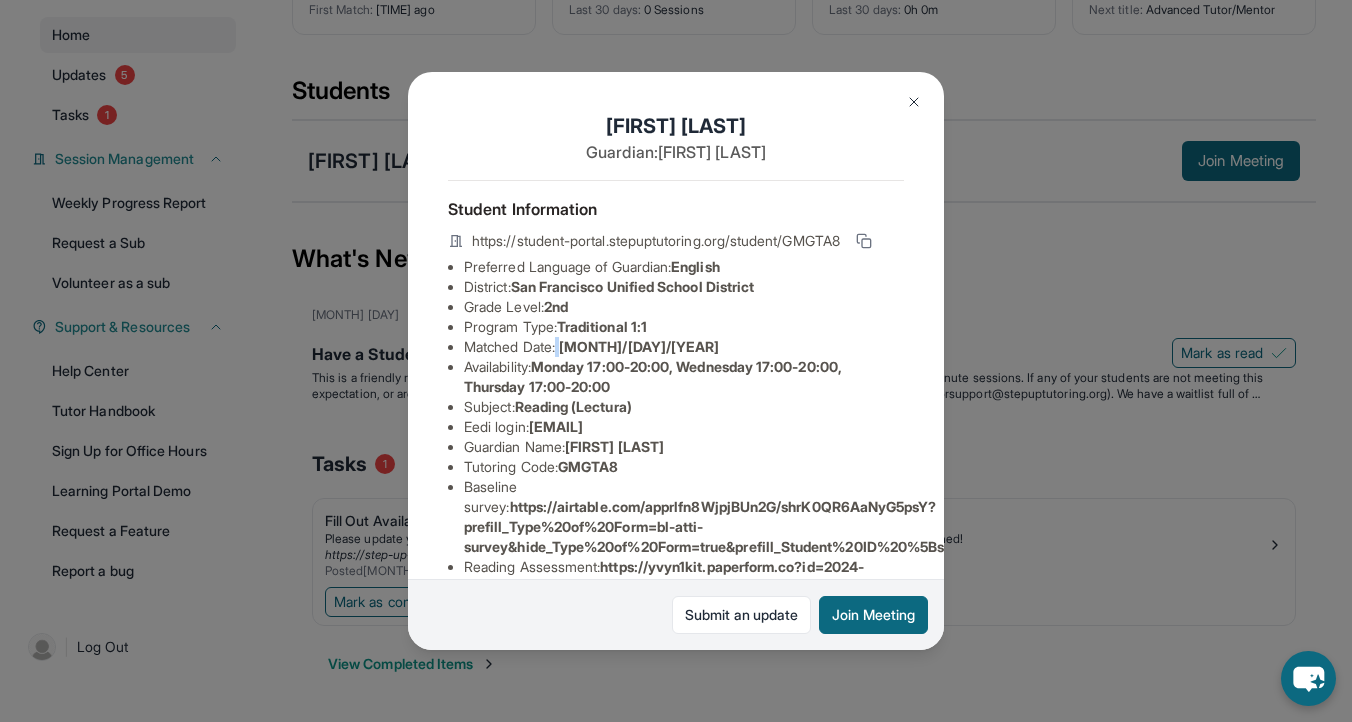 click on "Matched Date:   [MONTH]/[DAY]/[YEAR]" at bounding box center (684, 347) 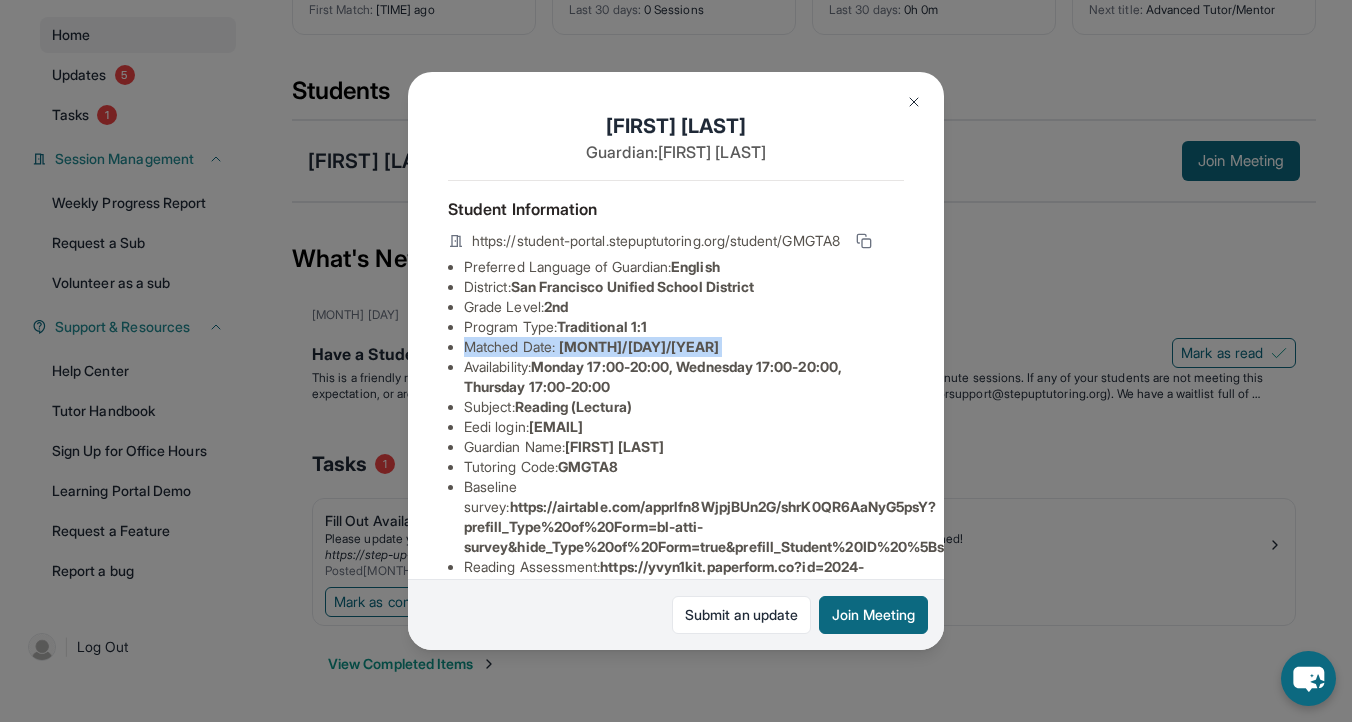 click on "Matched Date:   [MONTH]/[DAY]/[YEAR]" at bounding box center (684, 347) 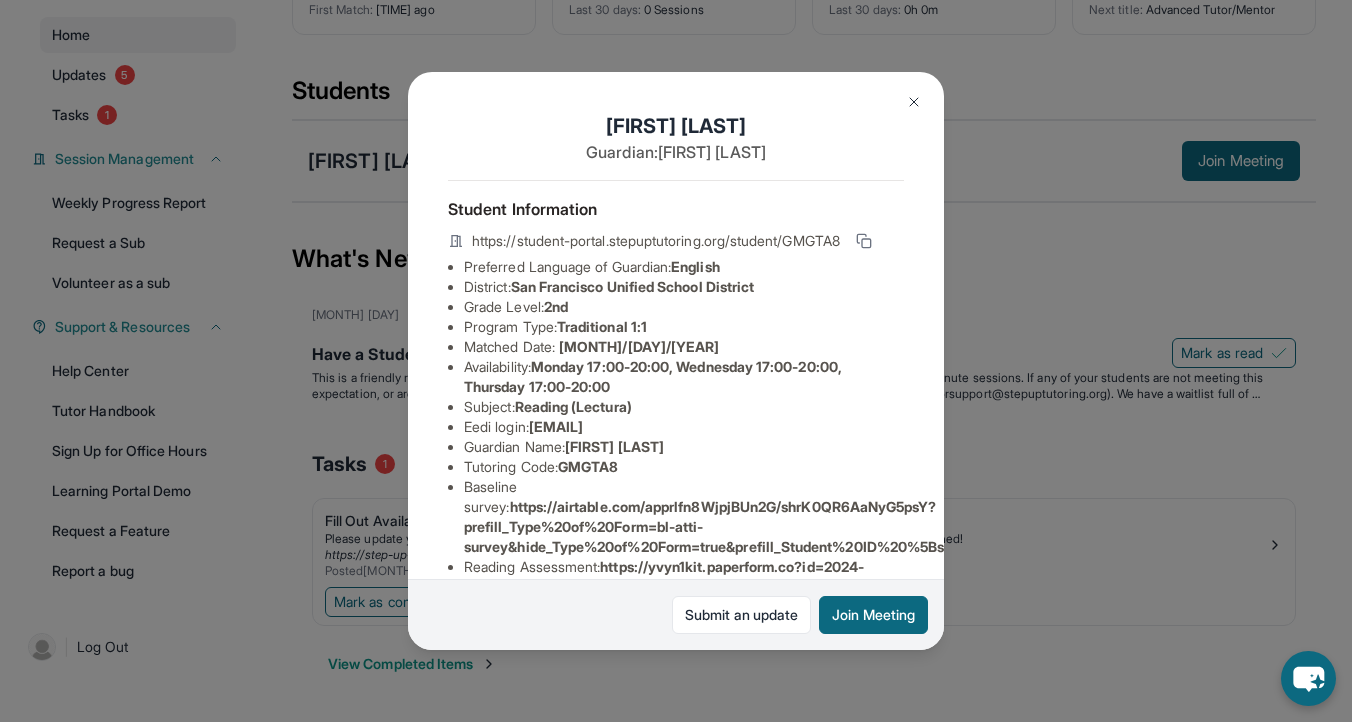 click on "Matched Date:   [MONTH]/[DAY]/[YEAR]" at bounding box center [684, 347] 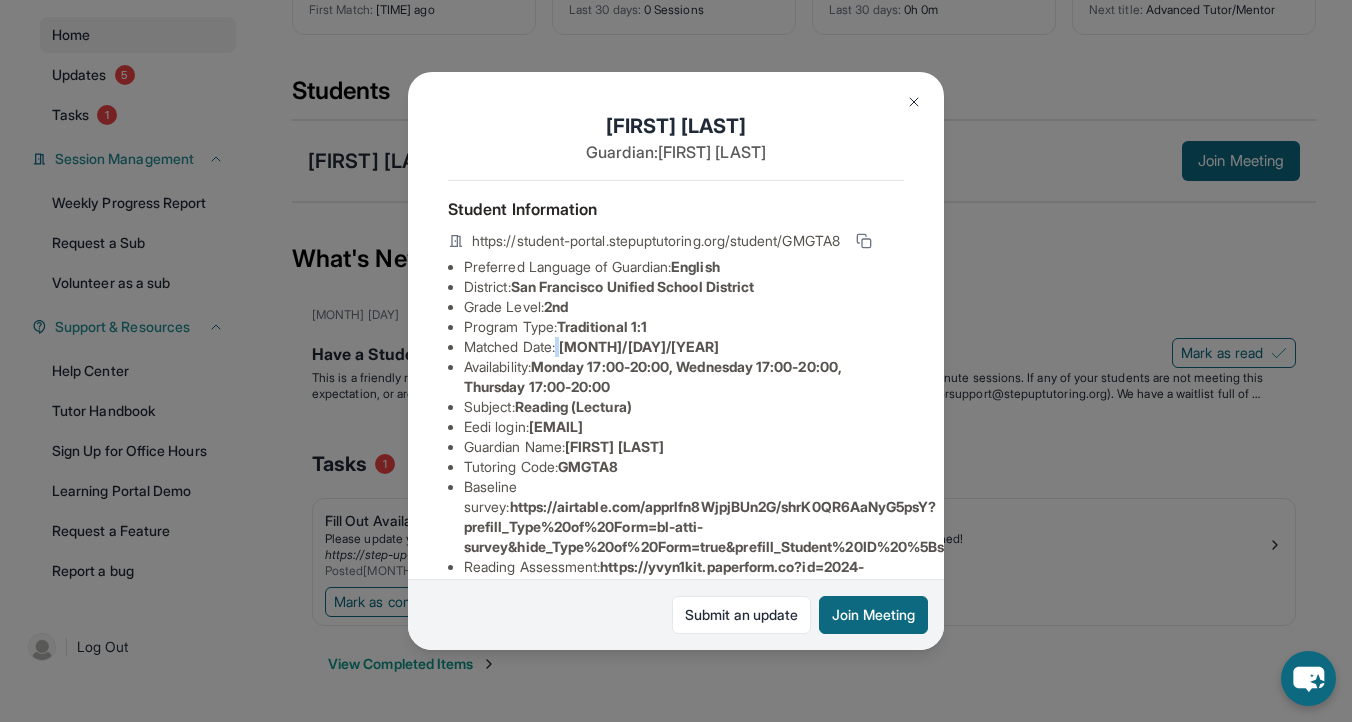 click on "Matched Date:   [MONTH]/[DAY]/[YEAR]" at bounding box center (684, 347) 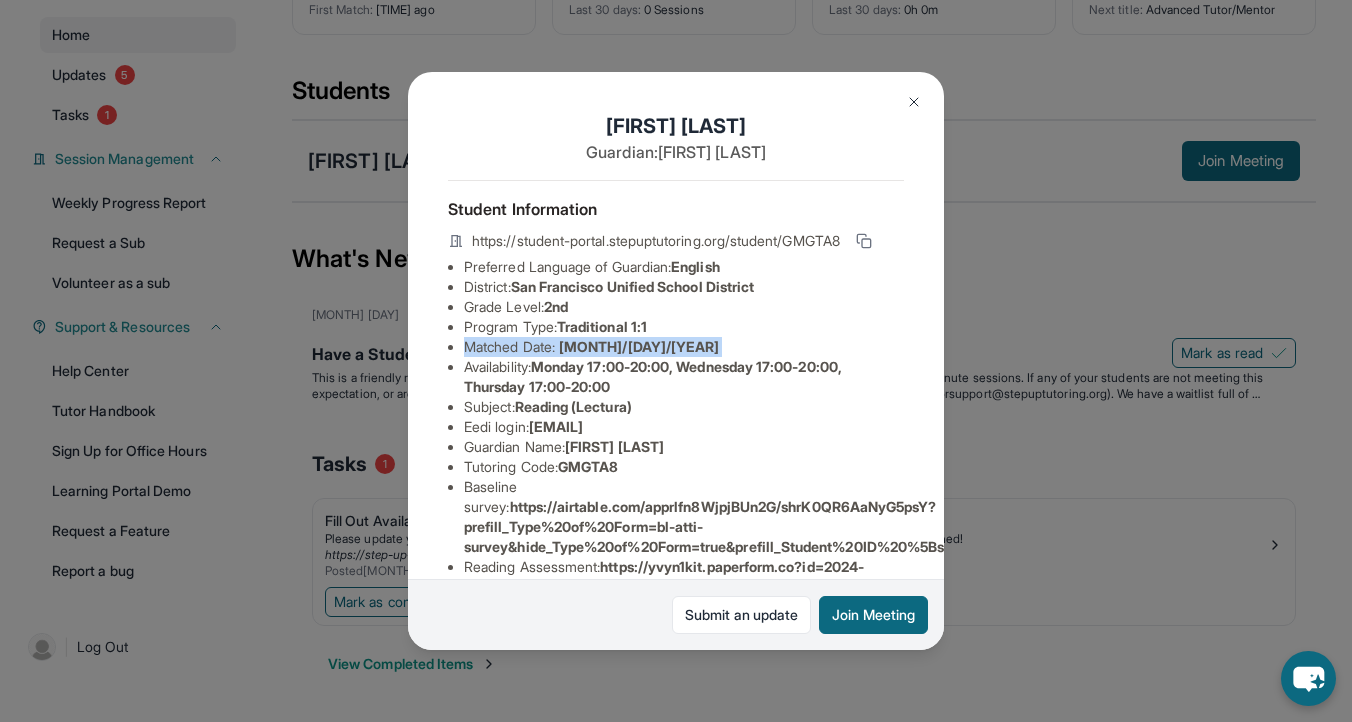 click on "Matched Date:   [MONTH]/[DAY]/[YEAR]" at bounding box center [684, 347] 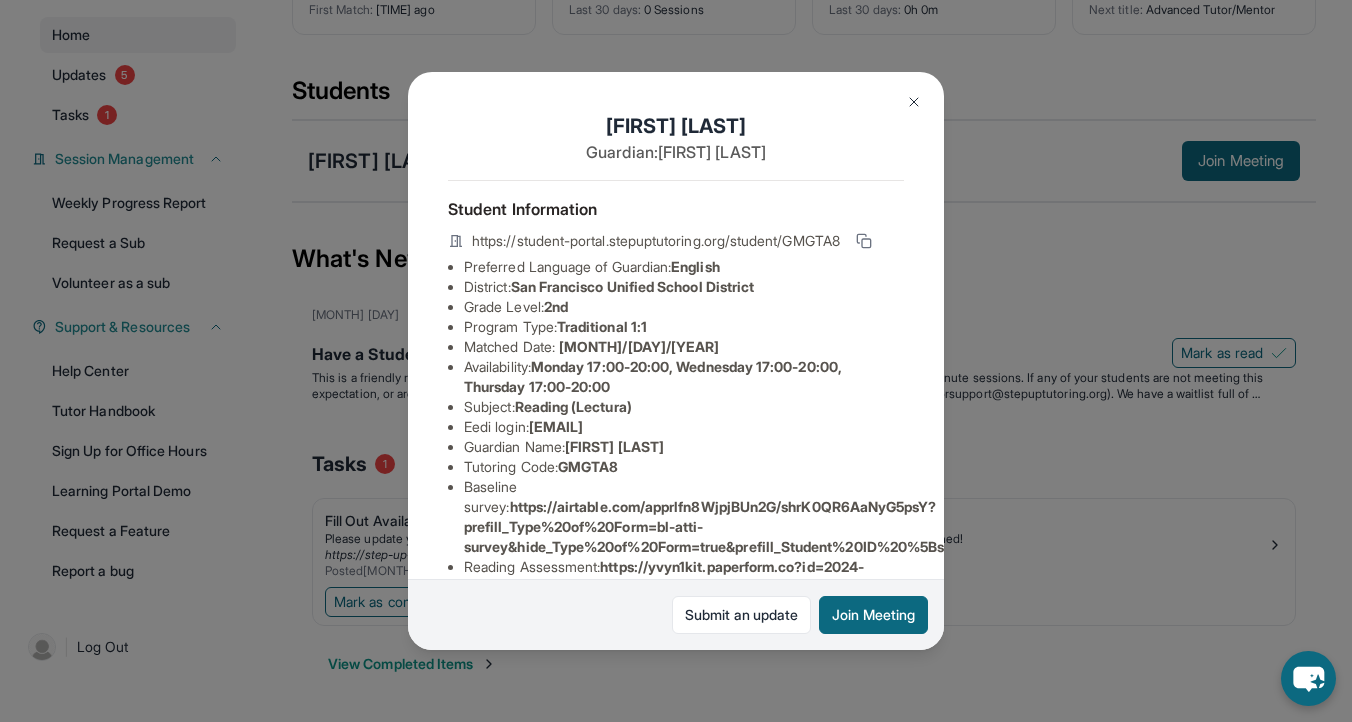 click on "Grade Level:  2nd" at bounding box center [684, 307] 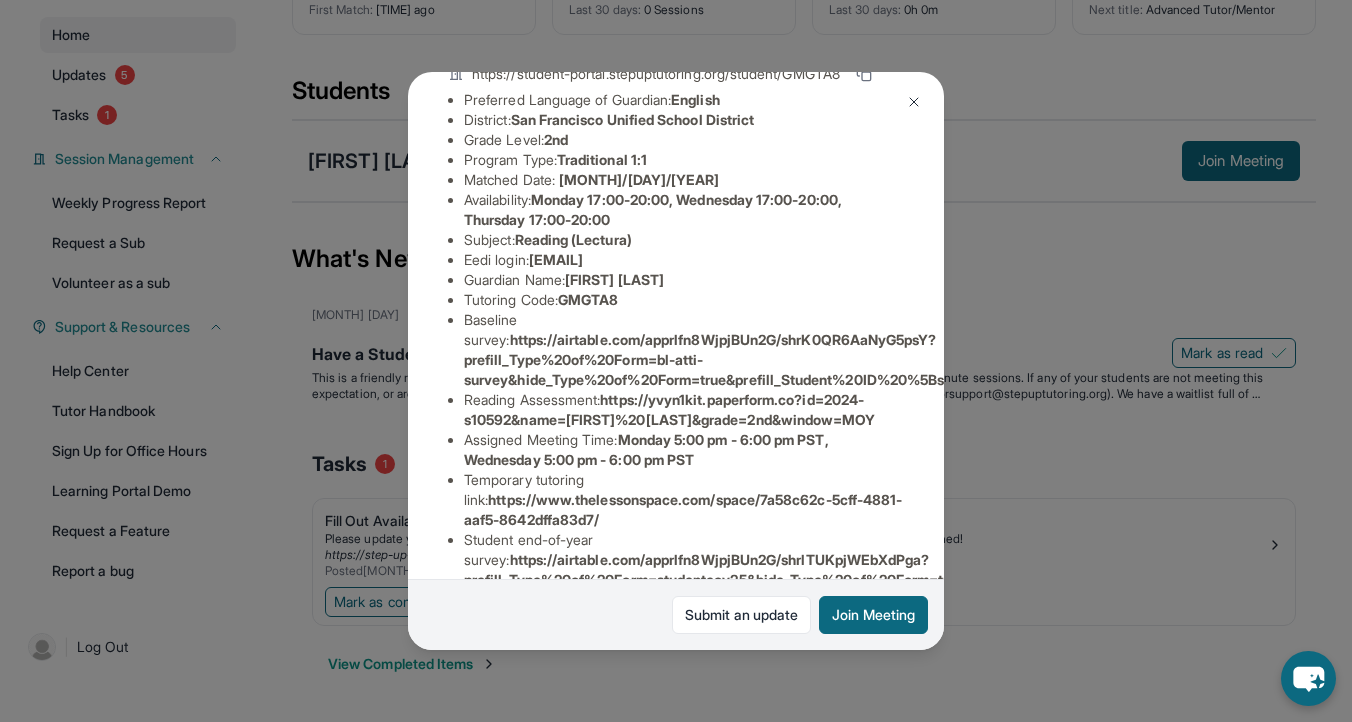 scroll, scrollTop: 188, scrollLeft: 0, axis: vertical 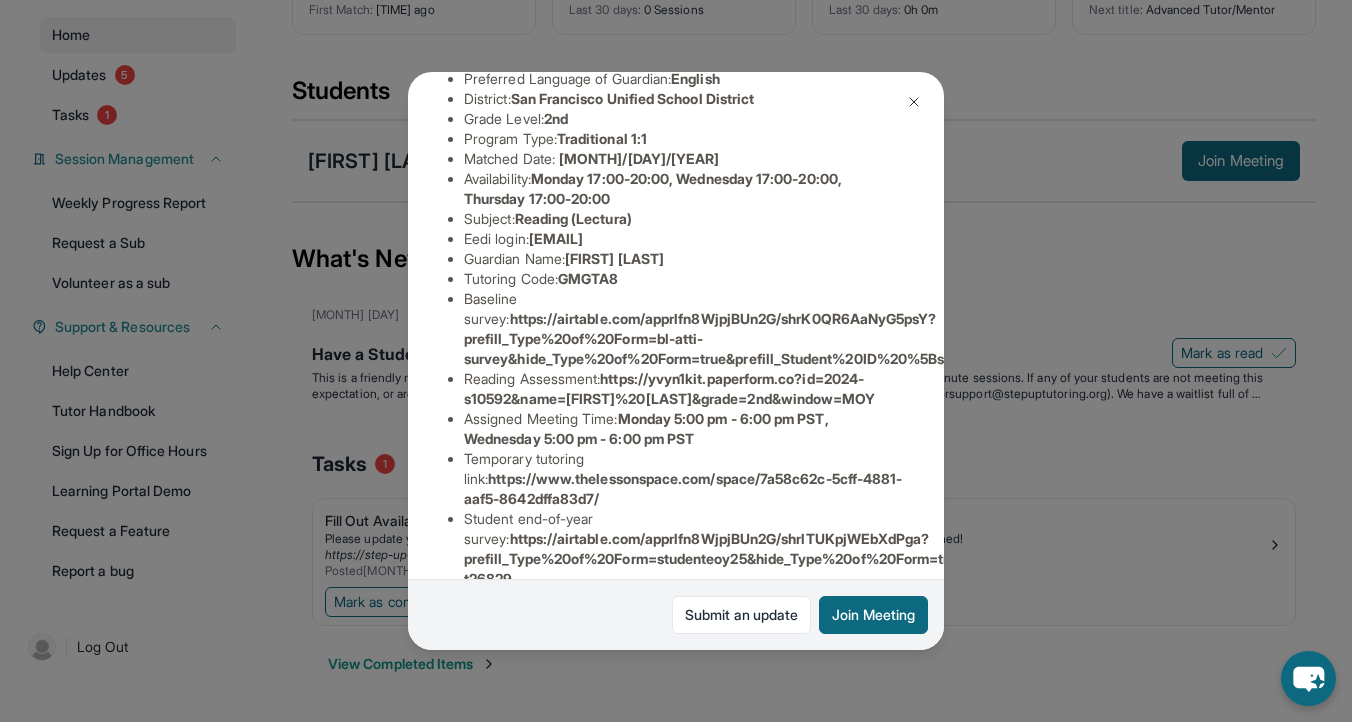 click on "https://airtable.com/apprlfn8WjpjBUn2G/shrK0QR6AaNyG5psY?prefill_Type%20of%20Form=bl-atti-survey&hide_Type%20of%20Form=true&prefill_Student%20ID%20%5Bstatic%5D=recq4kDaLbhcqSdvS&hide_Student%20ID%20%5Bstatic%5D=true" at bounding box center (961, 338) 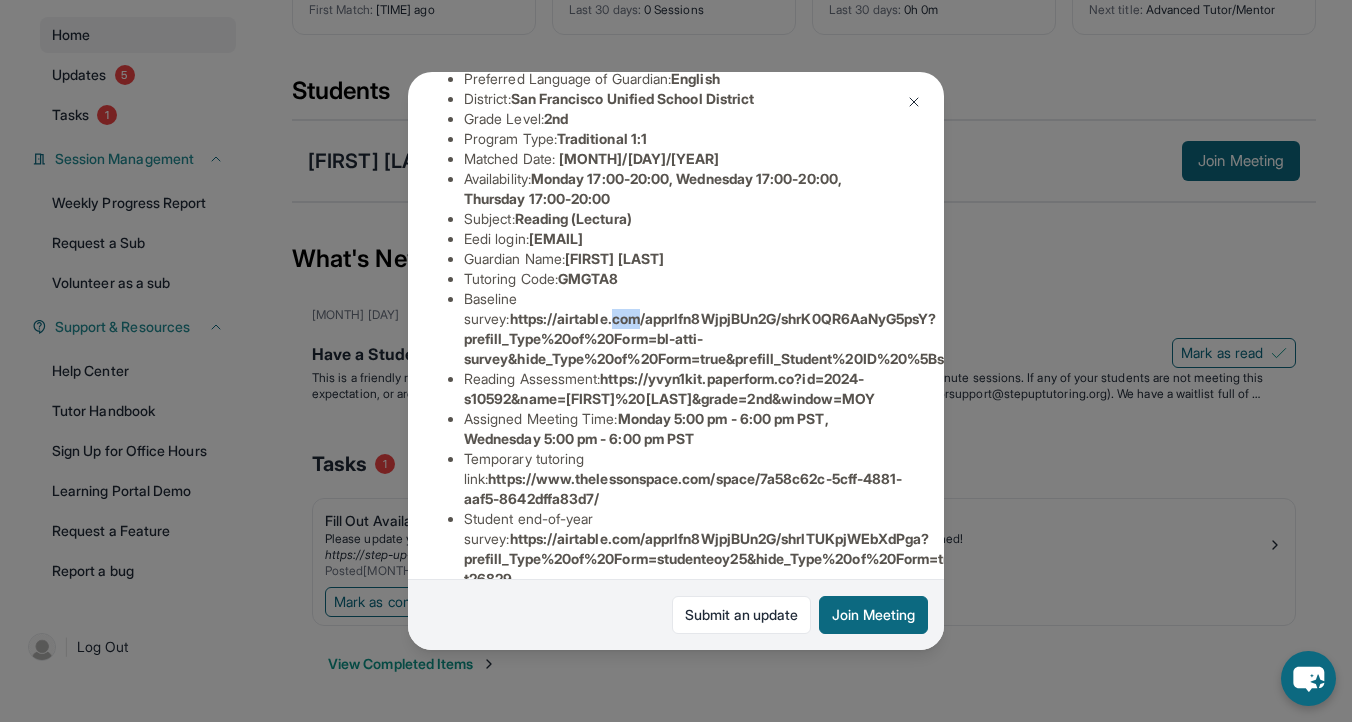 click on "https://airtable.com/apprlfn8WjpjBUn2G/shrK0QR6AaNyG5psY?prefill_Type%20of%20Form=bl-atti-survey&hide_Type%20of%20Form=true&prefill_Student%20ID%20%5Bstatic%5D=recq4kDaLbhcqSdvS&hide_Student%20ID%20%5Bstatic%5D=true" at bounding box center [961, 338] 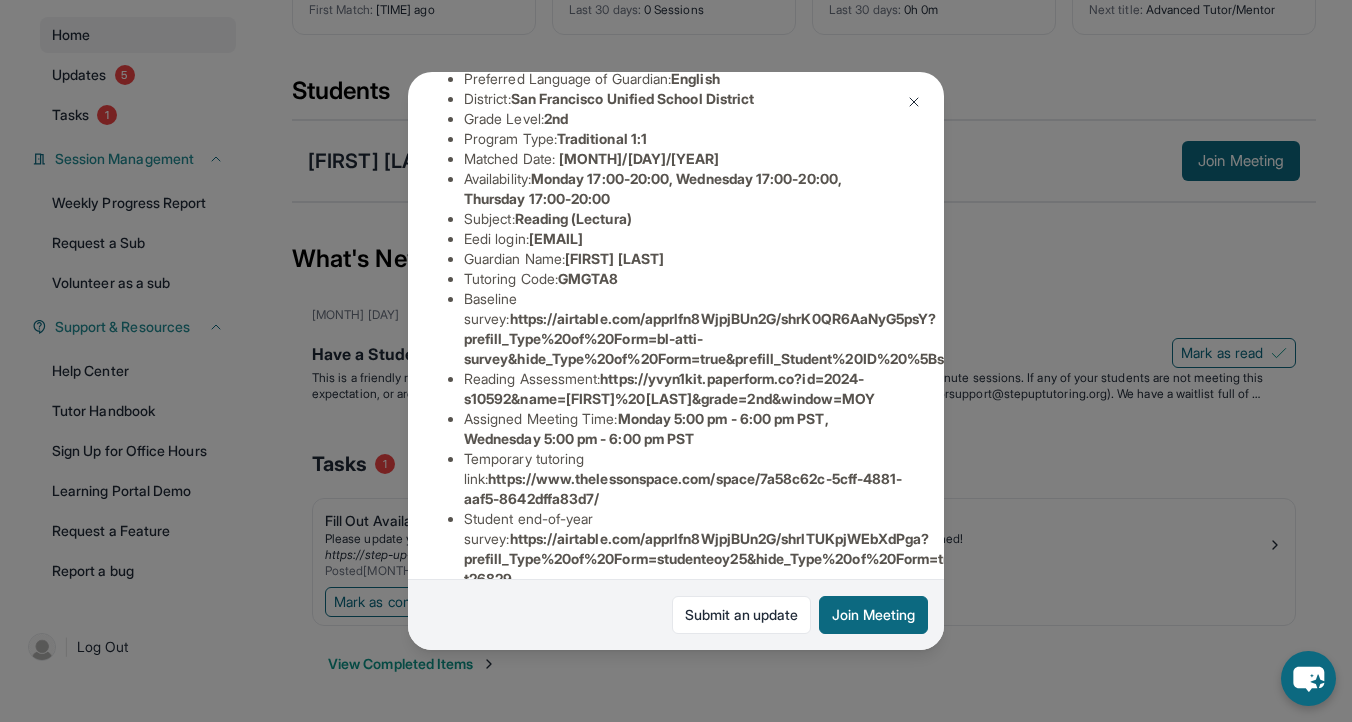 click on "https://airtable.com/apprlfn8WjpjBUn2G/shrK0QR6AaNyG5psY?prefill_Type%20of%20Form=bl-atti-survey&hide_Type%20of%20Form=true&prefill_Student%20ID%20%5Bstatic%5D=recq4kDaLbhcqSdvS&hide_Student%20ID%20%5Bstatic%5D=true" at bounding box center (961, 338) 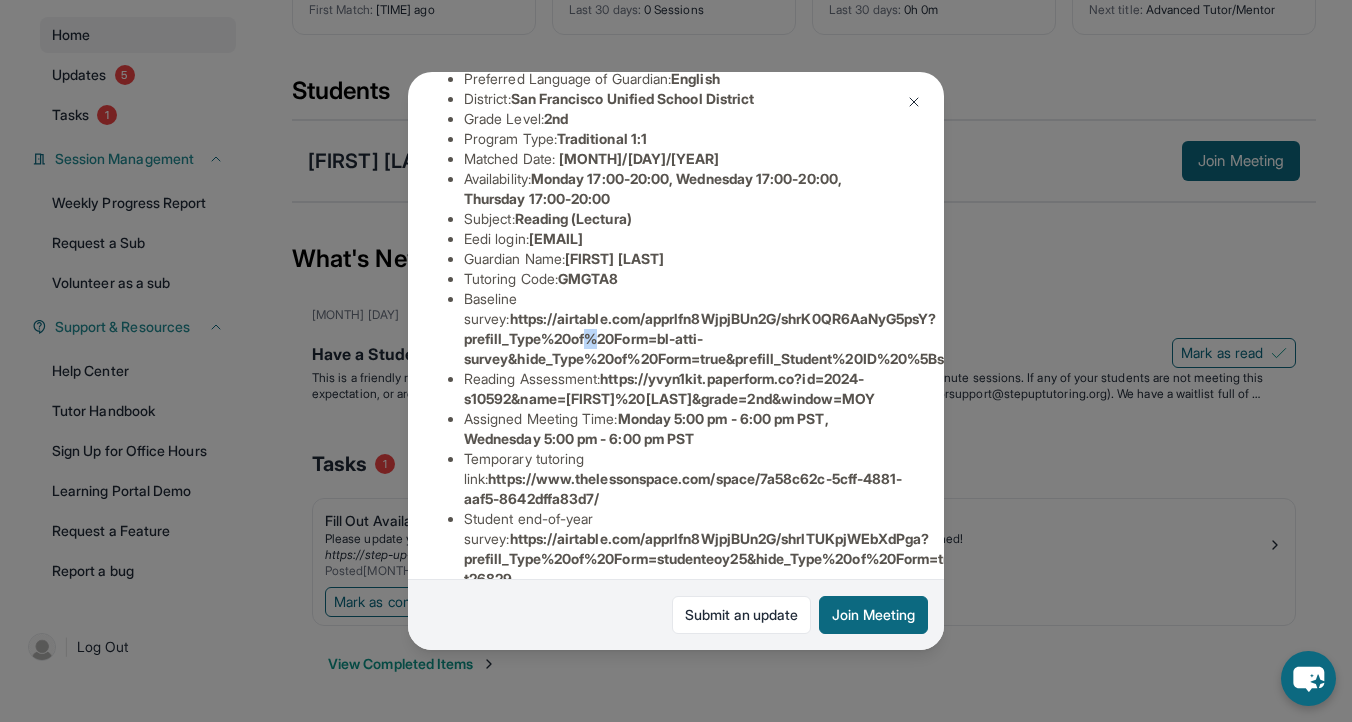 click on "https://airtable.com/apprlfn8WjpjBUn2G/shrK0QR6AaNyG5psY?prefill_Type%20of%20Form=bl-atti-survey&hide_Type%20of%20Form=true&prefill_Student%20ID%20%5Bstatic%5D=recq4kDaLbhcqSdvS&hide_Student%20ID%20%5Bstatic%5D=true" at bounding box center [961, 338] 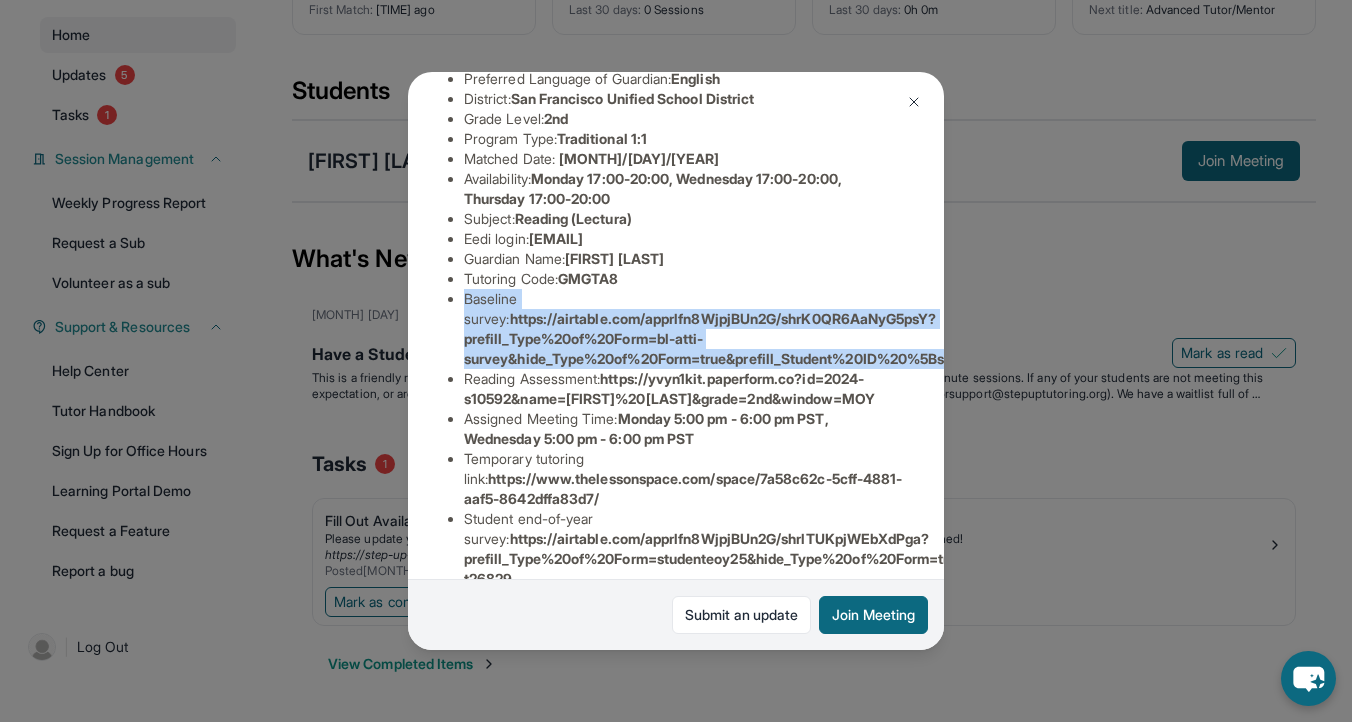 click on "https://airtable.com/apprlfn8WjpjBUn2G/shrK0QR6AaNyG5psY?prefill_Type%20of%20Form=bl-atti-survey&hide_Type%20of%20Form=true&prefill_Student%20ID%20%5Bstatic%5D=recq4kDaLbhcqSdvS&hide_Student%20ID%20%5Bstatic%5D=true" at bounding box center (961, 338) 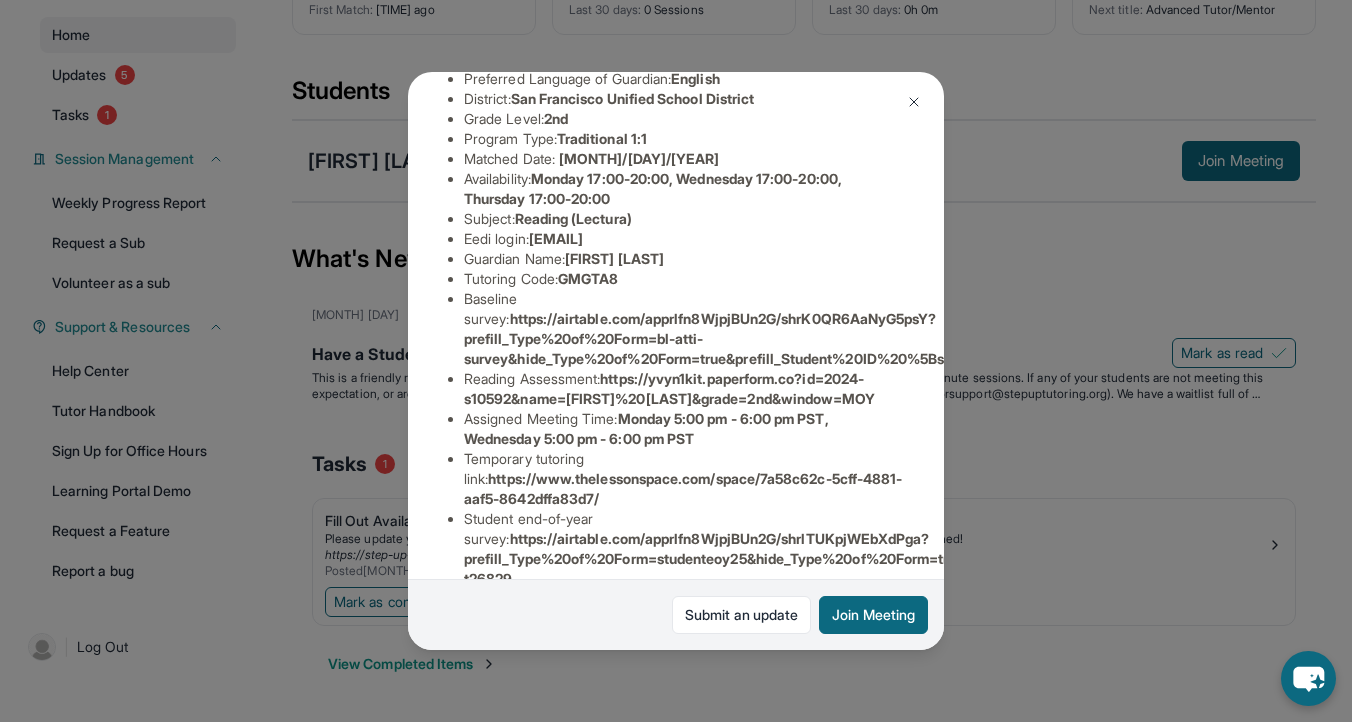 click on "https://airtable.com/apprlfn8WjpjBUn2G/shrK0QR6AaNyG5psY?prefill_Type%20of%20Form=bl-atti-survey&hide_Type%20of%20Form=true&prefill_Student%20ID%20%5Bstatic%5D=recq4kDaLbhcqSdvS&hide_Student%20ID%20%5Bstatic%5D=true" at bounding box center (961, 338) 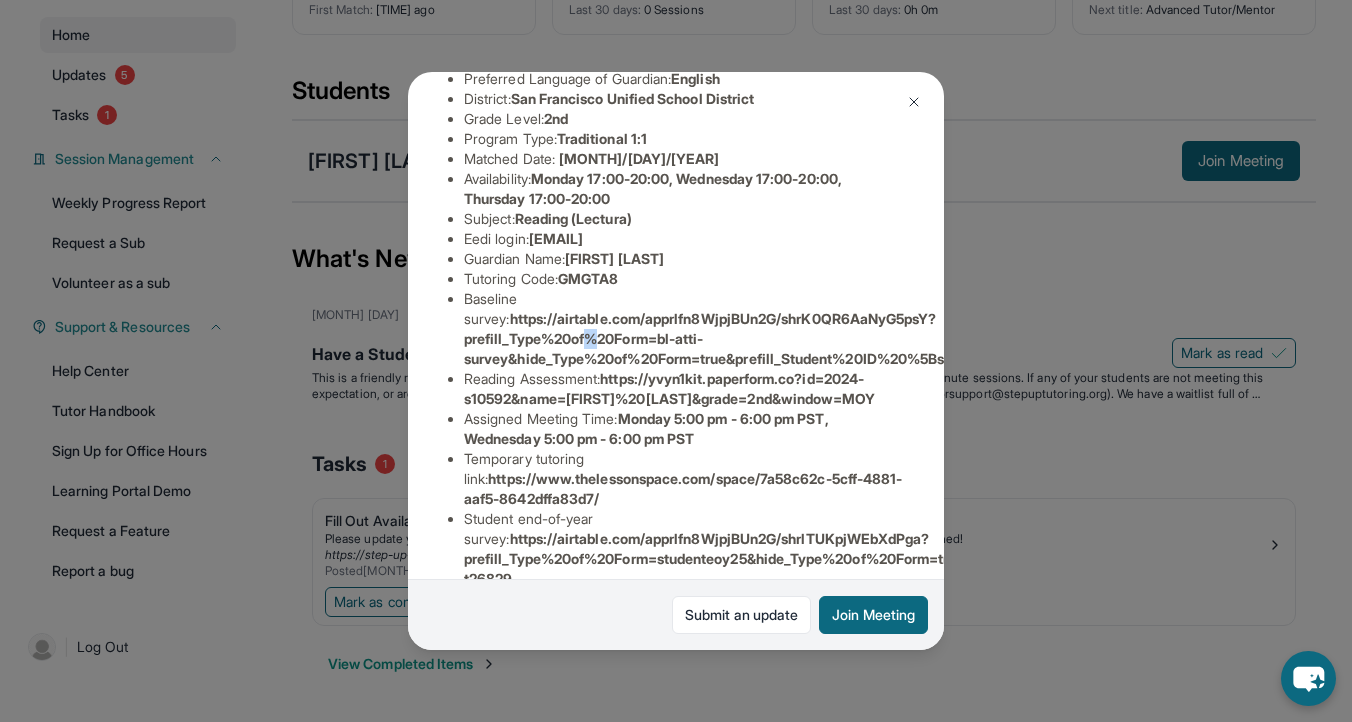 click on "https://airtable.com/apprlfn8WjpjBUn2G/shrK0QR6AaNyG5psY?prefill_Type%20of%20Form=bl-atti-survey&hide_Type%20of%20Form=true&prefill_Student%20ID%20%5Bstatic%5D=recq4kDaLbhcqSdvS&hide_Student%20ID%20%5Bstatic%5D=true" at bounding box center [961, 338] 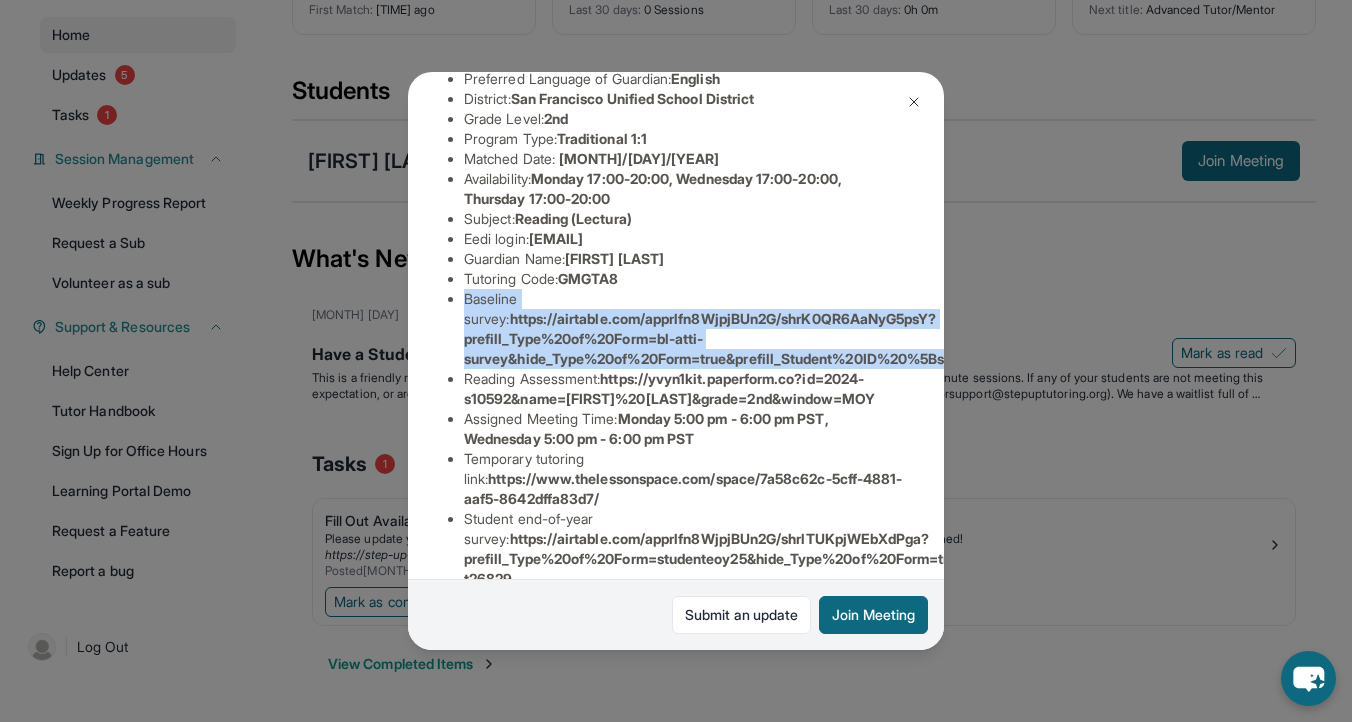 click on "https://airtable.com/apprlfn8WjpjBUn2G/shrK0QR6AaNyG5psY?prefill_Type%20of%20Form=bl-atti-survey&hide_Type%20of%20Form=true&prefill_Student%20ID%20%5Bstatic%5D=recq4kDaLbhcqSdvS&hide_Student%20ID%20%5Bstatic%5D=true" at bounding box center (961, 338) 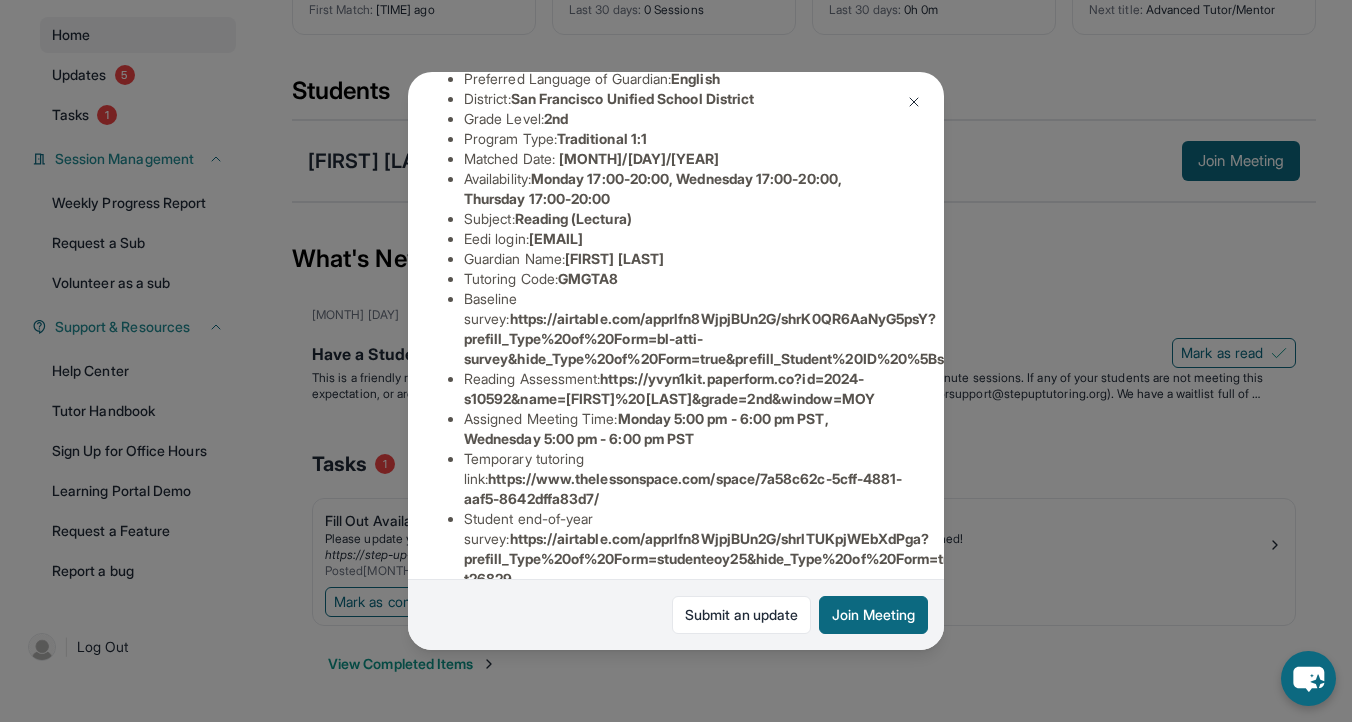 click on "https://airtable.com/apprlfn8WjpjBUn2G/shrK0QR6AaNyG5psY?prefill_Type%20of%20Form=bl-atti-survey&hide_Type%20of%20Form=true&prefill_Student%20ID%20%5Bstatic%5D=recq4kDaLbhcqSdvS&hide_Student%20ID%20%5Bstatic%5D=true" at bounding box center (961, 338) 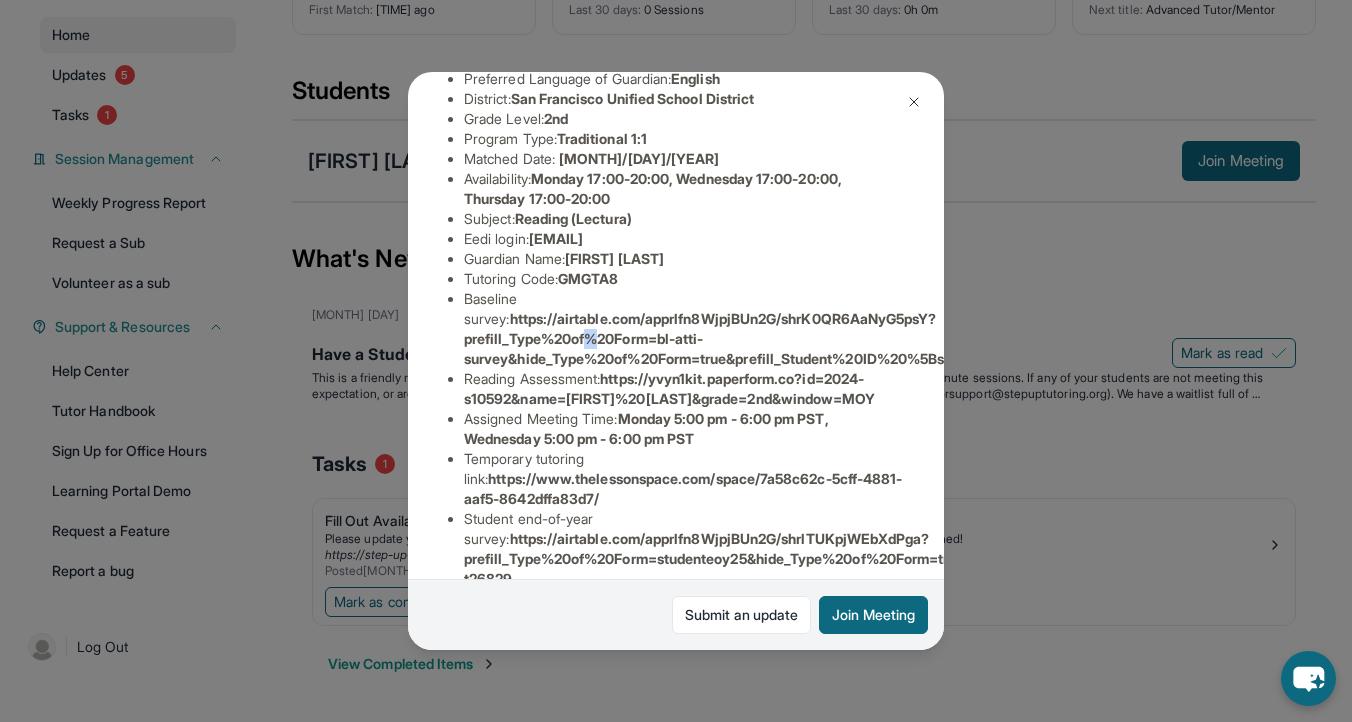 click on "https://airtable.com/apprlfn8WjpjBUn2G/shrK0QR6AaNyG5psY?prefill_Type%20of%20Form=bl-atti-survey&hide_Type%20of%20Form=true&prefill_Student%20ID%20%5Bstatic%5D=recq4kDaLbhcqSdvS&hide_Student%20ID%20%5Bstatic%5D=true" at bounding box center (961, 338) 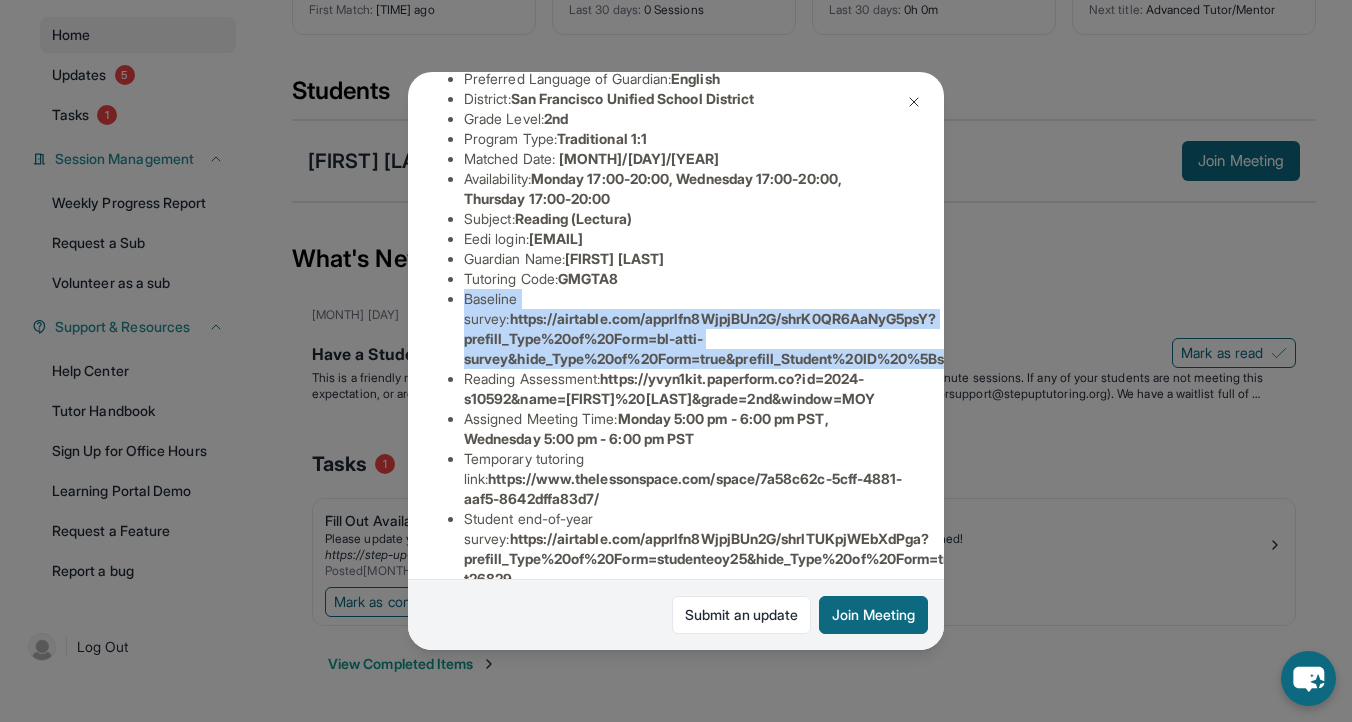 click on "https://airtable.com/apprlfn8WjpjBUn2G/shrK0QR6AaNyG5psY?prefill_Type%20of%20Form=bl-atti-survey&hide_Type%20of%20Form=true&prefill_Student%20ID%20%5Bstatic%5D=recq4kDaLbhcqSdvS&hide_Student%20ID%20%5Bstatic%5D=true" at bounding box center (961, 338) 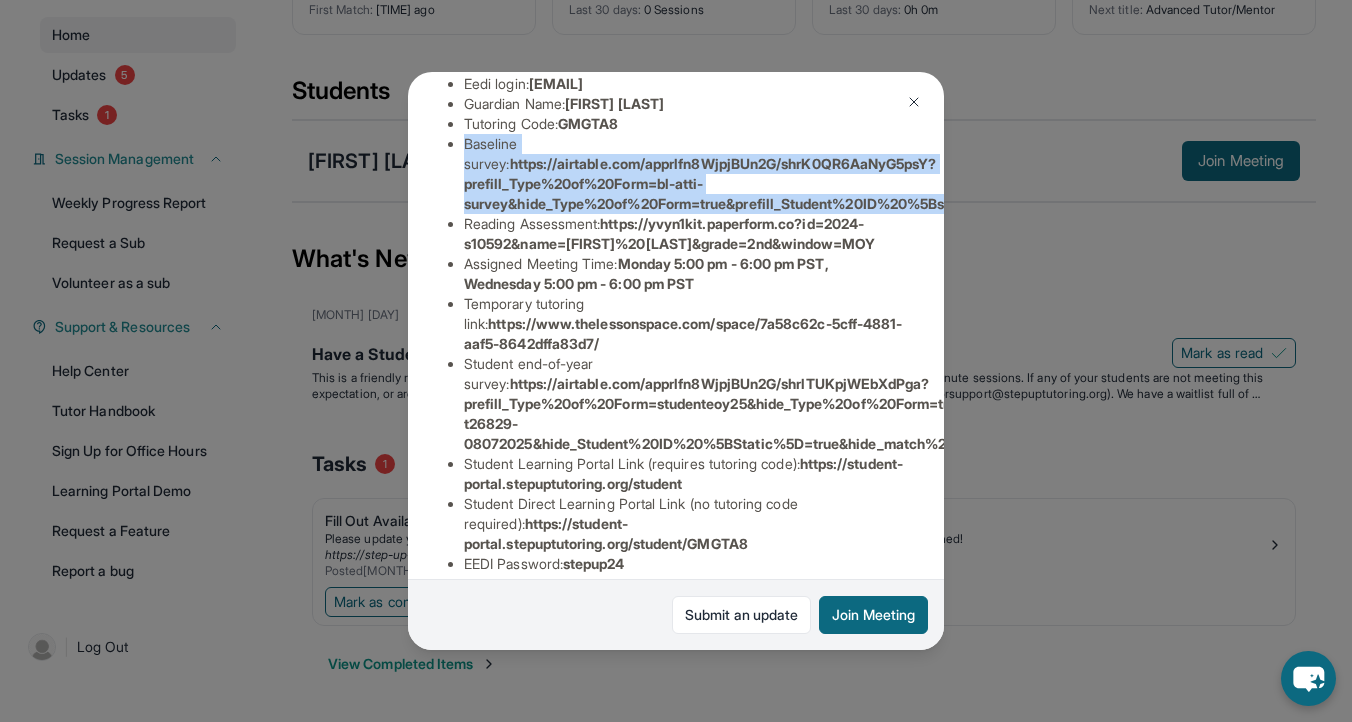 click on "https://www.thelessonspace.com/space/7a58c62c-5cff-4881-aaf5-8642dffa83d7/" at bounding box center (683, 333) 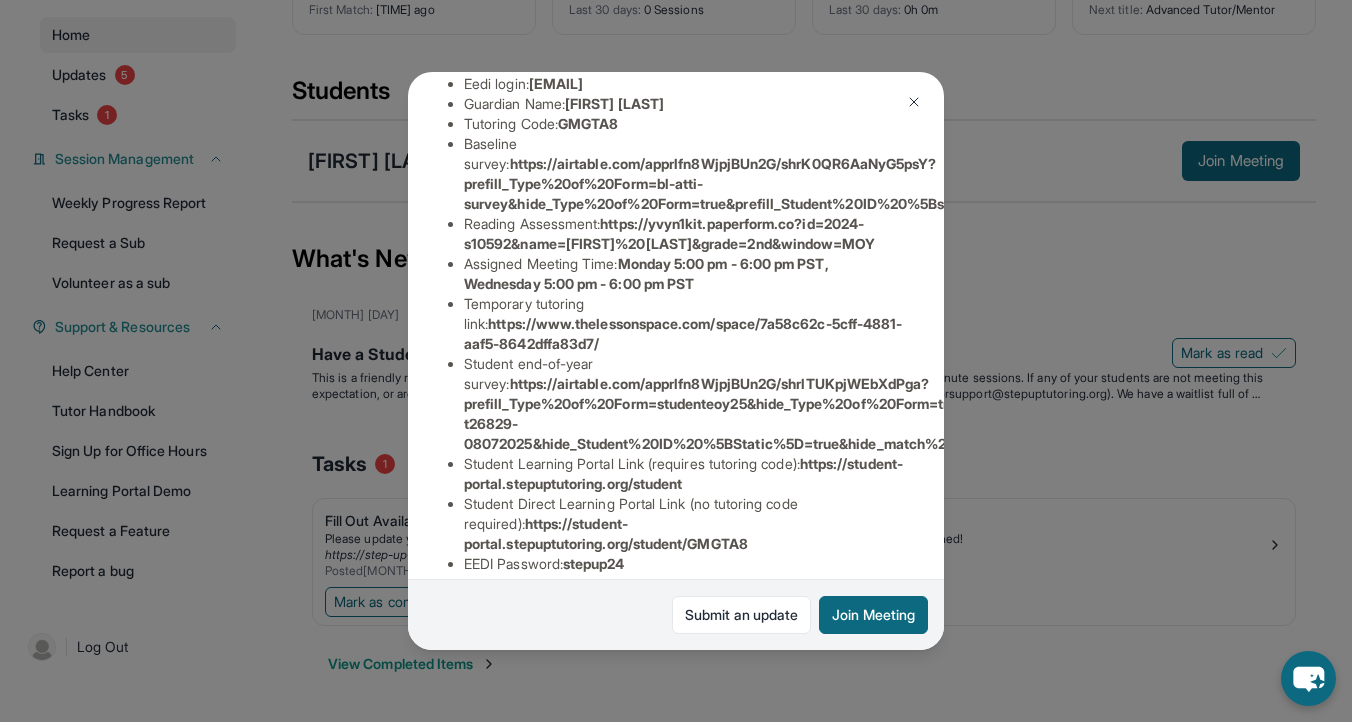 click on "https://www.thelessonspace.com/space/7a58c62c-5cff-4881-aaf5-8642dffa83d7/" at bounding box center [683, 333] 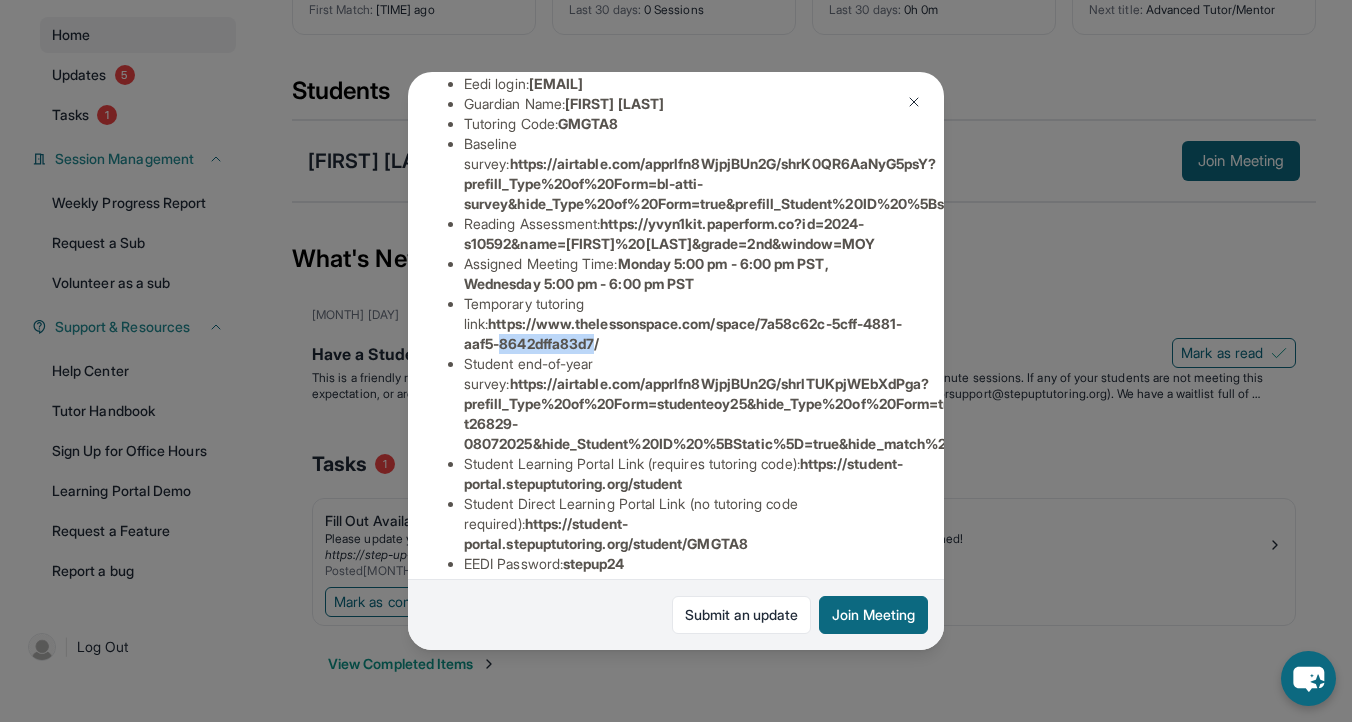 click on "https://www.thelessonspace.com/space/7a58c62c-5cff-4881-aaf5-8642dffa83d7/" at bounding box center (683, 333) 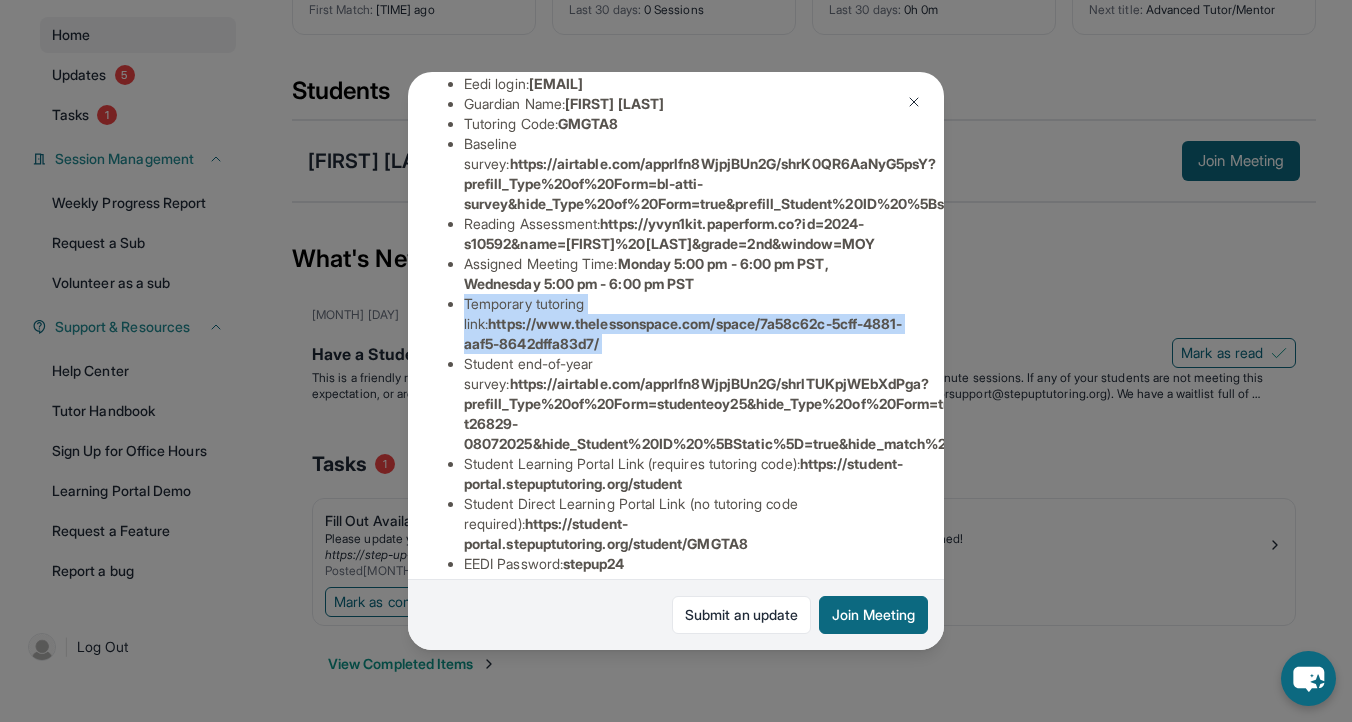 click on "https://www.thelessonspace.com/space/7a58c62c-5cff-4881-aaf5-8642dffa83d7/" at bounding box center (683, 333) 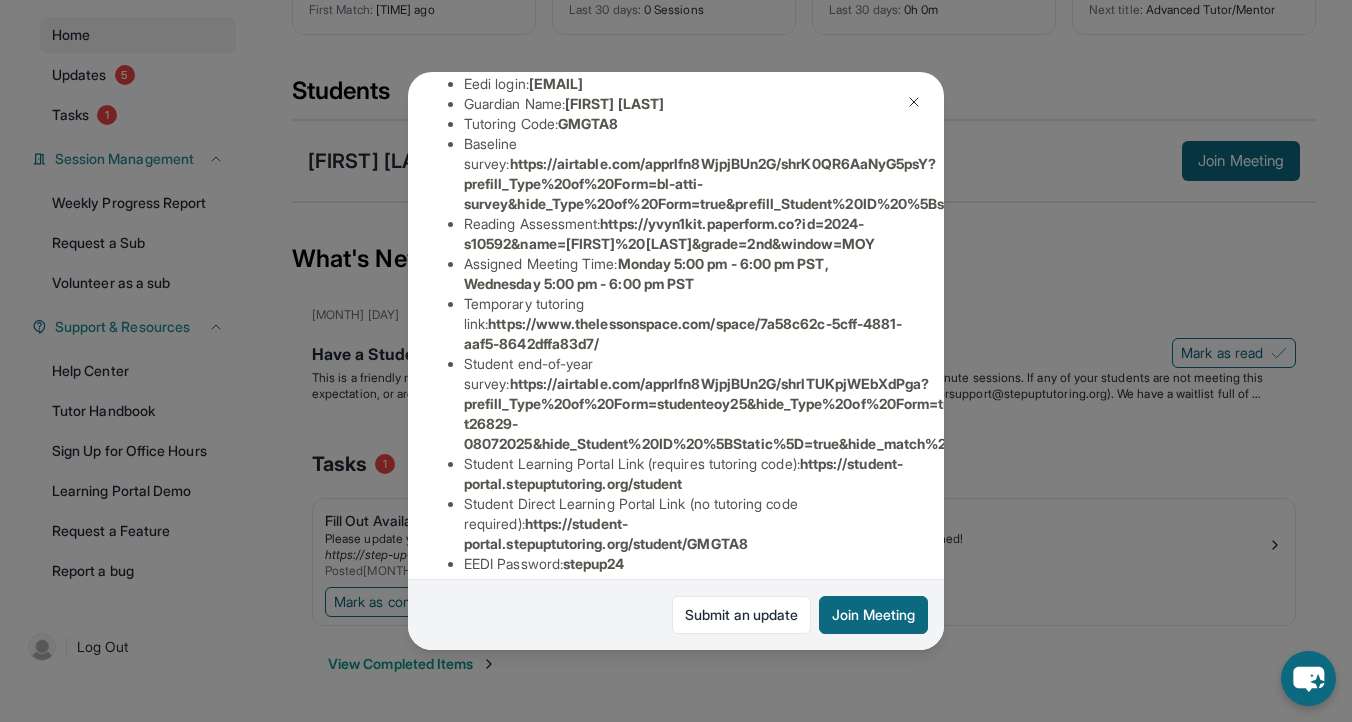 click on "Student end-of-year survey  :  https://airtable.com/apprlfn8WjpjBUn2G/shrlTUKpjWEbXdPga?prefill_Type%20of%20Form=studenteoy25&hide_Type%20of%20Form=true&prefill_Student%20ID%20%5BStatic%5D=recq4kDaLbhcqSdvS&prefill_match%20id=s10592-t26829-08072025&hide_Student%20ID%20%5BStatic%5D=true&hide_match%20id=true" at bounding box center [684, 404] 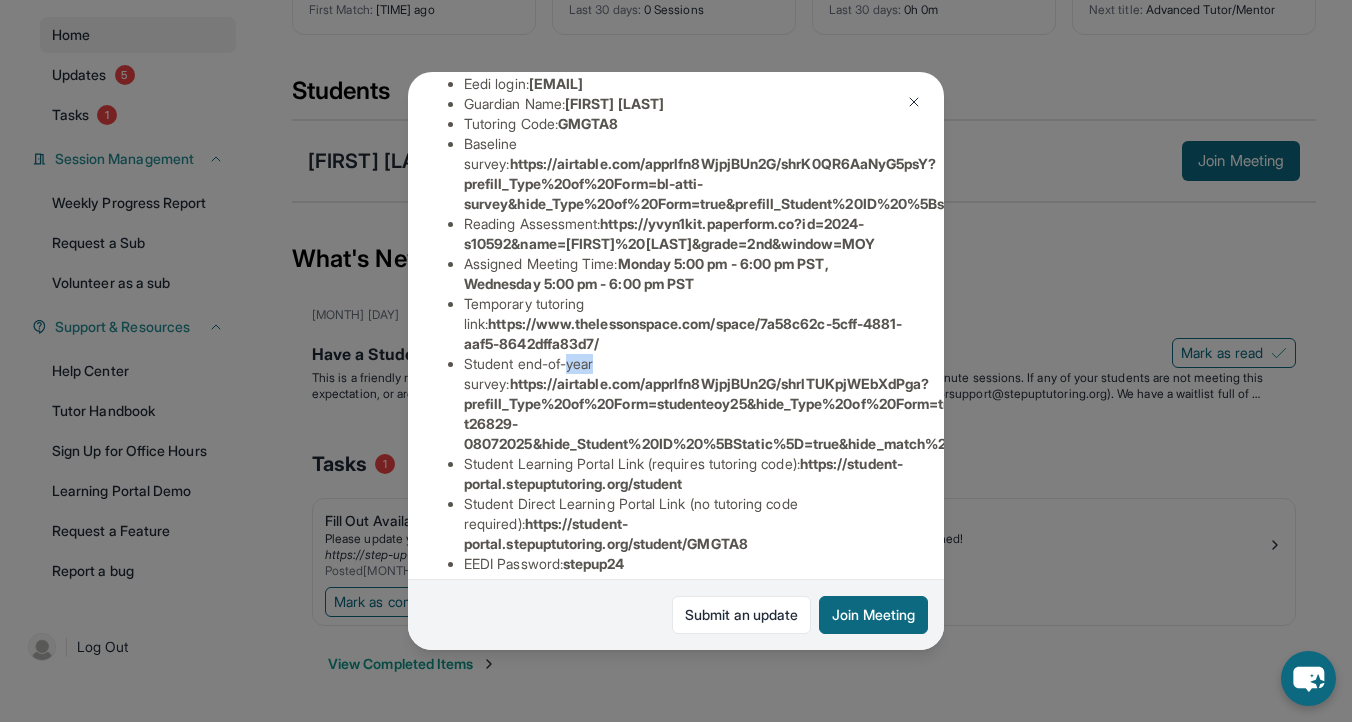 click on "Student end-of-year survey  :  https://airtable.com/apprlfn8WjpjBUn2G/shrlTUKpjWEbXdPga?prefill_Type%20of%20Form=studenteoy25&hide_Type%20of%20Form=true&prefill_Student%20ID%20%5BStatic%5D=recq4kDaLbhcqSdvS&prefill_match%20id=s10592-t26829-08072025&hide_Student%20ID%20%5BStatic%5D=true&hide_match%20id=true" at bounding box center [684, 404] 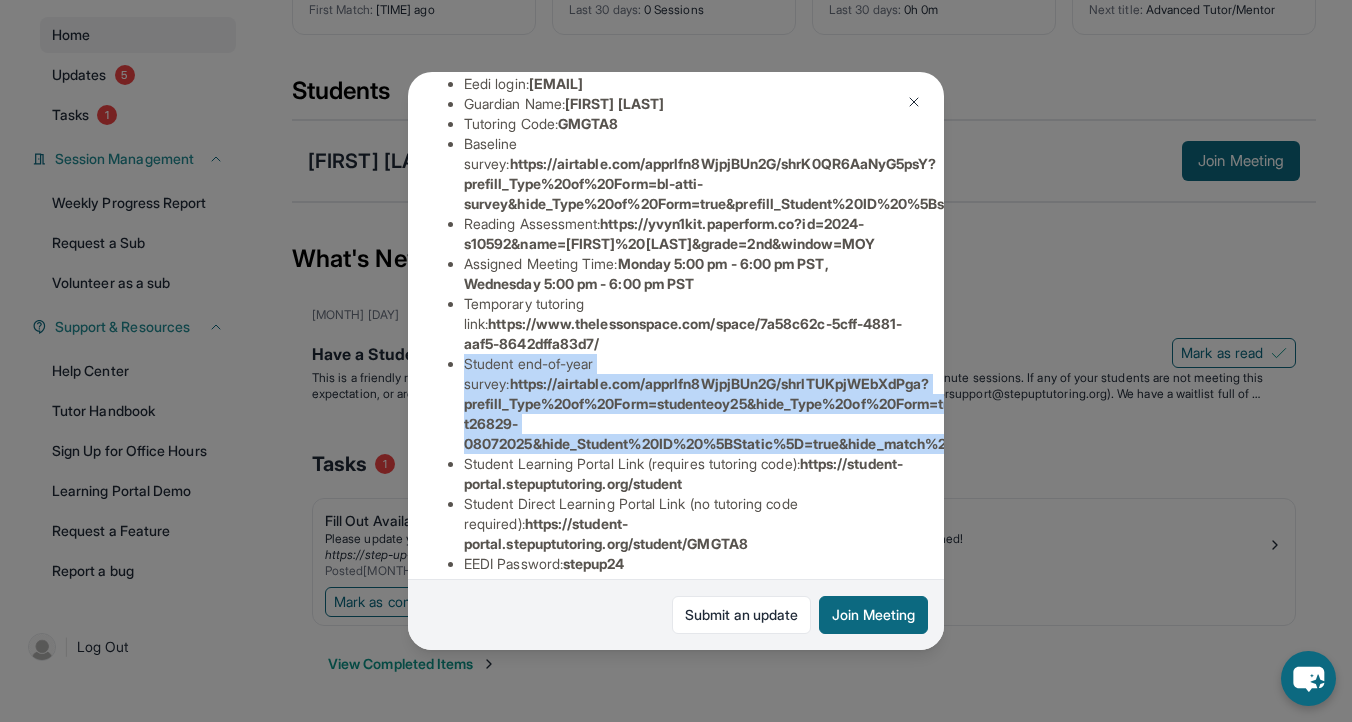 click on "https://airtable.com/apprlfn8WjpjBUn2G/shrlTUKpjWEbXdPga?prefill_Type%20of%20Form=studenteoy25&hide_Type%20of%20Form=true&prefill_Student%20ID%20%5BStatic%5D=recq4kDaLbhcqSdvS&prefill_match%20id=s10592-t26829-08072025&hide_Student%20ID%20%5BStatic%5D=true&hide_match%20id=true" at bounding box center (1029, 413) 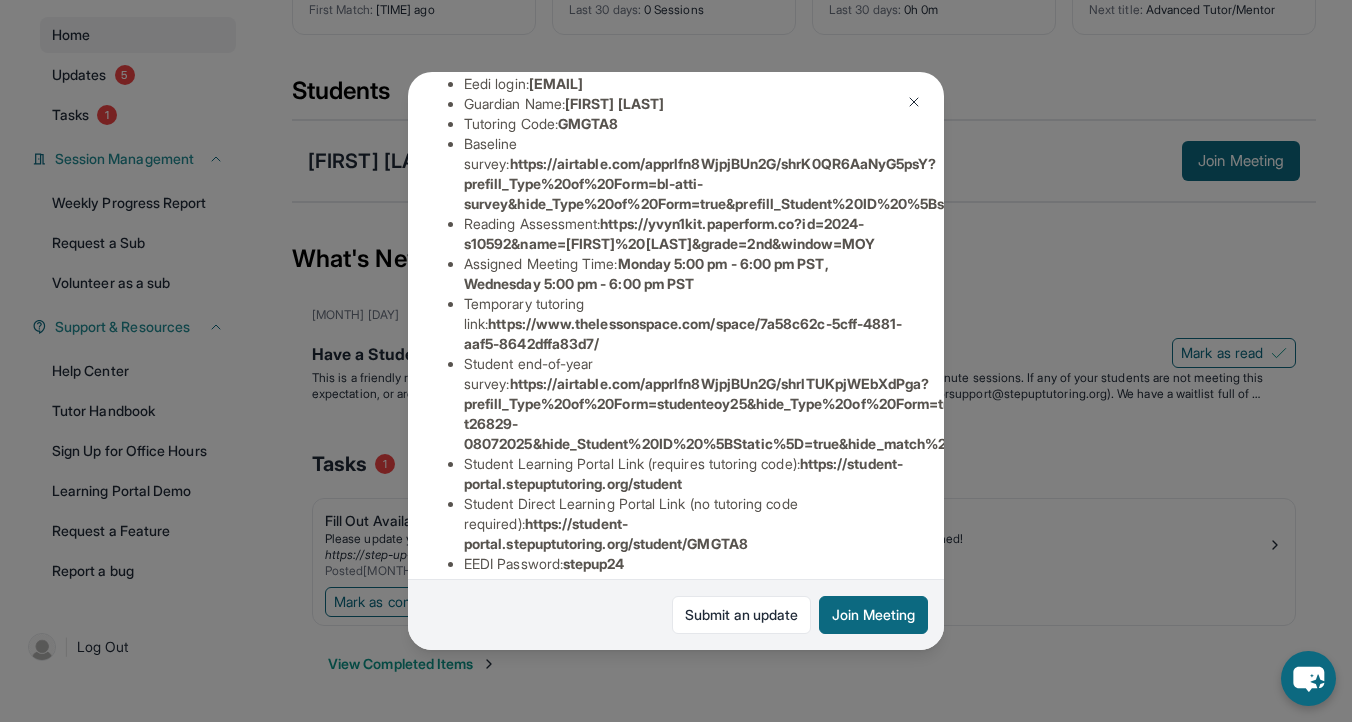 click on "https://airtable.com/apprlfn8WjpjBUn2G/shrlTUKpjWEbXdPga?prefill_Type%20of%20Form=studenteoy25&hide_Type%20of%20Form=true&prefill_Student%20ID%20%5BStatic%5D=recq4kDaLbhcqSdvS&prefill_match%20id=s10592-t26829-08072025&hide_Student%20ID%20%5BStatic%5D=true&hide_match%20id=true" at bounding box center [1029, 413] 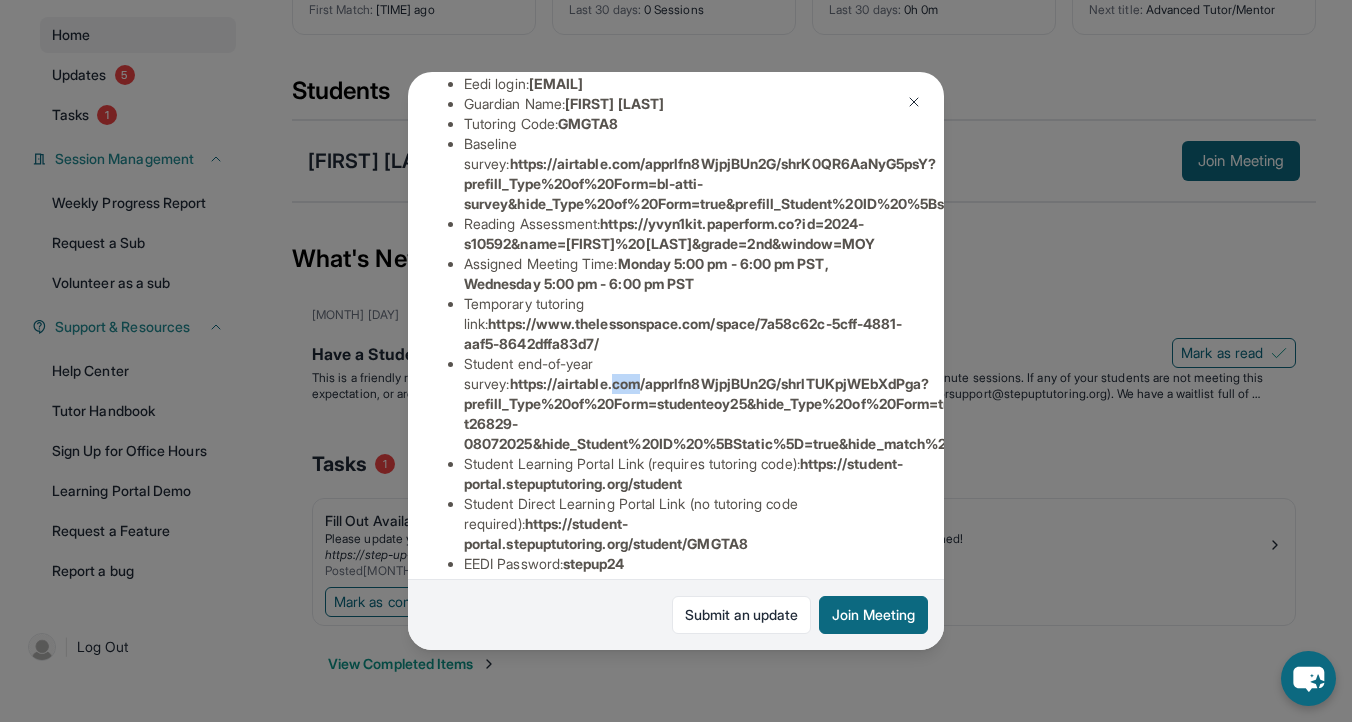 click on "https://airtable.com/apprlfn8WjpjBUn2G/shrlTUKpjWEbXdPga?prefill_Type%20of%20Form=studenteoy25&hide_Type%20of%20Form=true&prefill_Student%20ID%20%5BStatic%5D=recq4kDaLbhcqSdvS&prefill_match%20id=s10592-t26829-08072025&hide_Student%20ID%20%5BStatic%5D=true&hide_match%20id=true" at bounding box center [1029, 413] 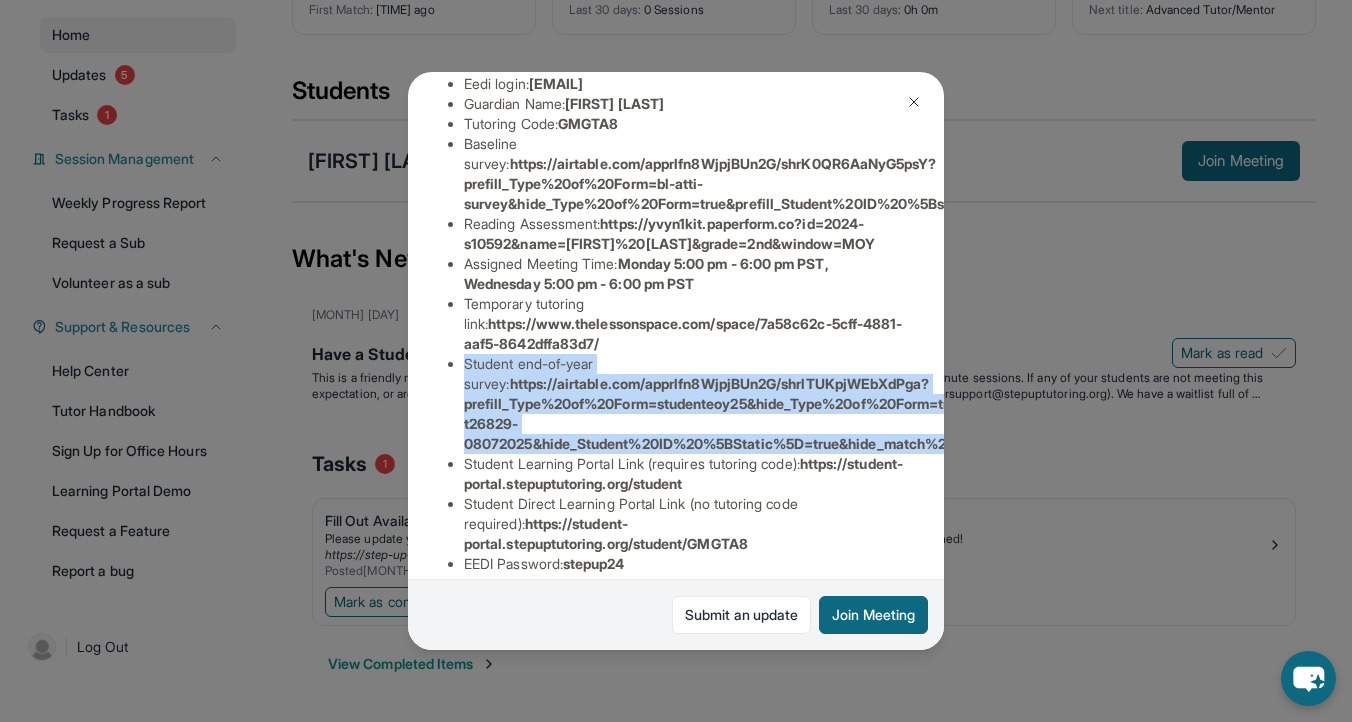 click on "https://airtable.com/apprlfn8WjpjBUn2G/shrlTUKpjWEbXdPga?prefill_Type%20of%20Form=studenteoy25&hide_Type%20of%20Form=true&prefill_Student%20ID%20%5BStatic%5D=recq4kDaLbhcqSdvS&prefill_match%20id=s10592-t26829-08072025&hide_Student%20ID%20%5BStatic%5D=true&hide_match%20id=true" at bounding box center (1029, 413) 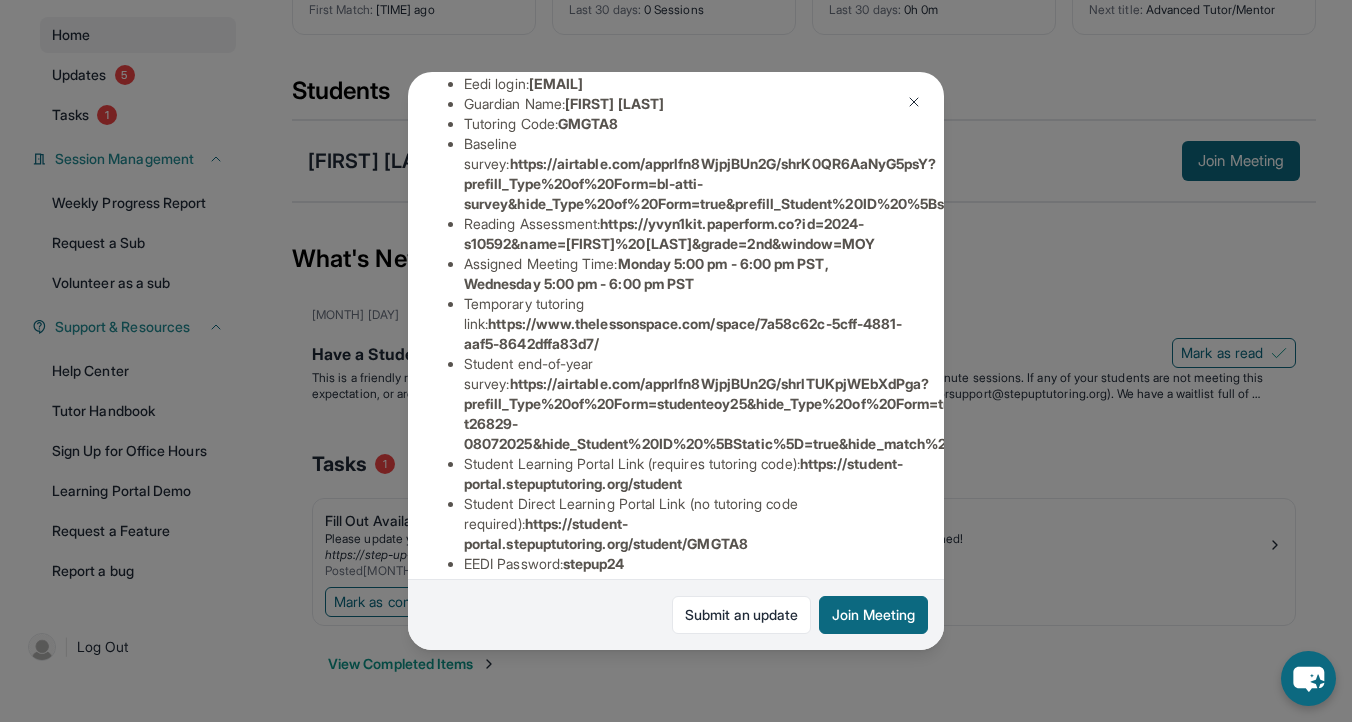 click on "https://airtable.com/apprlfn8WjpjBUn2G/shrlTUKpjWEbXdPga?prefill_Type%20of%20Form=studenteoy25&hide_Type%20of%20Form=true&prefill_Student%20ID%20%5BStatic%5D=recq4kDaLbhcqSdvS&prefill_match%20id=s10592-t26829-08072025&hide_Student%20ID%20%5BStatic%5D=true&hide_match%20id=true" at bounding box center [1029, 413] 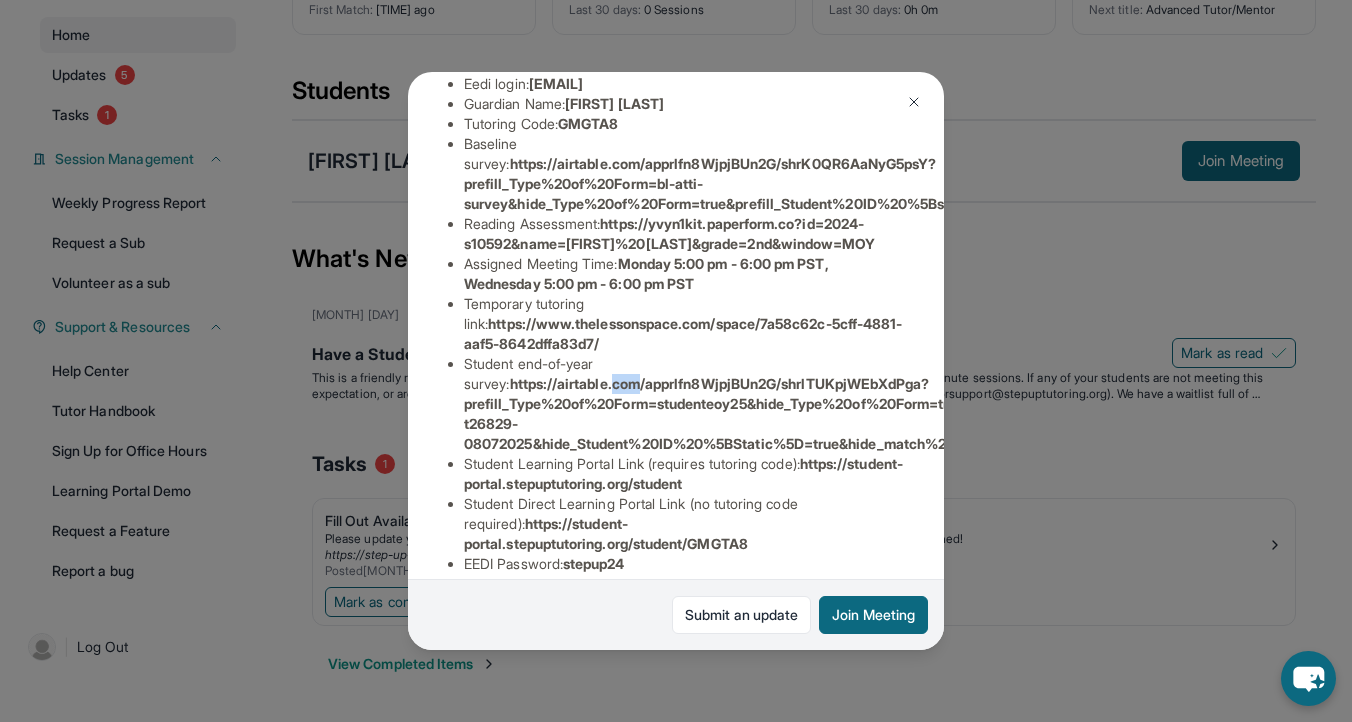 click on "https://airtable.com/apprlfn8WjpjBUn2G/shrlTUKpjWEbXdPga?prefill_Type%20of%20Form=studenteoy25&hide_Type%20of%20Form=true&prefill_Student%20ID%20%5BStatic%5D=recq4kDaLbhcqSdvS&prefill_match%20id=s10592-t26829-08072025&hide_Student%20ID%20%5BStatic%5D=true&hide_match%20id=true" at bounding box center (1029, 413) 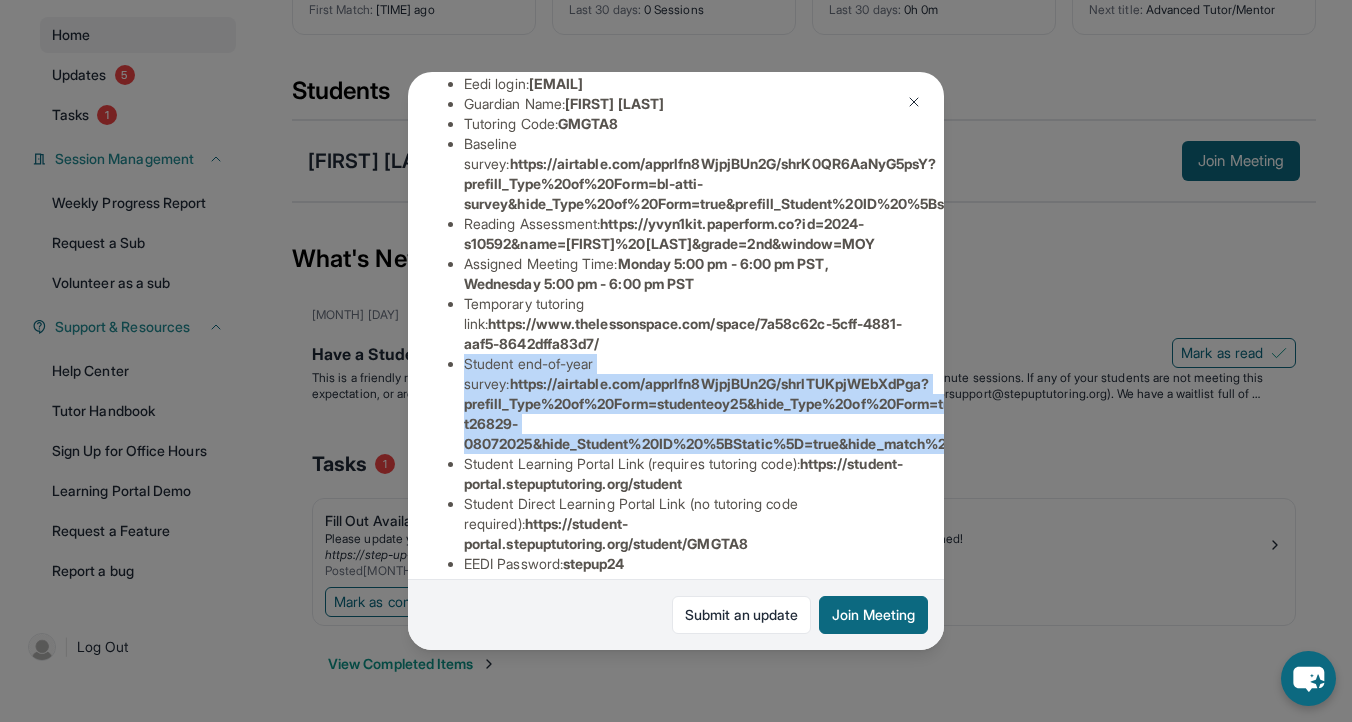 click on "https://airtable.com/apprlfn8WjpjBUn2G/shrlTUKpjWEbXdPga?prefill_Type%20of%20Form=studenteoy25&hide_Type%20of%20Form=true&prefill_Student%20ID%20%5BStatic%5D=recq4kDaLbhcqSdvS&prefill_match%20id=s10592-t26829-08072025&hide_Student%20ID%20%5BStatic%5D=true&hide_match%20id=true" at bounding box center (1029, 413) 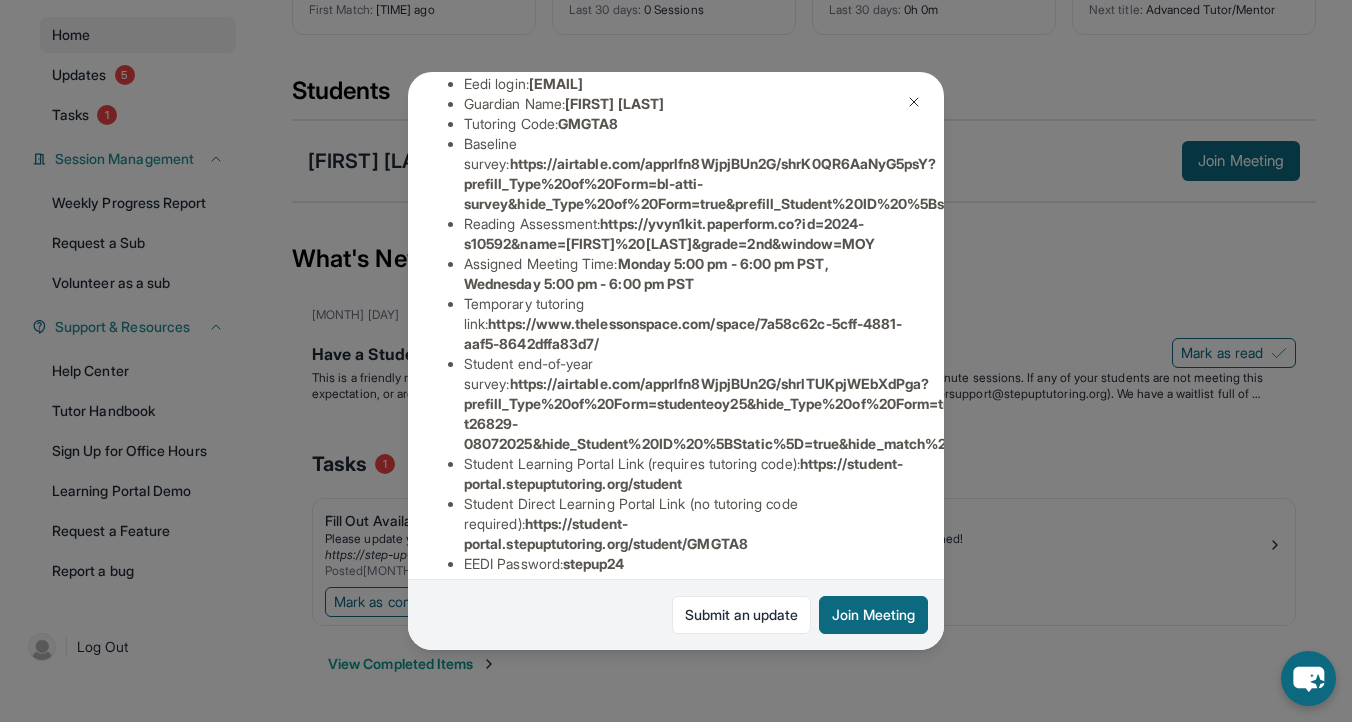 click on "https://airtable.com/apprlfn8WjpjBUn2G/shrlTUKpjWEbXdPga?prefill_Type%20of%20Form=studenteoy25&hide_Type%20of%20Form=true&prefill_Student%20ID%20%5BStatic%5D=recq4kDaLbhcqSdvS&prefill_match%20id=s10592-t26829-08072025&hide_Student%20ID%20%5BStatic%5D=true&hide_match%20id=true" at bounding box center [1029, 413] 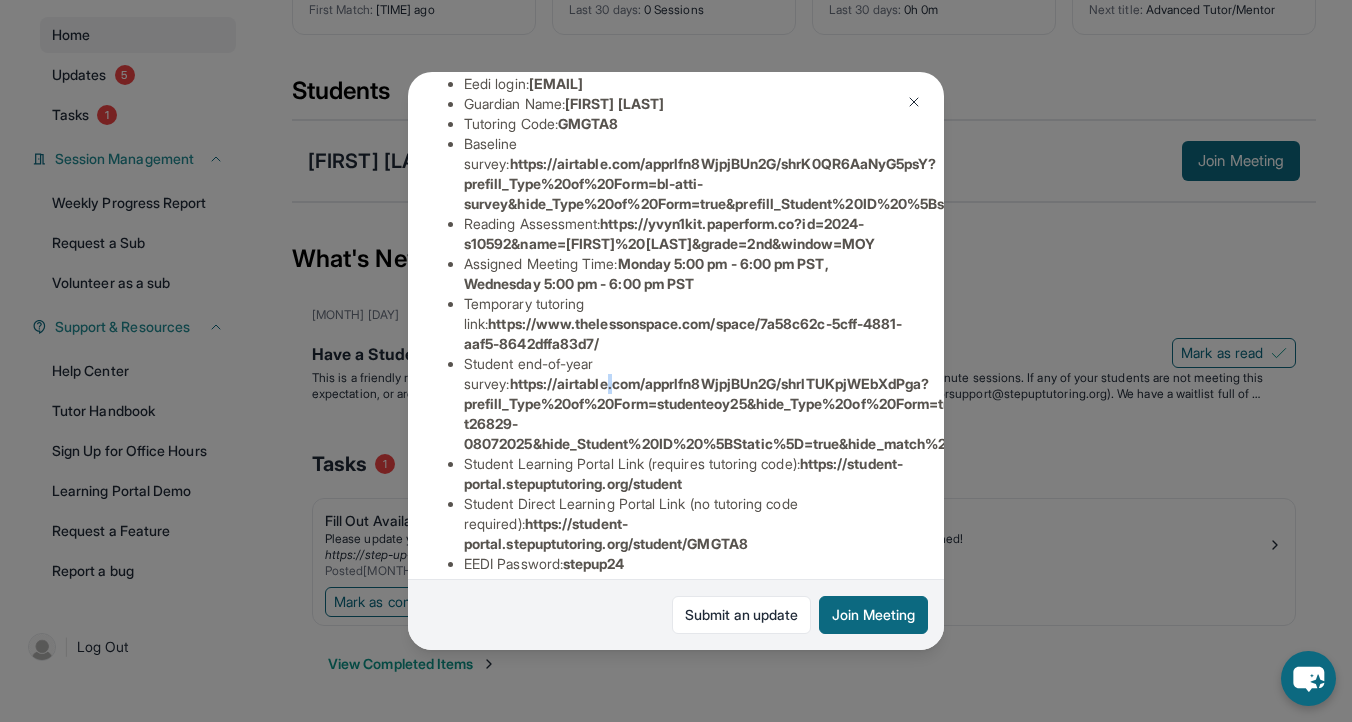 click on "https://airtable.com/apprlfn8WjpjBUn2G/shrlTUKpjWEbXdPga?prefill_Type%20of%20Form=studenteoy25&hide_Type%20of%20Form=true&prefill_Student%20ID%20%5BStatic%5D=recq4kDaLbhcqSdvS&prefill_match%20id=s10592-t26829-08072025&hide_Student%20ID%20%5BStatic%5D=true&hide_match%20id=true" at bounding box center [1029, 413] 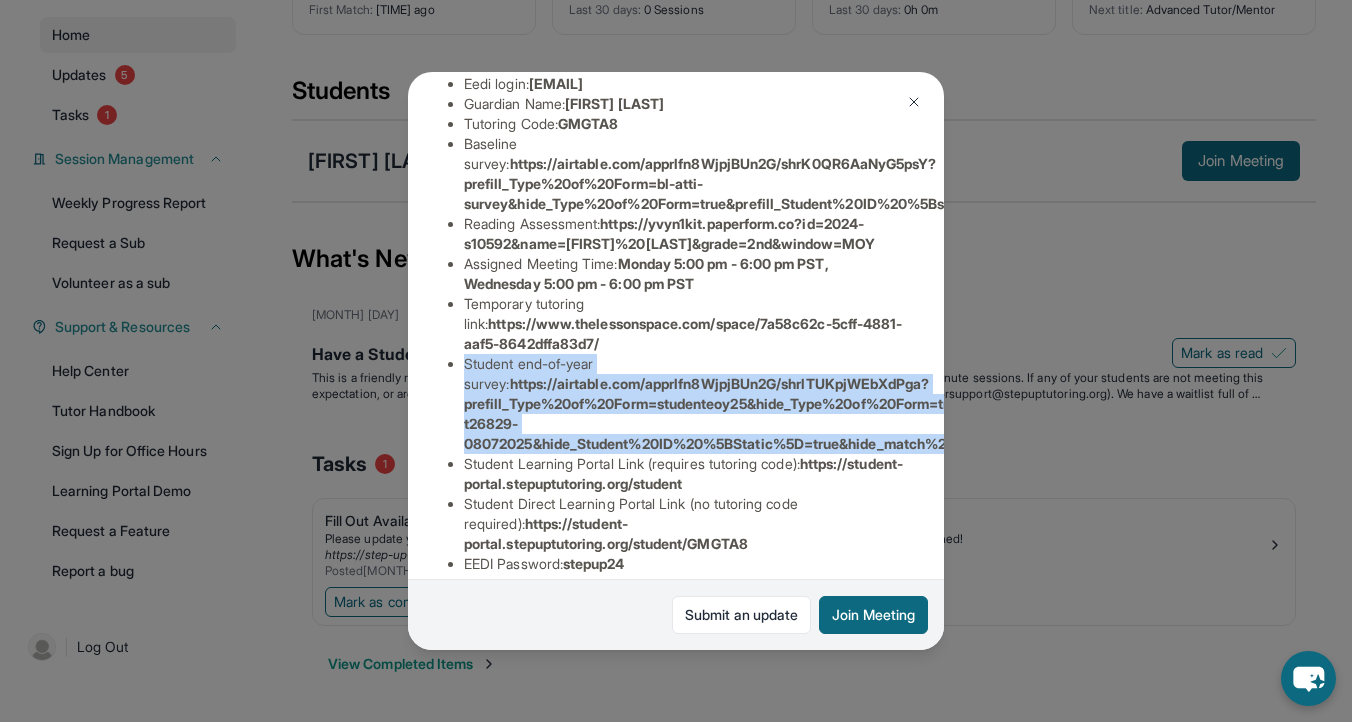 click on "https://airtable.com/apprlfn8WjpjBUn2G/shrlTUKpjWEbXdPga?prefill_Type%20of%20Form=studenteoy25&hide_Type%20of%20Form=true&prefill_Student%20ID%20%5BStatic%5D=recq4kDaLbhcqSdvS&prefill_match%20id=s10592-t26829-08072025&hide_Student%20ID%20%5BStatic%5D=true&hide_match%20id=true" at bounding box center (1029, 413) 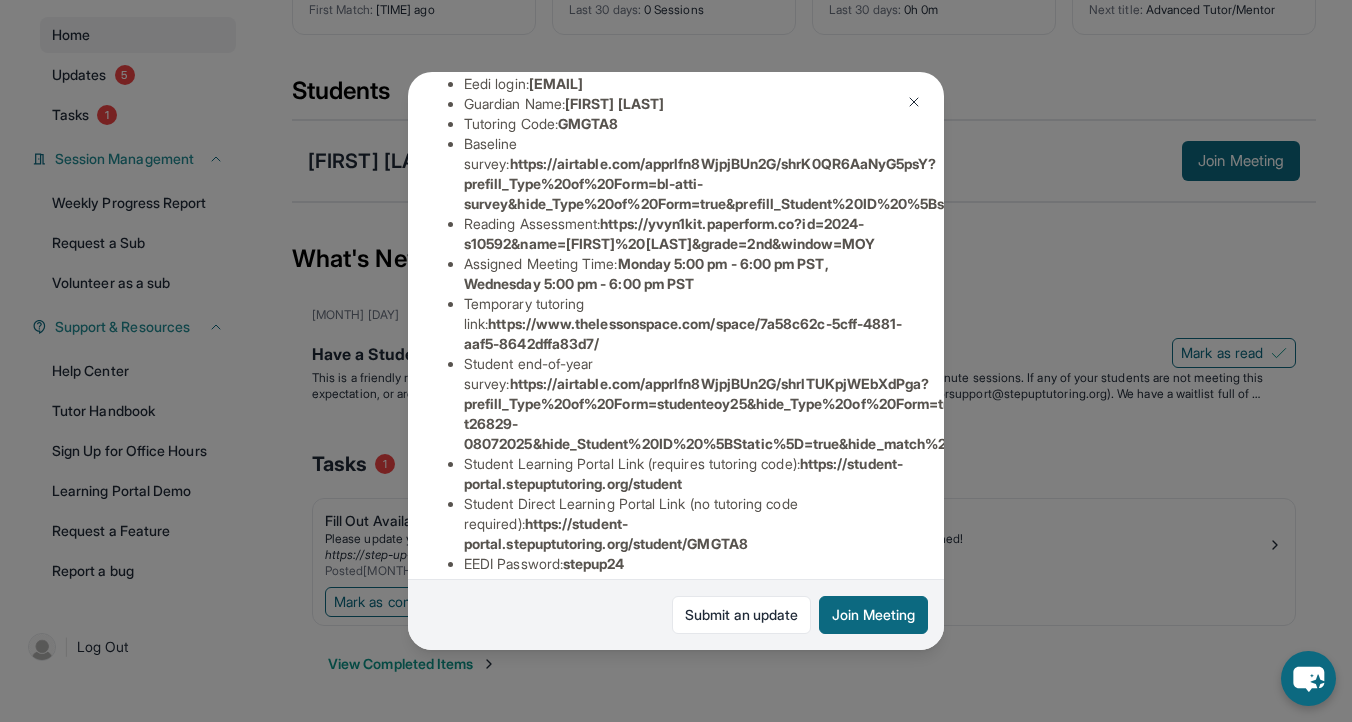 click on "https://airtable.com/apprlfn8WjpjBUn2G/shrlTUKpjWEbXdPga?prefill_Type%20of%20Form=studenteoy25&hide_Type%20of%20Form=true&prefill_Student%20ID%20%5BStatic%5D=recq4kDaLbhcqSdvS&prefill_match%20id=s10592-t26829-08072025&hide_Student%20ID%20%5BStatic%5D=true&hide_match%20id=true" at bounding box center (1029, 413) 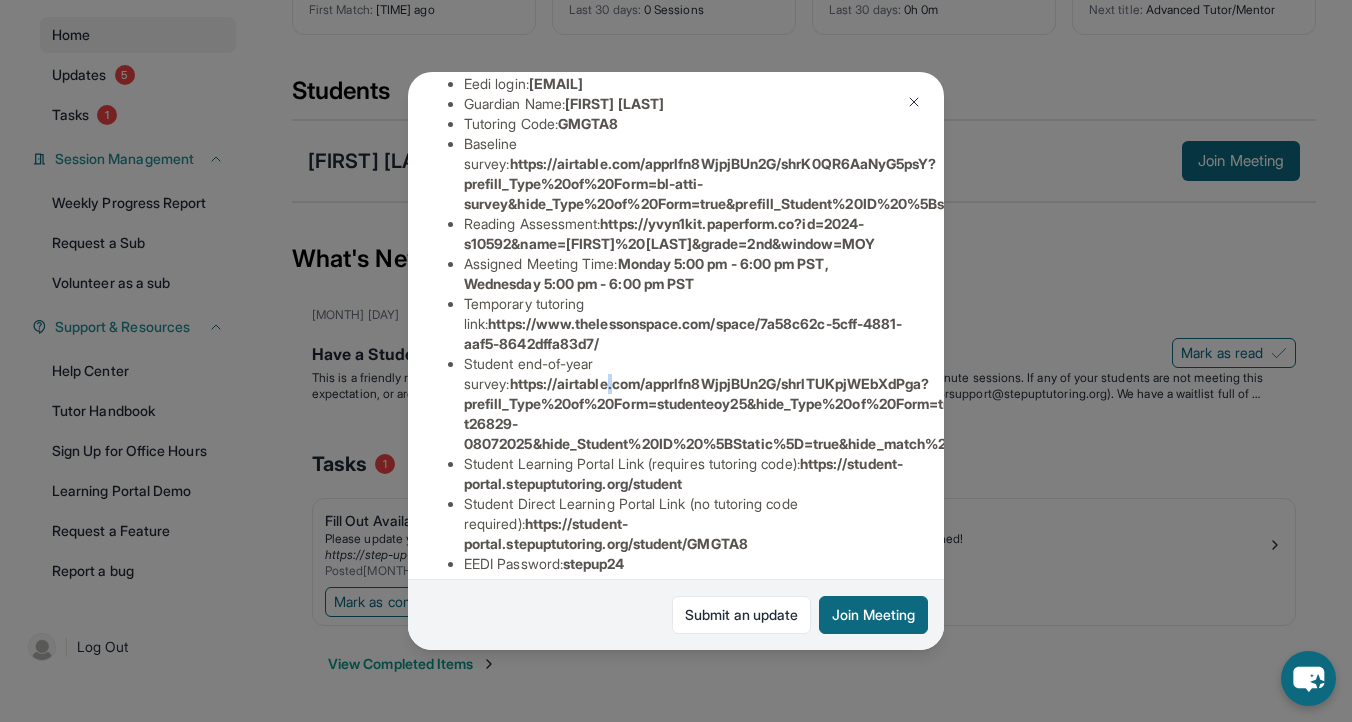 click on "https://airtable.com/apprlfn8WjpjBUn2G/shrlTUKpjWEbXdPga?prefill_Type%20of%20Form=studenteoy25&hide_Type%20of%20Form=true&prefill_Student%20ID%20%5BStatic%5D=recq4kDaLbhcqSdvS&prefill_match%20id=s10592-t26829-08072025&hide_Student%20ID%20%5BStatic%5D=true&hide_match%20id=true" at bounding box center [1029, 413] 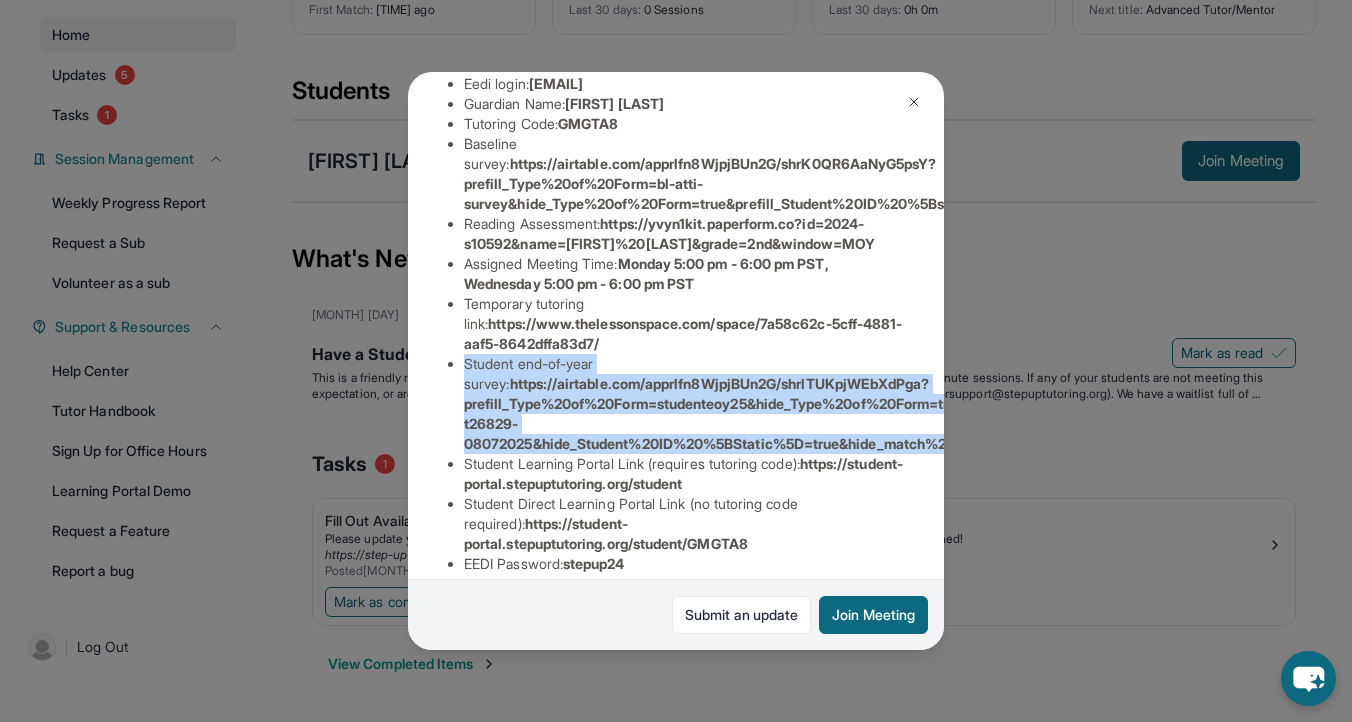 click on "https://airtable.com/apprlfn8WjpjBUn2G/shrlTUKpjWEbXdPga?prefill_Type%20of%20Form=studenteoy25&hide_Type%20of%20Form=true&prefill_Student%20ID%20%5BStatic%5D=recq4kDaLbhcqSdvS&prefill_match%20id=s10592-t26829-08072025&hide_Student%20ID%20%5BStatic%5D=true&hide_match%20id=true" at bounding box center [1029, 413] 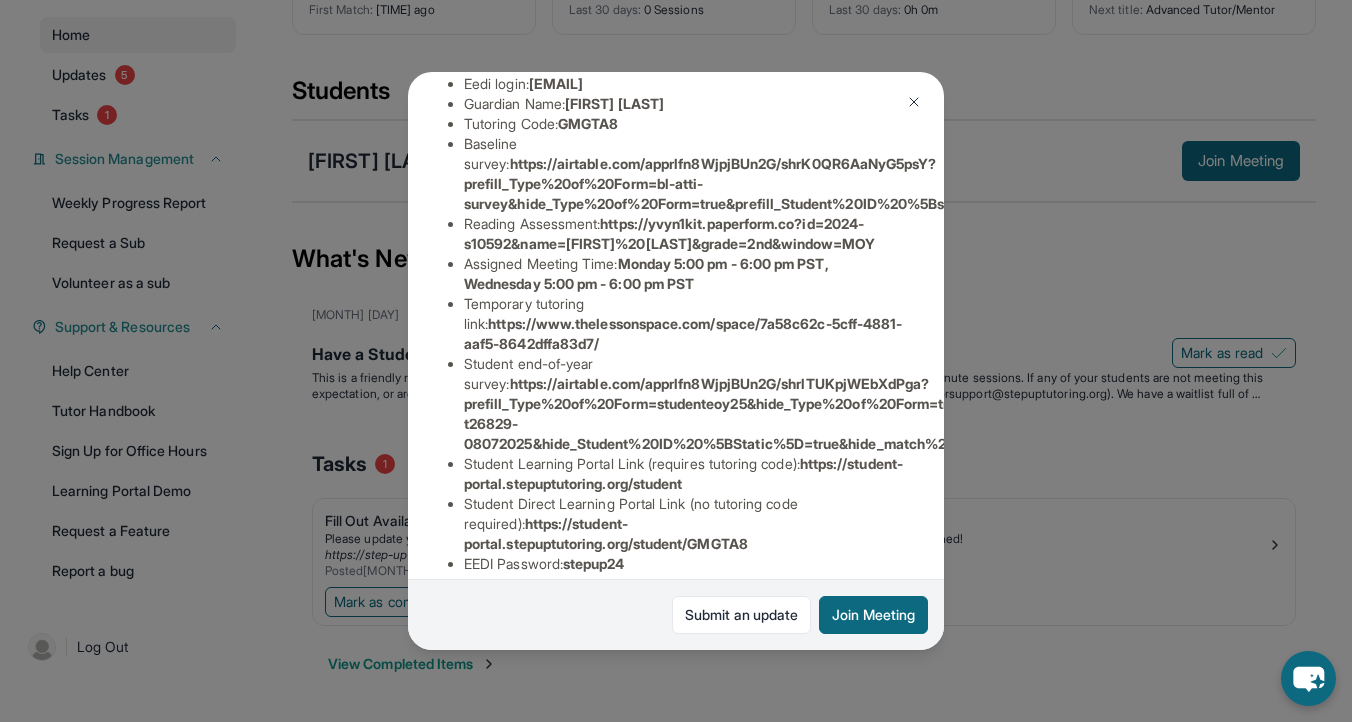 click on "https://airtable.com/apprlfn8WjpjBUn2G/shrlTUKpjWEbXdPga?prefill_Type%20of%20Form=studenteoy25&hide_Type%20of%20Form=true&prefill_Student%20ID%20%5BStatic%5D=recq4kDaLbhcqSdvS&prefill_match%20id=s10592-t26829-08072025&hide_Student%20ID%20%5BStatic%5D=true&hide_match%20id=true" at bounding box center [1029, 413] 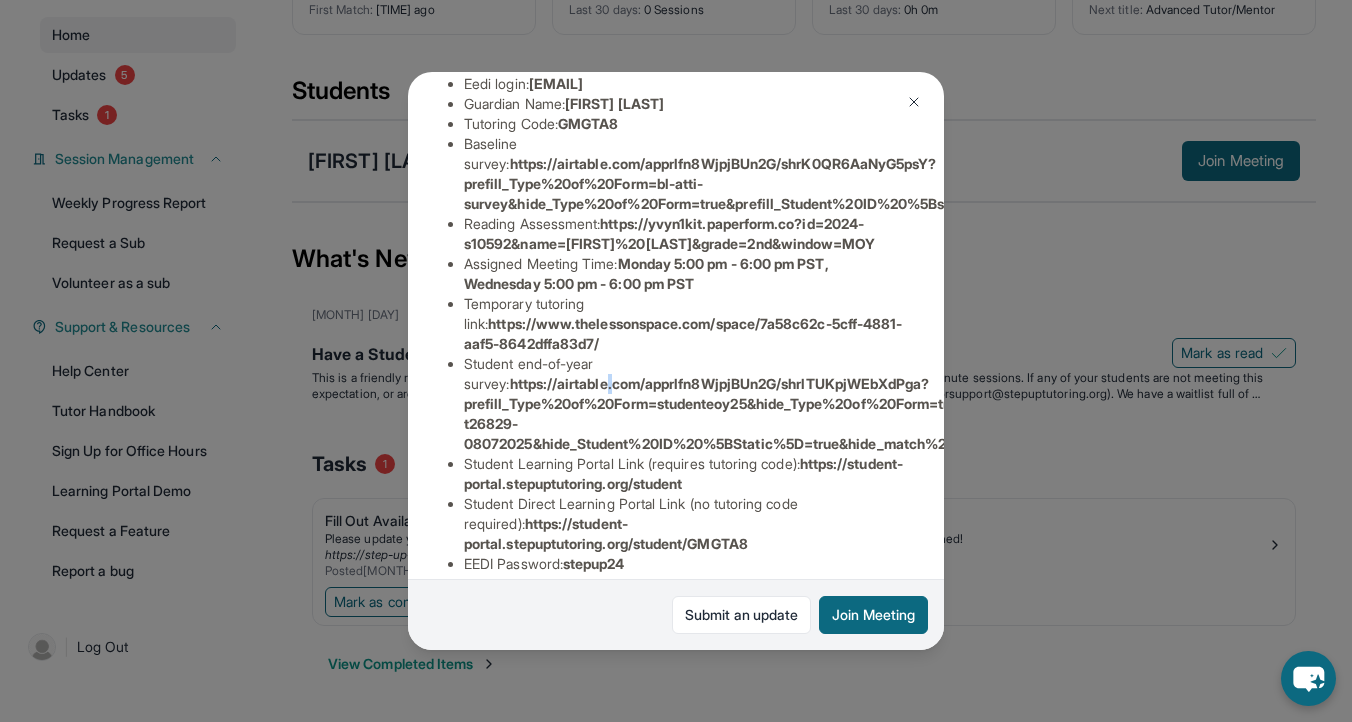 click on "https://airtable.com/apprlfn8WjpjBUn2G/shrlTUKpjWEbXdPga?prefill_Type%20of%20Form=studenteoy25&hide_Type%20of%20Form=true&prefill_Student%20ID%20%5BStatic%5D=recq4kDaLbhcqSdvS&prefill_match%20id=s10592-t26829-08072025&hide_Student%20ID%20%5BStatic%5D=true&hide_match%20id=true" at bounding box center [1029, 413] 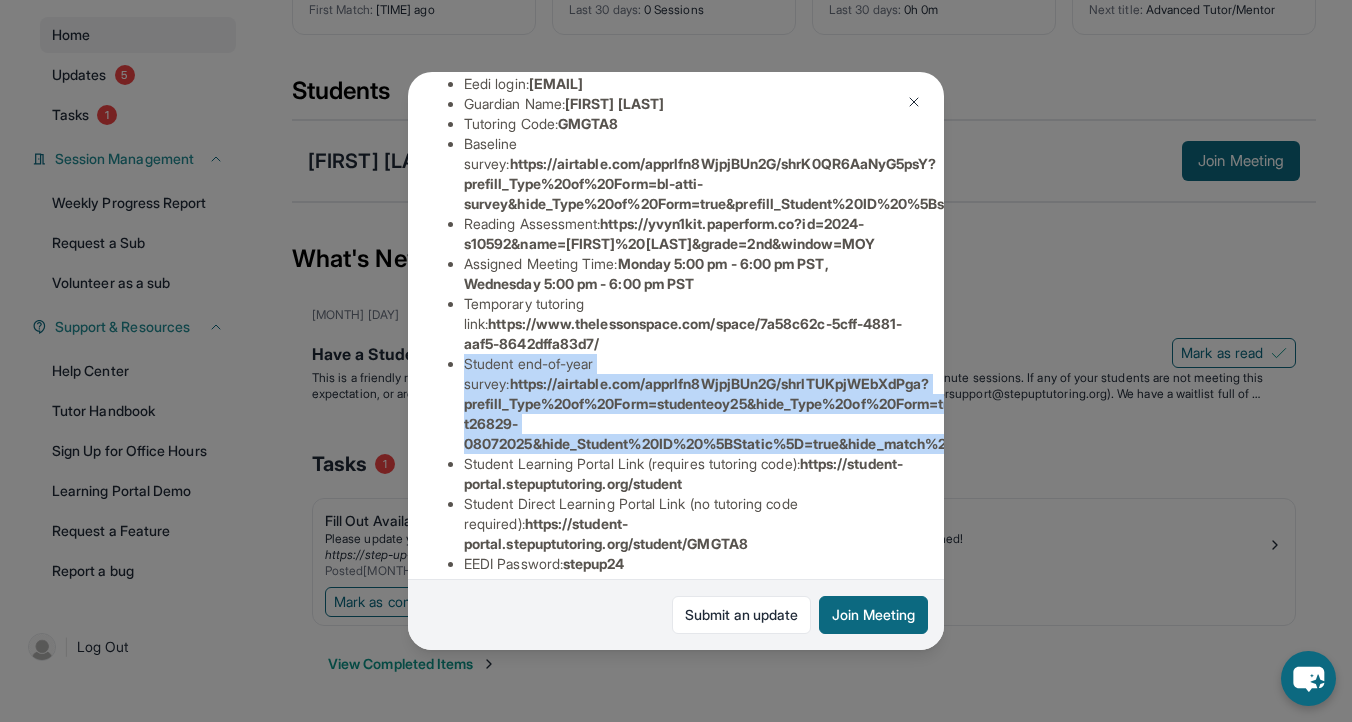 click on "https://airtable.com/apprlfn8WjpjBUn2G/shrlTUKpjWEbXdPga?prefill_Type%20of%20Form=studenteoy25&hide_Type%20of%20Form=true&prefill_Student%20ID%20%5BStatic%5D=recq4kDaLbhcqSdvS&prefill_match%20id=s10592-t26829-08072025&hide_Student%20ID%20%5BStatic%5D=true&hide_match%20id=true" at bounding box center (1029, 413) 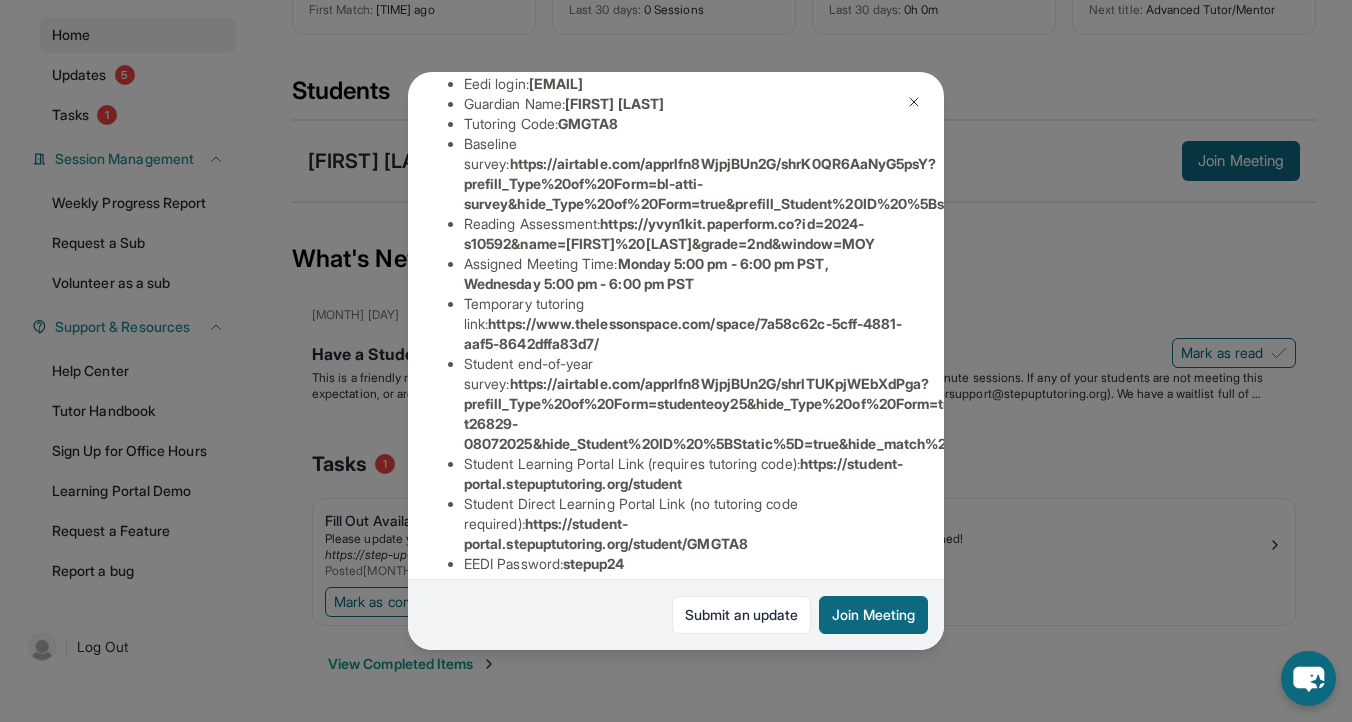 click on "https://airtable.com/apprlfn8WjpjBUn2G/shrlTUKpjWEbXdPga?prefill_Type%20of%20Form=studenteoy25&hide_Type%20of%20Form=true&prefill_Student%20ID%20%5BStatic%5D=recq4kDaLbhcqSdvS&prefill_match%20id=s10592-t26829-08072025&hide_Student%20ID%20%5BStatic%5D=true&hide_match%20id=true" at bounding box center [1029, 413] 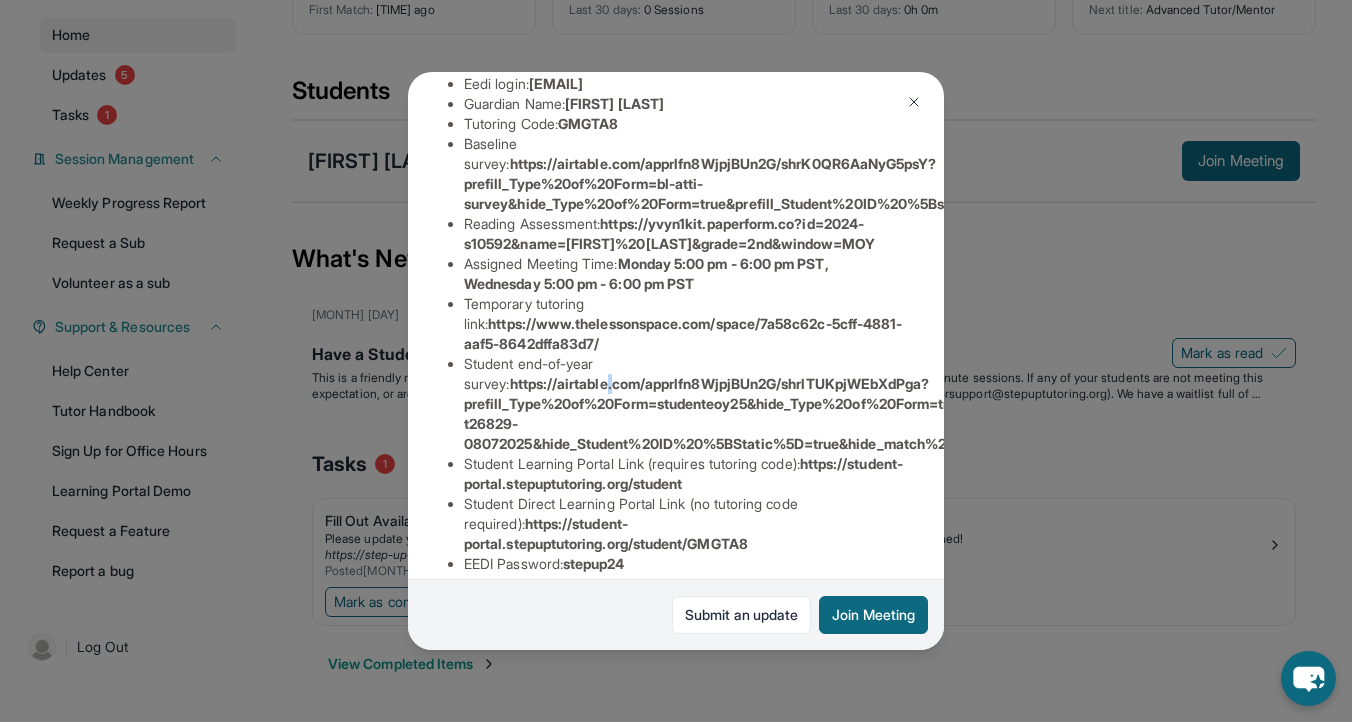 click on "https://airtable.com/apprlfn8WjpjBUn2G/shrlTUKpjWEbXdPga?prefill_Type%20of%20Form=studenteoy25&hide_Type%20of%20Form=true&prefill_Student%20ID%20%5BStatic%5D=recq4kDaLbhcqSdvS&prefill_match%20id=s10592-t26829-08072025&hide_Student%20ID%20%5BStatic%5D=true&hide_match%20id=true" at bounding box center (1029, 413) 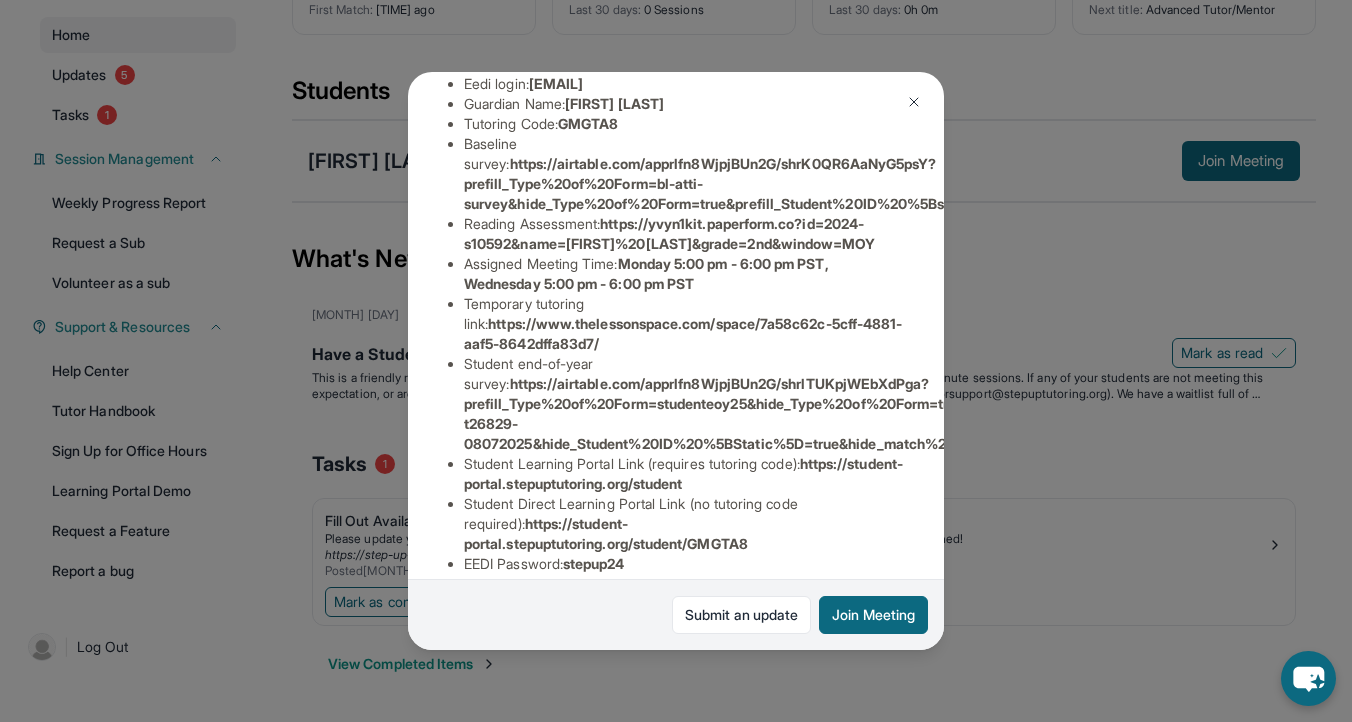 click on "https://airtable.com/apprlfn8WjpjBUn2G/shrlTUKpjWEbXdPga?prefill_Type%20of%20Form=studenteoy25&hide_Type%20of%20Form=true&prefill_Student%20ID%20%5BStatic%5D=recq4kDaLbhcqSdvS&prefill_match%20id=s10592-t26829-08072025&hide_Student%20ID%20%5BStatic%5D=true&hide_match%20id=true" at bounding box center (1029, 413) 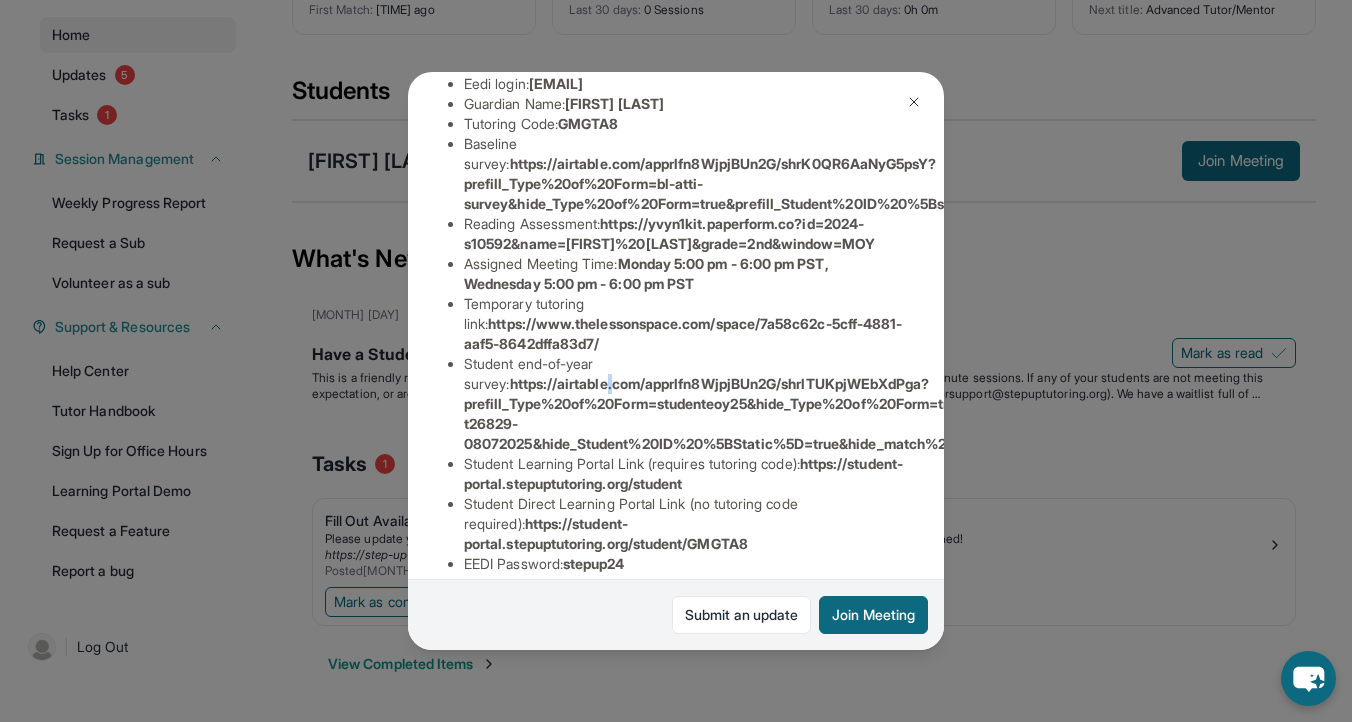 click on "https://airtable.com/apprlfn8WjpjBUn2G/shrlTUKpjWEbXdPga?prefill_Type%20of%20Form=studenteoy25&hide_Type%20of%20Form=true&prefill_Student%20ID%20%5BStatic%5D=recq4kDaLbhcqSdvS&prefill_match%20id=s10592-t26829-08072025&hide_Student%20ID%20%5BStatic%5D=true&hide_match%20id=true" at bounding box center [1029, 413] 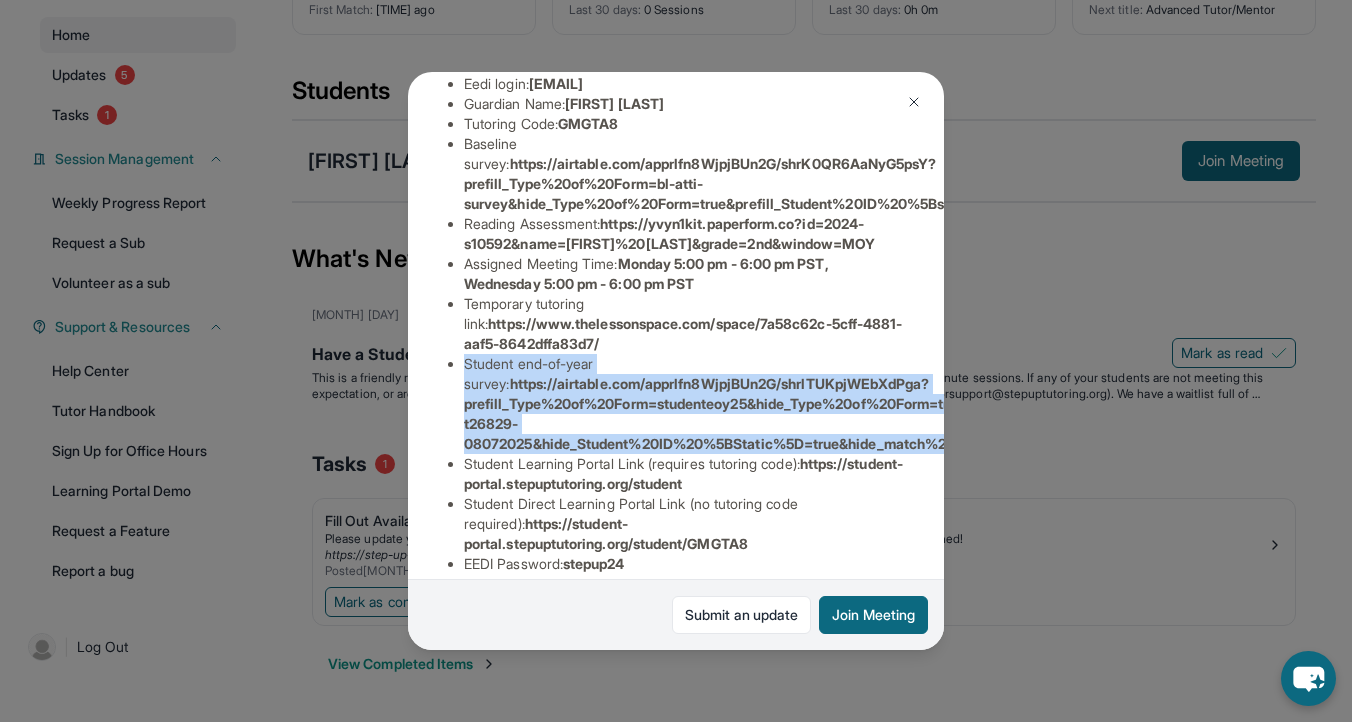 click on "https://airtable.com/apprlfn8WjpjBUn2G/shrlTUKpjWEbXdPga?prefill_Type%20of%20Form=studenteoy25&hide_Type%20of%20Form=true&prefill_Student%20ID%20%5BStatic%5D=recq4kDaLbhcqSdvS&prefill_match%20id=s10592-t26829-08072025&hide_Student%20ID%20%5BStatic%5D=true&hide_match%20id=true" at bounding box center [1029, 413] 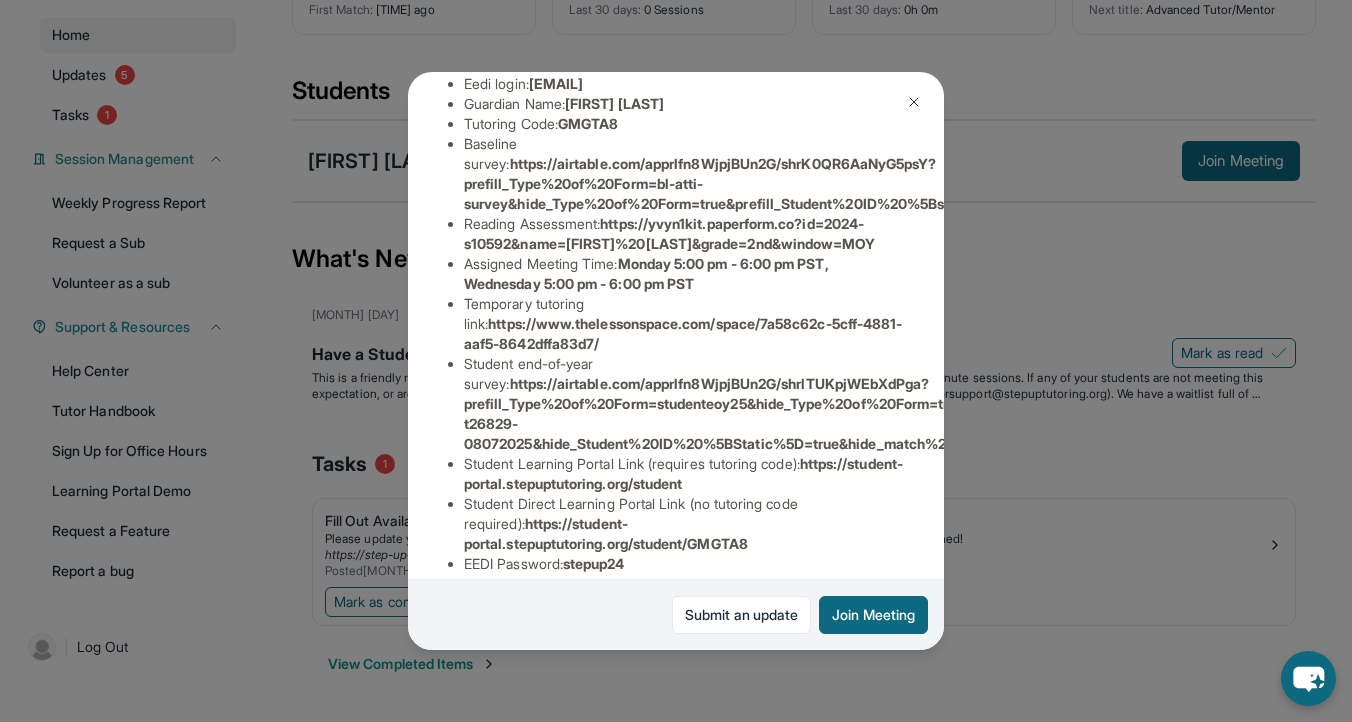 click on "https://airtable.com/apprlfn8WjpjBUn2G/shrlTUKpjWEbXdPga?prefill_Type%20of%20Form=studenteoy25&hide_Type%20of%20Form=true&prefill_Student%20ID%20%5BStatic%5D=recq4kDaLbhcqSdvS&prefill_match%20id=s10592-t26829-08072025&hide_Student%20ID%20%5BStatic%5D=true&hide_match%20id=true" at bounding box center (1029, 413) 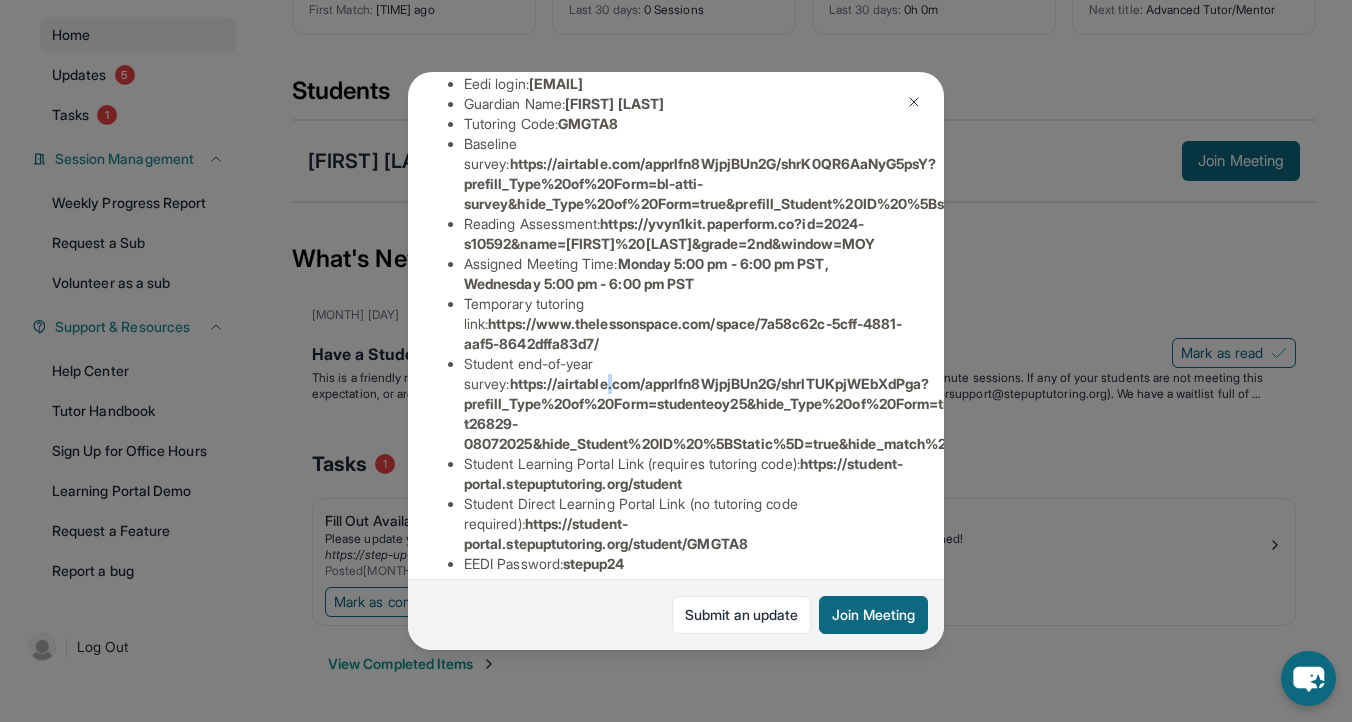 click on "https://airtable.com/apprlfn8WjpjBUn2G/shrlTUKpjWEbXdPga?prefill_Type%20of%20Form=studenteoy25&hide_Type%20of%20Form=true&prefill_Student%20ID%20%5BStatic%5D=recq4kDaLbhcqSdvS&prefill_match%20id=s10592-t26829-08072025&hide_Student%20ID%20%5BStatic%5D=true&hide_match%20id=true" at bounding box center [1029, 413] 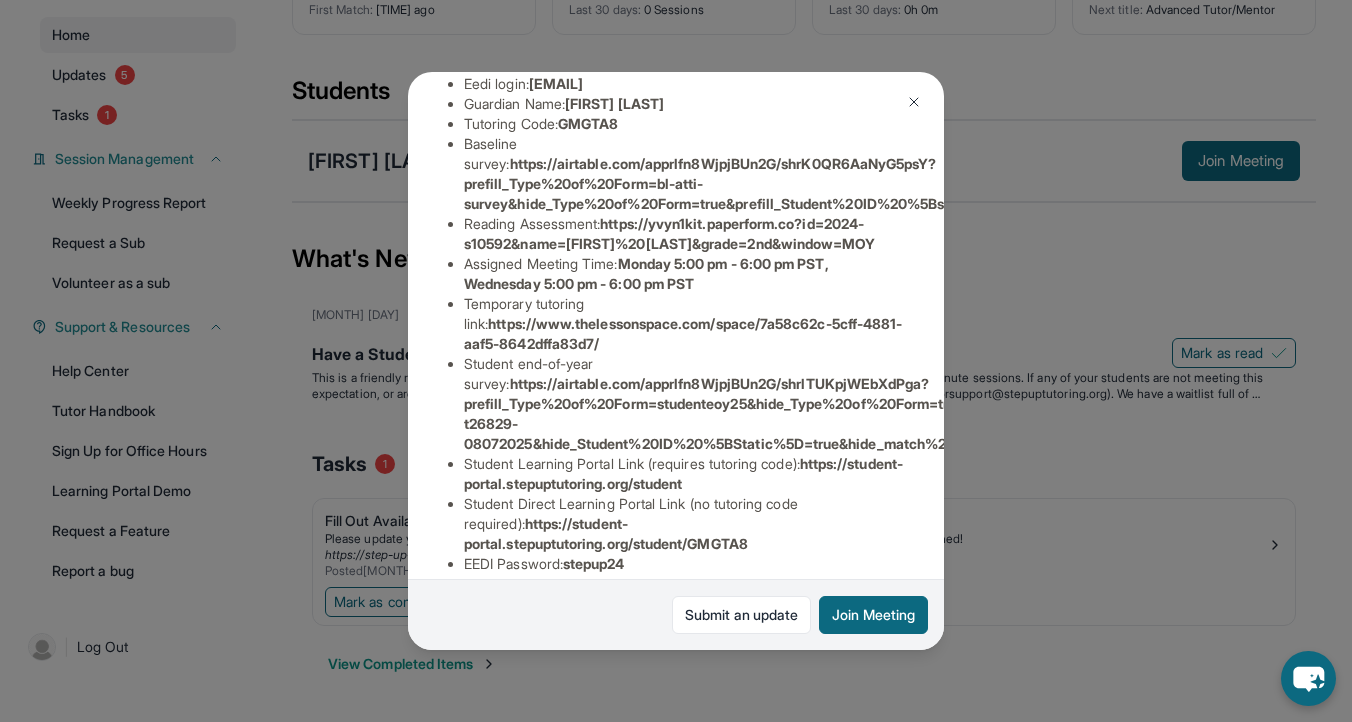 click on "https://airtable.com/apprlfn8WjpjBUn2G/shrlTUKpjWEbXdPga?prefill_Type%20of%20Form=studenteoy25&hide_Type%20of%20Form=true&prefill_Student%20ID%20%5BStatic%5D=recq4kDaLbhcqSdvS&prefill_match%20id=s10592-t26829-08072025&hide_Student%20ID%20%5BStatic%5D=true&hide_match%20id=true" at bounding box center (1029, 413) 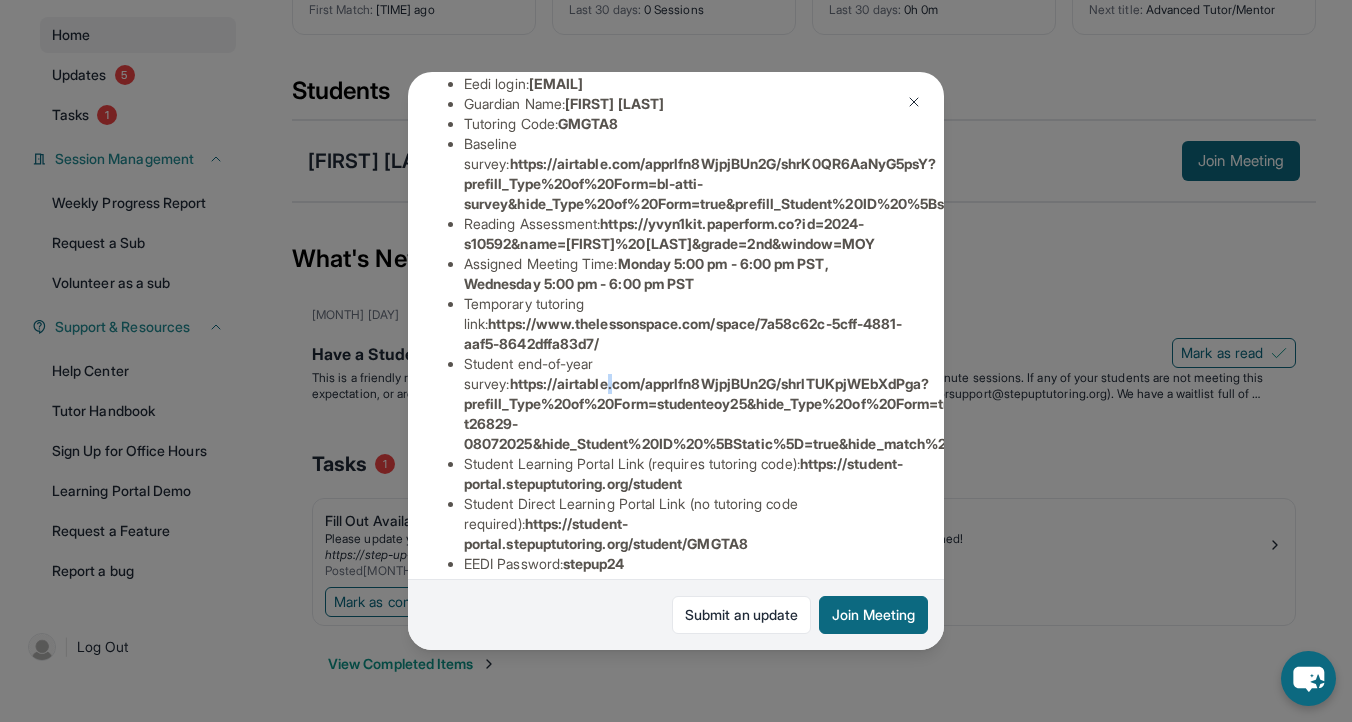 click on "https://airtable.com/apprlfn8WjpjBUn2G/shrlTUKpjWEbXdPga?prefill_Type%20of%20Form=studenteoy25&hide_Type%20of%20Form=true&prefill_Student%20ID%20%5BStatic%5D=recq4kDaLbhcqSdvS&prefill_match%20id=s10592-t26829-08072025&hide_Student%20ID%20%5BStatic%5D=true&hide_match%20id=true" at bounding box center (1029, 413) 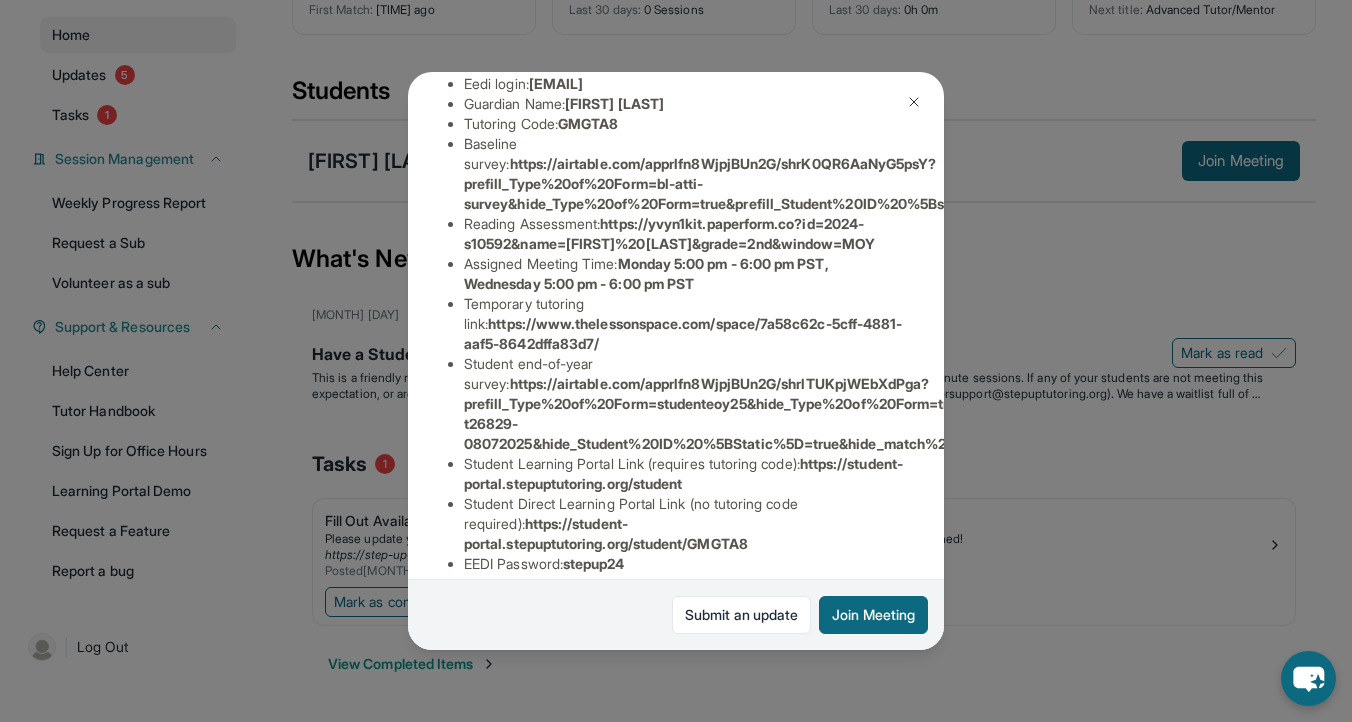 click on "https://airtable.com/apprlfn8WjpjBUn2G/shrlTUKpjWEbXdPga?prefill_Type%20of%20Form=studenteoy25&hide_Type%20of%20Form=true&prefill_Student%20ID%20%5BStatic%5D=recq4kDaLbhcqSdvS&prefill_match%20id=s10592-t26829-08072025&hide_Student%20ID%20%5BStatic%5D=true&hide_match%20id=true" at bounding box center [1029, 413] 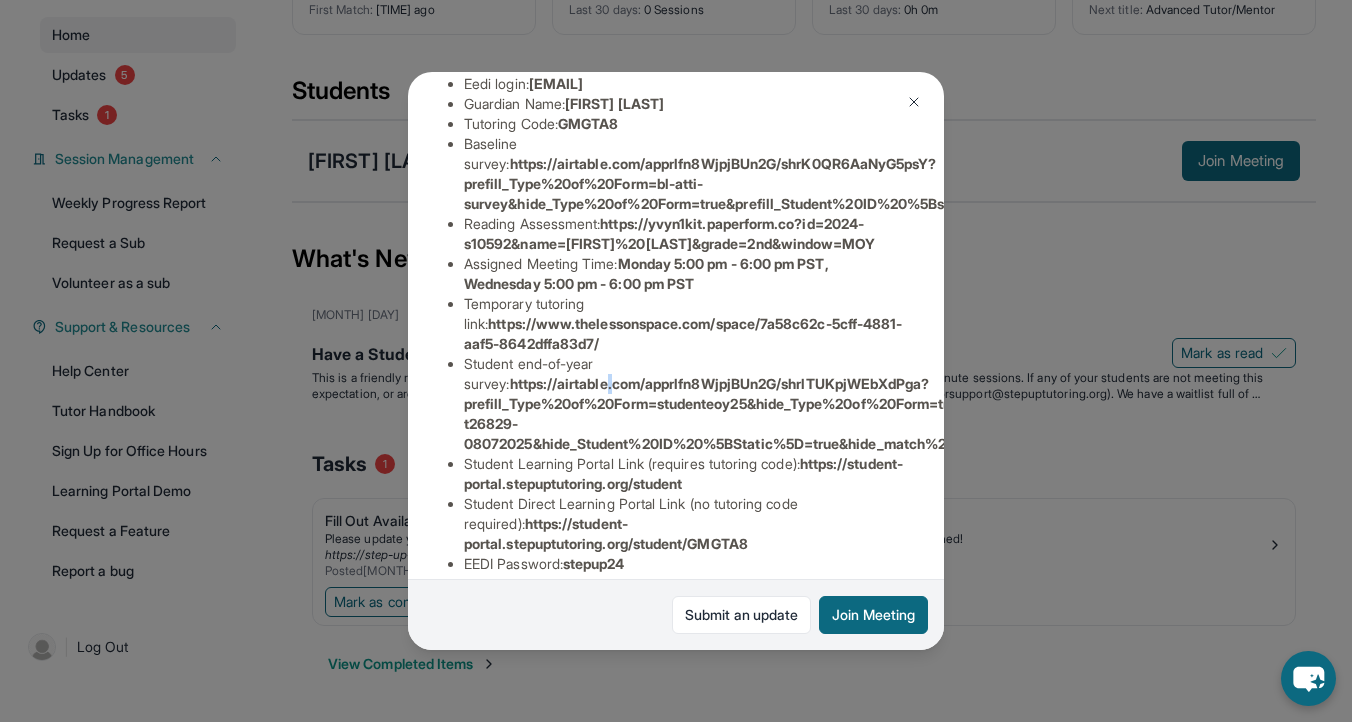 click on "https://airtable.com/apprlfn8WjpjBUn2G/shrlTUKpjWEbXdPga?prefill_Type%20of%20Form=studenteoy25&hide_Type%20of%20Form=true&prefill_Student%20ID%20%5BStatic%5D=recq4kDaLbhcqSdvS&prefill_match%20id=s10592-t26829-08072025&hide_Student%20ID%20%5BStatic%5D=true&hide_match%20id=true" at bounding box center (1029, 413) 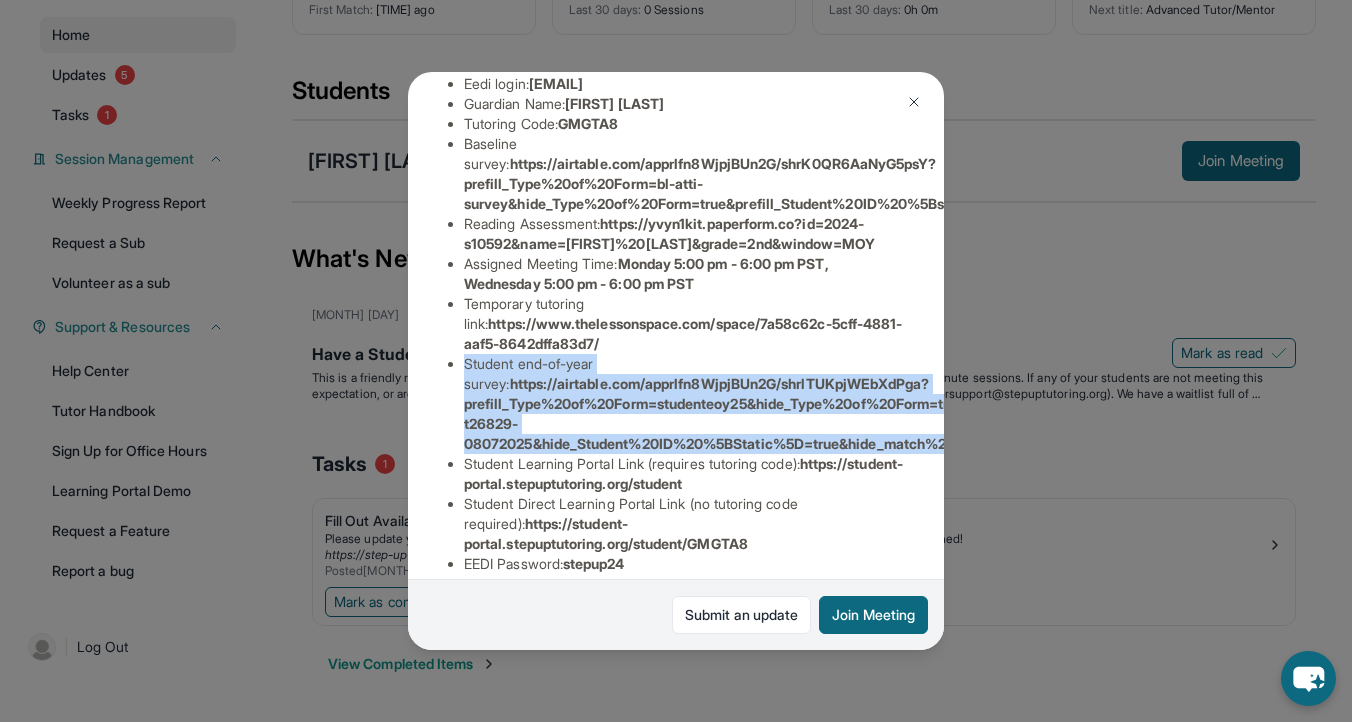 click on "https://airtable.com/apprlfn8WjpjBUn2G/shrlTUKpjWEbXdPga?prefill_Type%20of%20Form=studenteoy25&hide_Type%20of%20Form=true&prefill_Student%20ID%20%5BStatic%5D=recq4kDaLbhcqSdvS&prefill_match%20id=s10592-t26829-08072025&hide_Student%20ID%20%5BStatic%5D=true&hide_match%20id=true" at bounding box center (1029, 413) 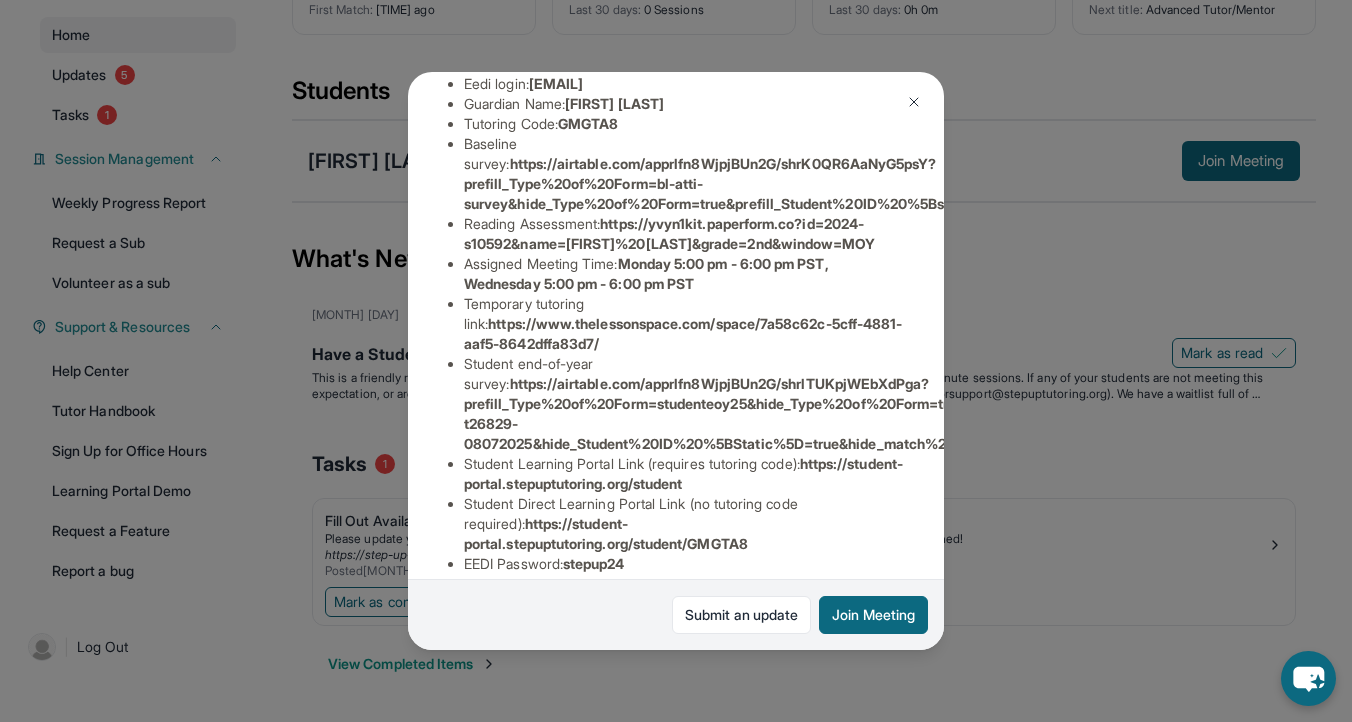 click on "https://airtable.com/apprlfn8WjpjBUn2G/shrlTUKpjWEbXdPga?prefill_Type%20of%20Form=studenteoy25&hide_Type%20of%20Form=true&prefill_Student%20ID%20%5BStatic%5D=recq4kDaLbhcqSdvS&prefill_match%20id=s10592-t26829-08072025&hide_Student%20ID%20%5BStatic%5D=true&hide_match%20id=true" at bounding box center [1029, 413] 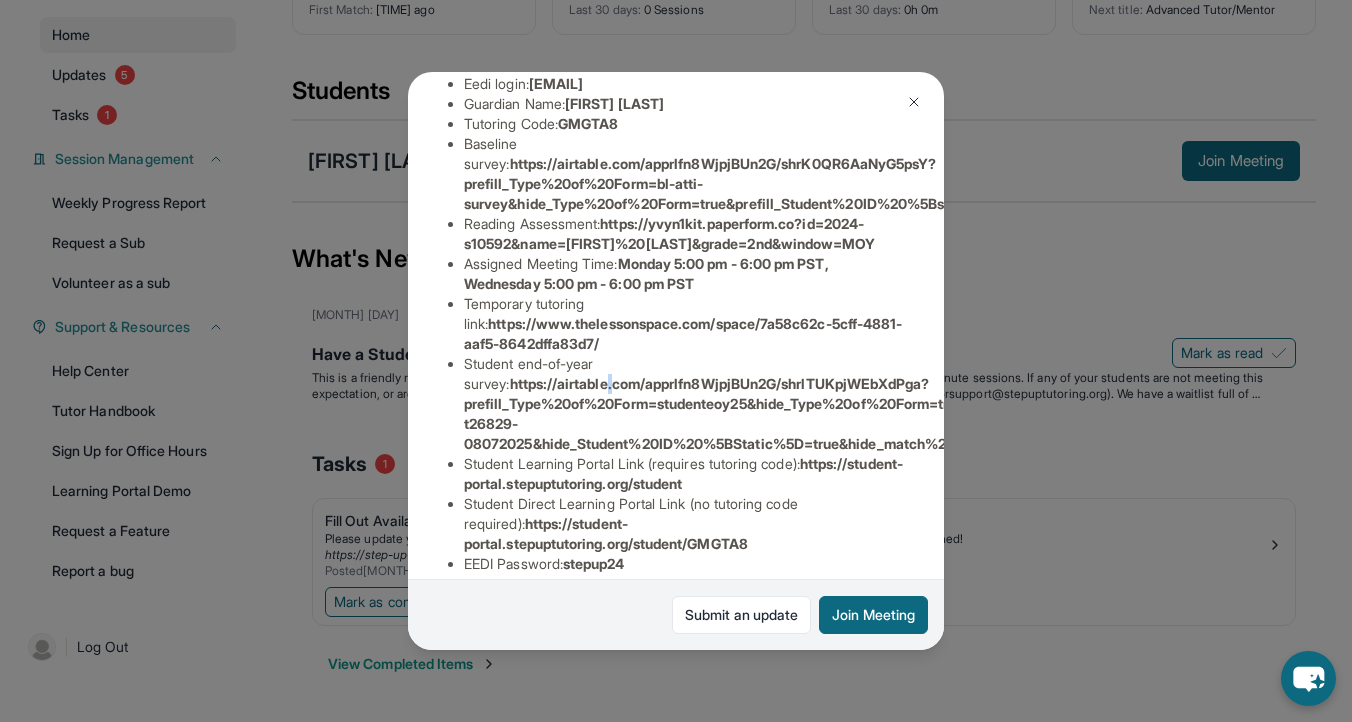 click on "https://airtable.com/apprlfn8WjpjBUn2G/shrlTUKpjWEbXdPga?prefill_Type%20of%20Form=studenteoy25&hide_Type%20of%20Form=true&prefill_Student%20ID%20%5BStatic%5D=recq4kDaLbhcqSdvS&prefill_match%20id=s10592-t26829-08072025&hide_Student%20ID%20%5BStatic%5D=true&hide_match%20id=true" at bounding box center (1029, 413) 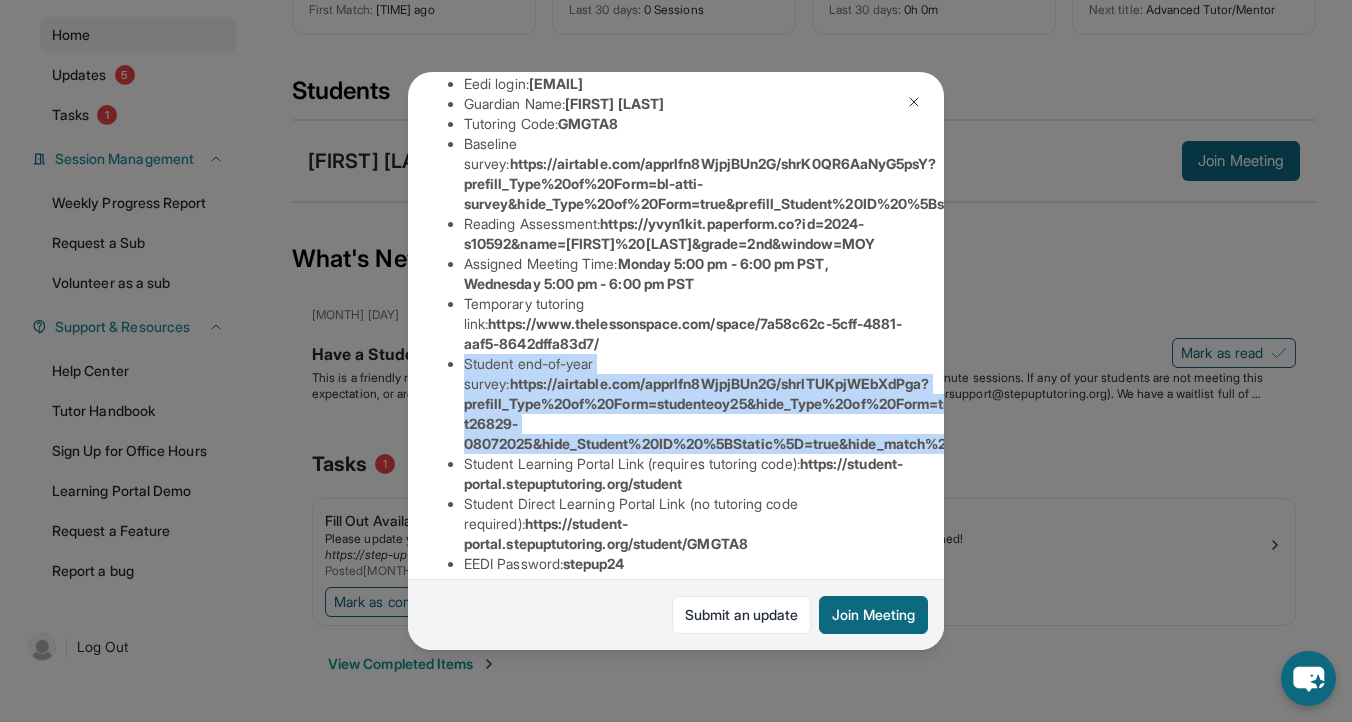 click on "https://airtable.com/apprlfn8WjpjBUn2G/shrlTUKpjWEbXdPga?prefill_Type%20of%20Form=studenteoy25&hide_Type%20of%20Form=true&prefill_Student%20ID%20%5BStatic%5D=recq4kDaLbhcqSdvS&prefill_match%20id=s10592-t26829-08072025&hide_Student%20ID%20%5BStatic%5D=true&hide_match%20id=true" at bounding box center (1029, 413) 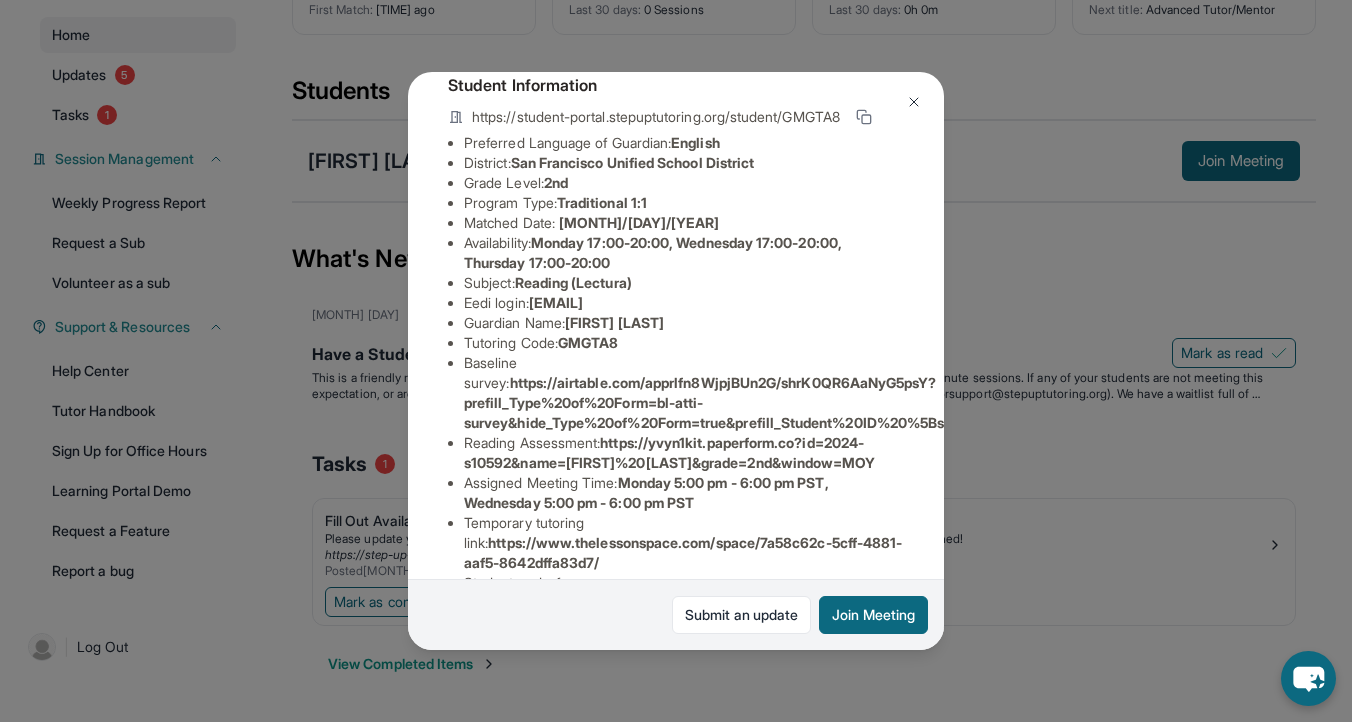 scroll, scrollTop: 146, scrollLeft: 0, axis: vertical 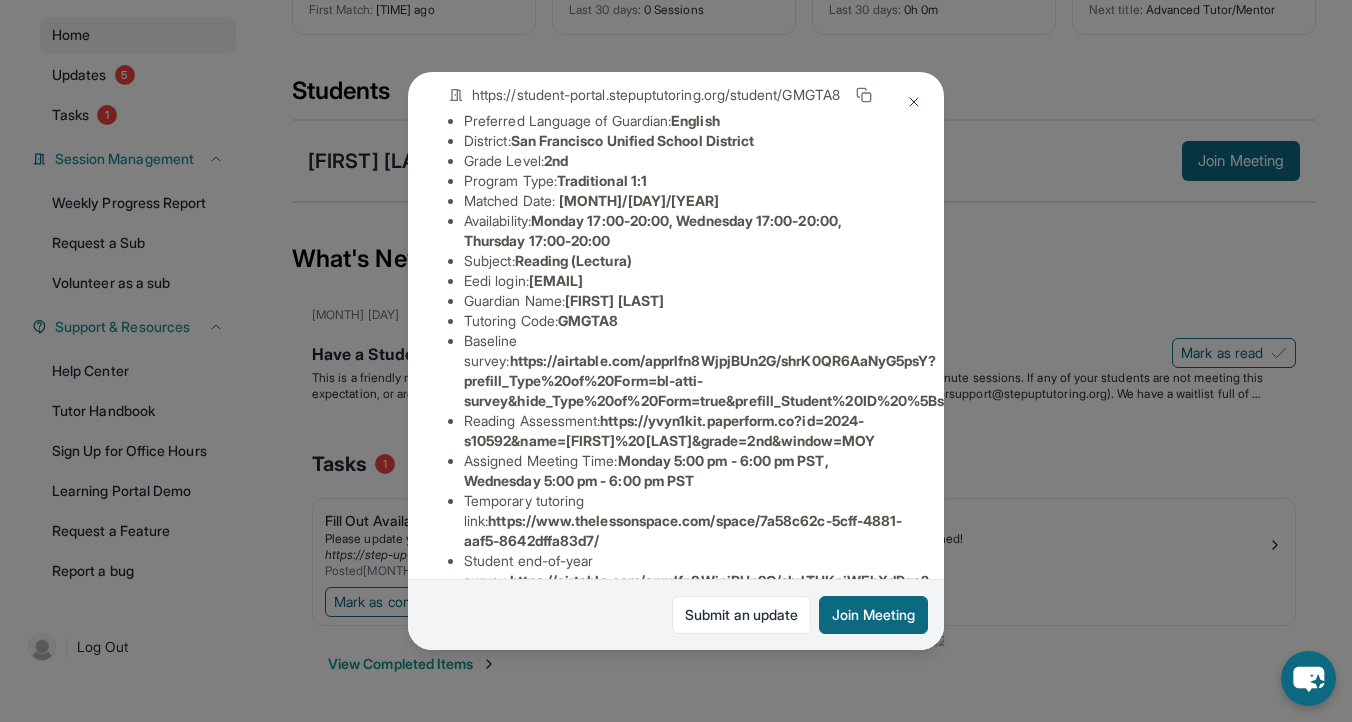 click on "https://airtable.com/apprlfn8WjpjBUn2G/shrK0QR6AaNyG5psY?prefill_Type%20of%20Form=bl-atti-survey&hide_Type%20of%20Form=true&prefill_Student%20ID%20%5Bstatic%5D=recq4kDaLbhcqSdvS&hide_Student%20ID%20%5Bstatic%5D=true" at bounding box center [961, 380] 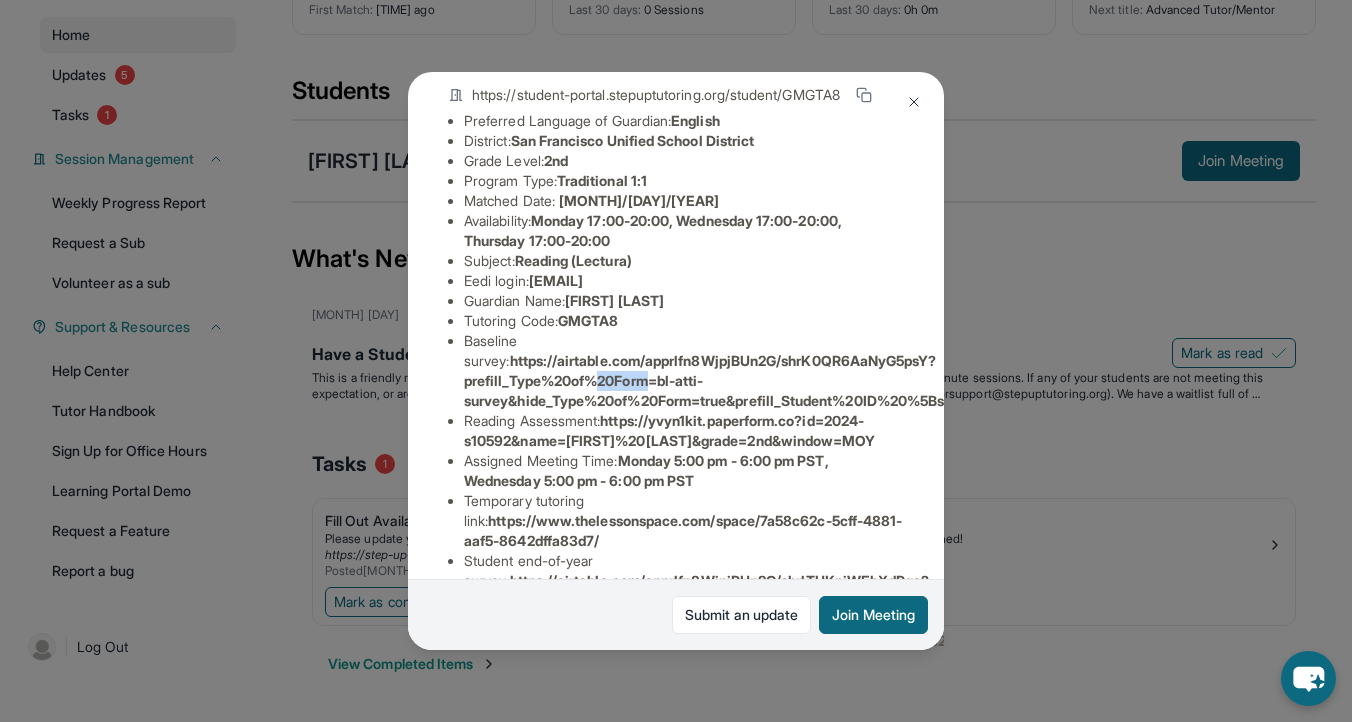 click on "https://airtable.com/apprlfn8WjpjBUn2G/shrK0QR6AaNyG5psY?prefill_Type%20of%20Form=bl-atti-survey&hide_Type%20of%20Form=true&prefill_Student%20ID%20%5Bstatic%5D=recq4kDaLbhcqSdvS&hide_Student%20ID%20%5Bstatic%5D=true" at bounding box center (961, 380) 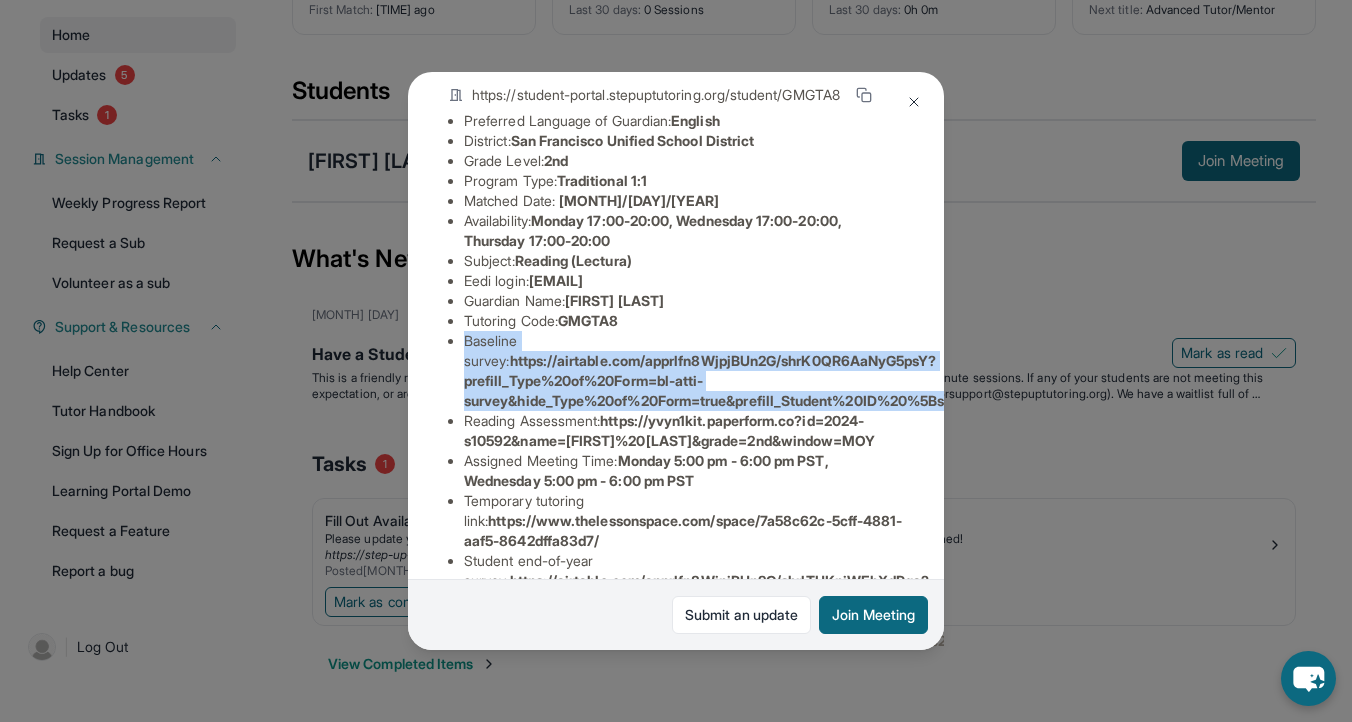 click on "https://airtable.com/apprlfn8WjpjBUn2G/shrK0QR6AaNyG5psY?prefill_Type%20of%20Form=bl-atti-survey&hide_Type%20of%20Form=true&prefill_Student%20ID%20%5Bstatic%5D=recq4kDaLbhcqSdvS&hide_Student%20ID%20%5Bstatic%5D=true" at bounding box center [961, 380] 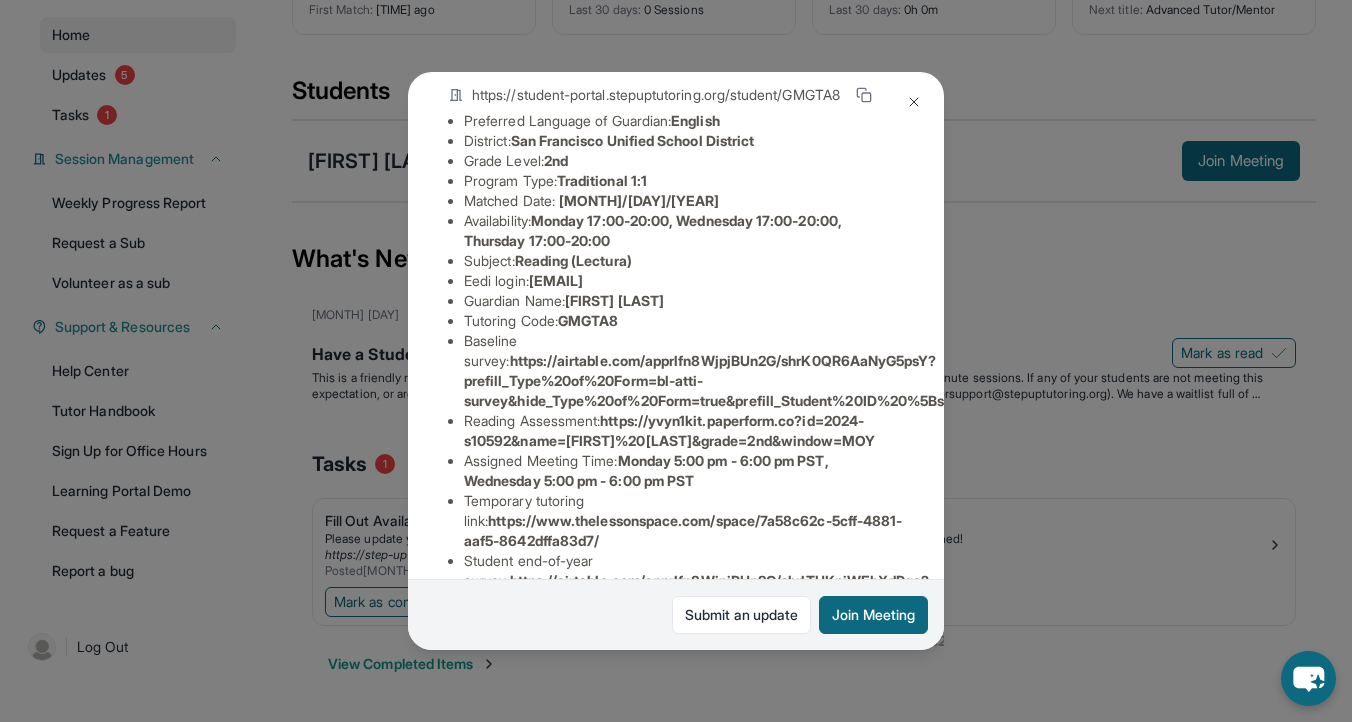 click on "https://airtable.com/apprlfn8WjpjBUn2G/shrK0QR6AaNyG5psY?prefill_Type%20of%20Form=bl-atti-survey&hide_Type%20of%20Form=true&prefill_Student%20ID%20%5Bstatic%5D=recq4kDaLbhcqSdvS&hide_Student%20ID%20%5Bstatic%5D=true" at bounding box center (961, 380) 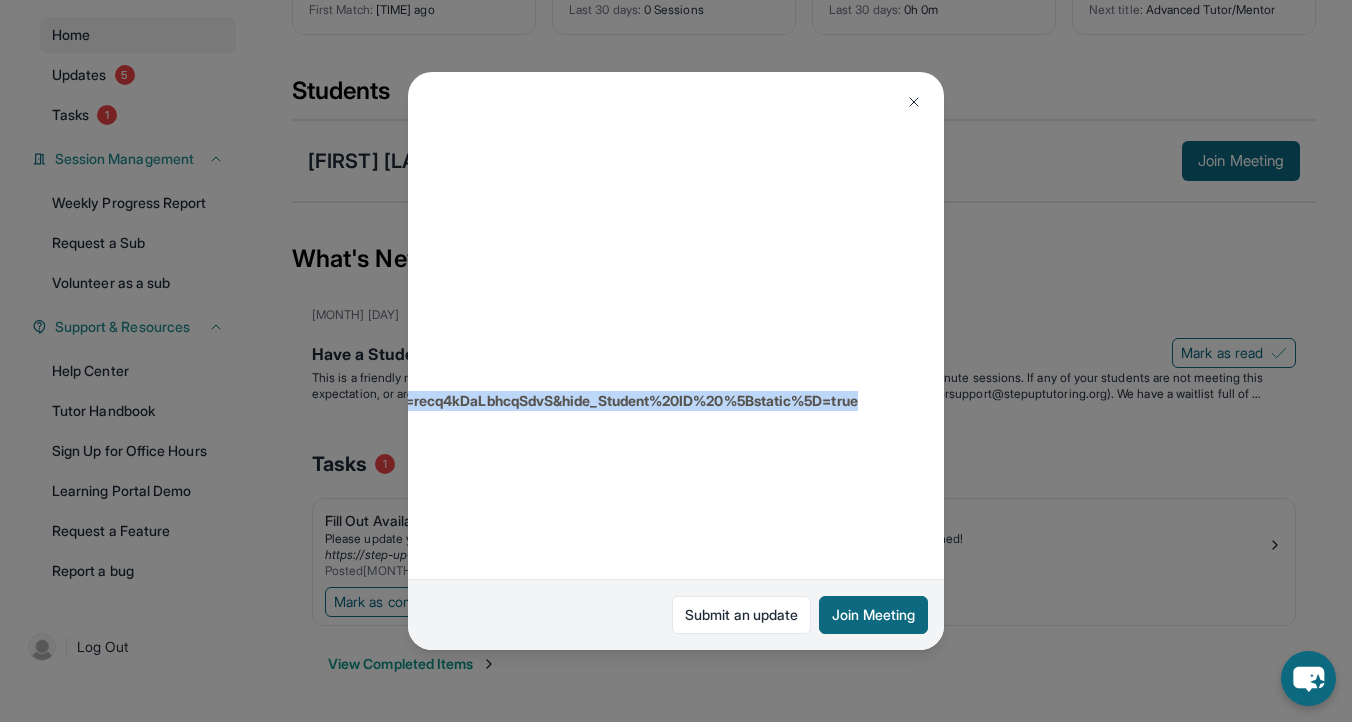 scroll, scrollTop: 146, scrollLeft: 704, axis: both 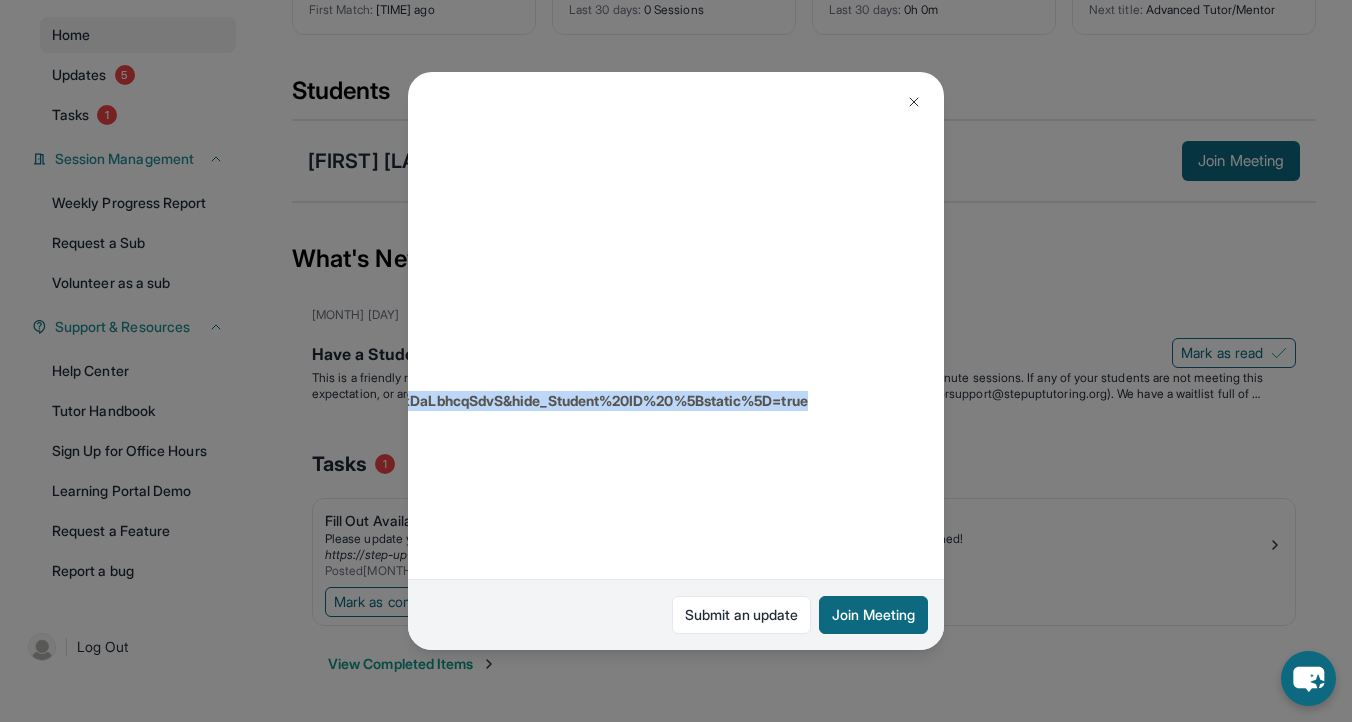 drag, startPoint x: 461, startPoint y: 360, endPoint x: 957, endPoint y: 401, distance: 497.69168 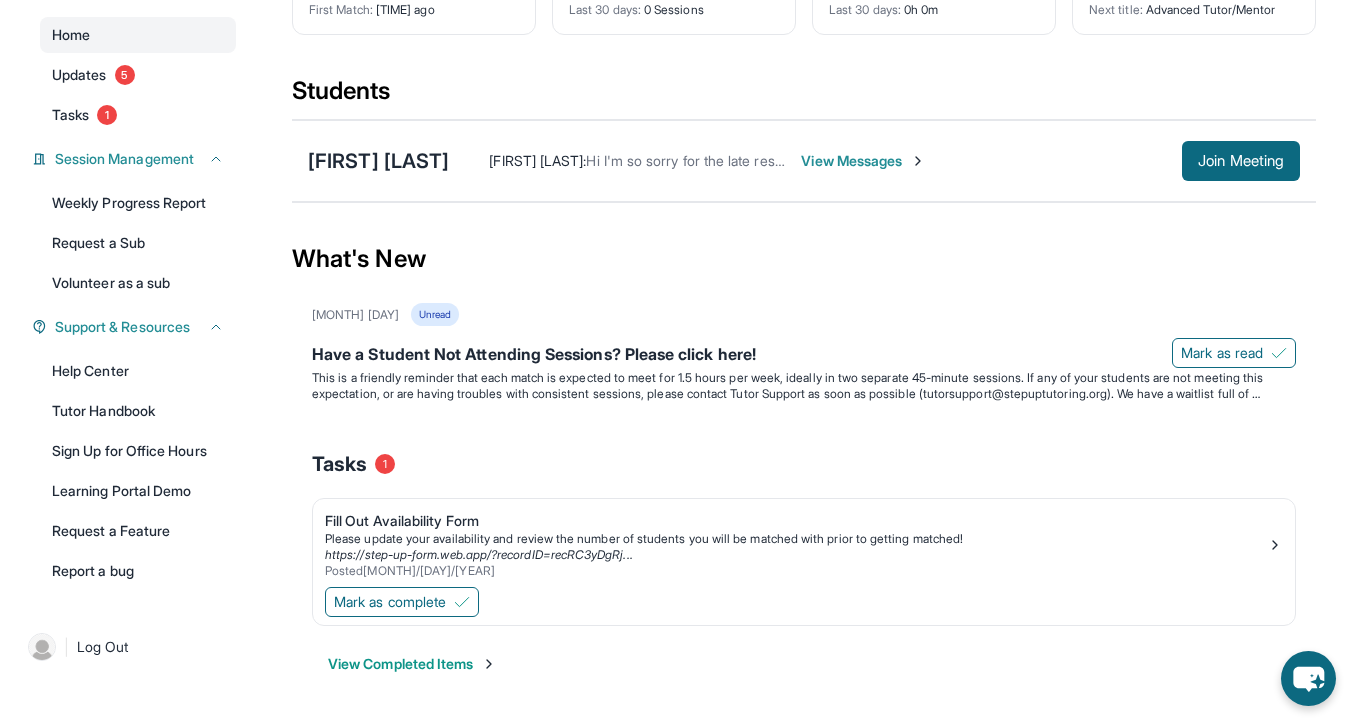 copy on "https://airtable.com/apprlfn8WjpjBUn2G/shrK0QR6AaNyG5psY?prefill_Type%20of%20Form=bl-atti-survey&hide_Type%20of%20Form=true&prefill_Student%20ID%20%5Bstatic%5D=recq4kDaLbhcqSdvS&hide_Student%20ID%20%5Bstatic%5D=true" 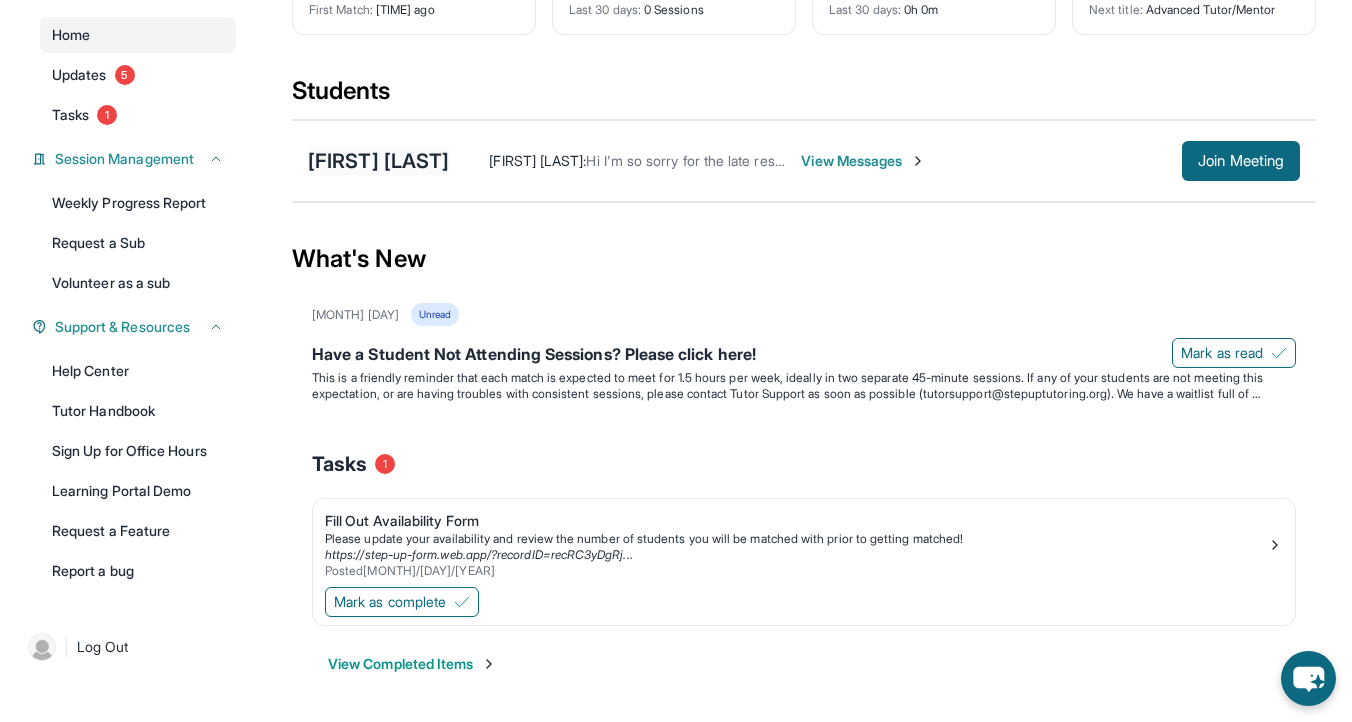 click on "[FIRST] [LAST]" at bounding box center (378, 161) 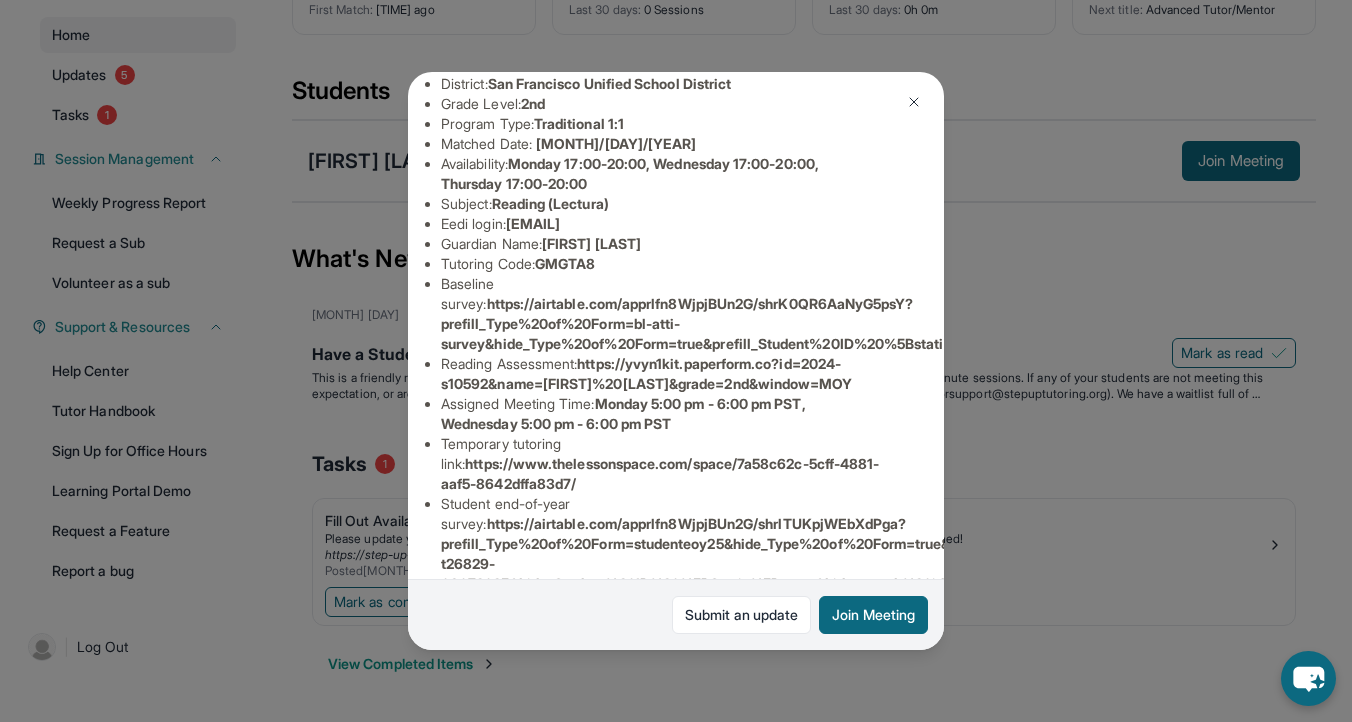 scroll, scrollTop: 203, scrollLeft: 44, axis: both 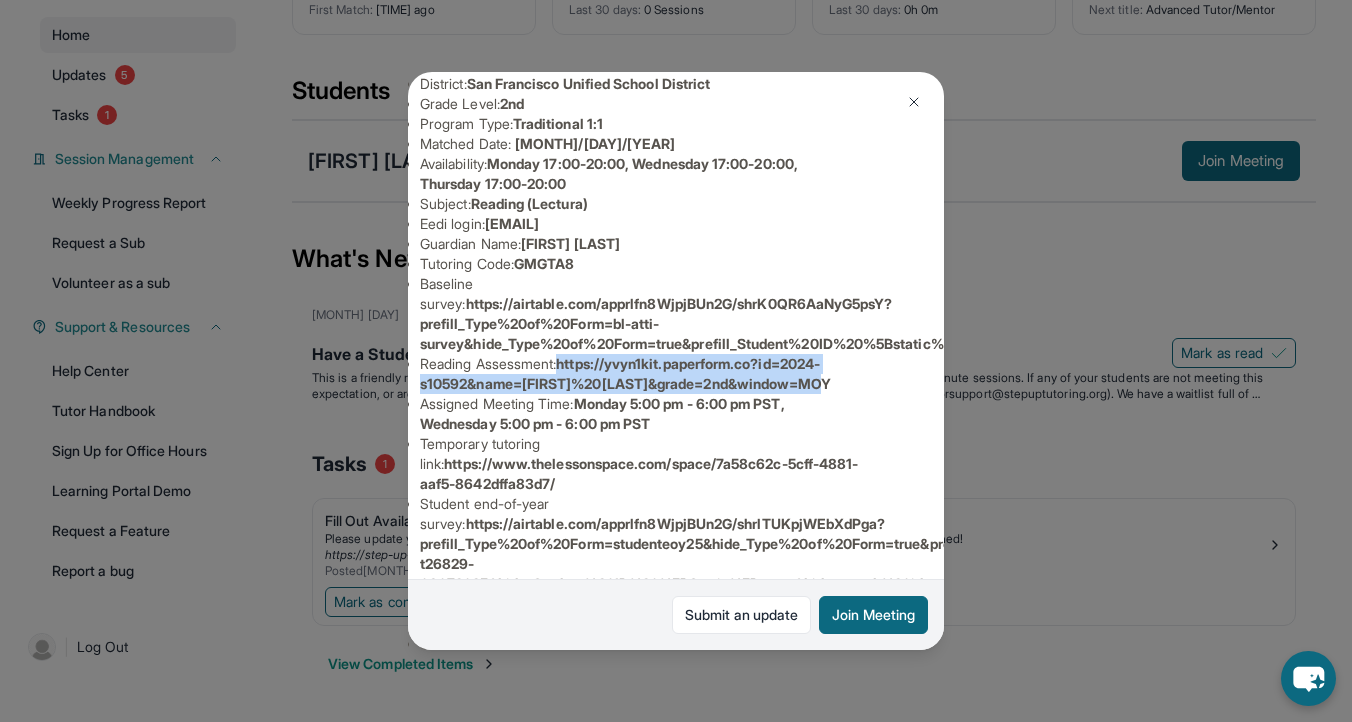 drag, startPoint x: 845, startPoint y: 385, endPoint x: 569, endPoint y: 365, distance: 276.7237 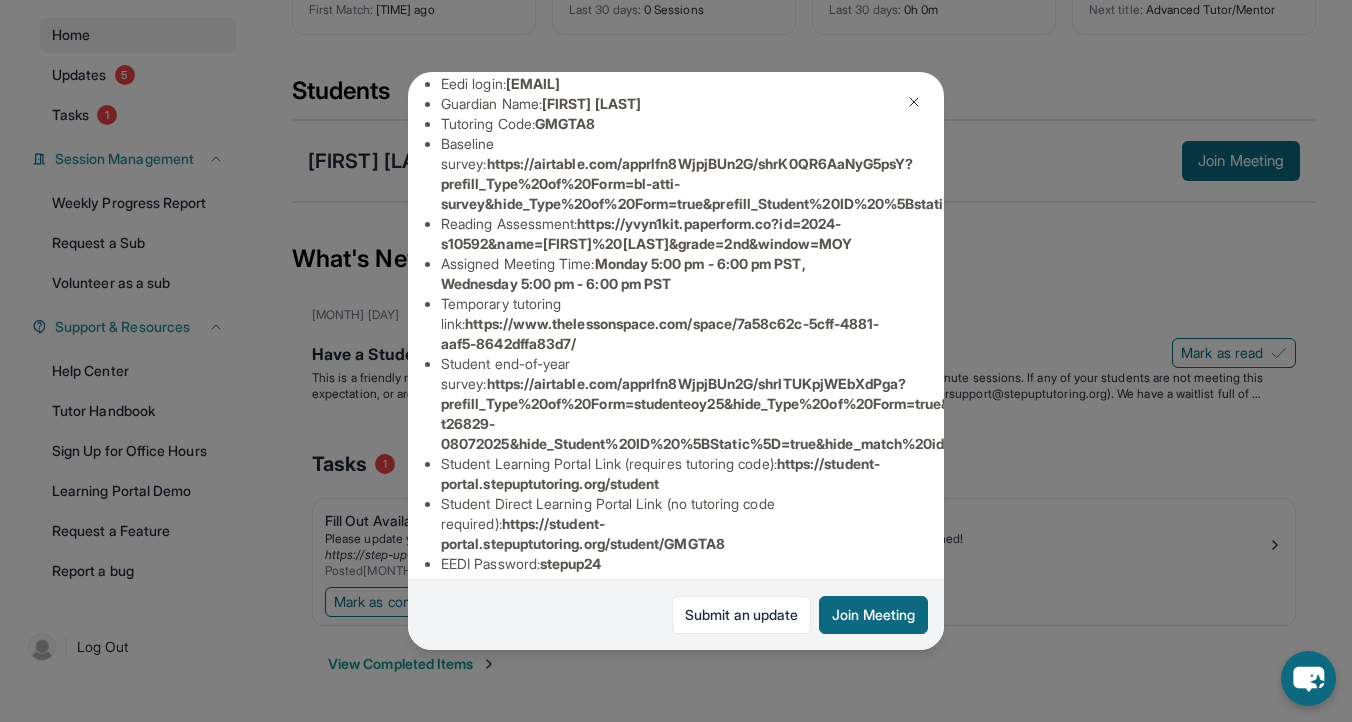 scroll, scrollTop: 343, scrollLeft: 24, axis: both 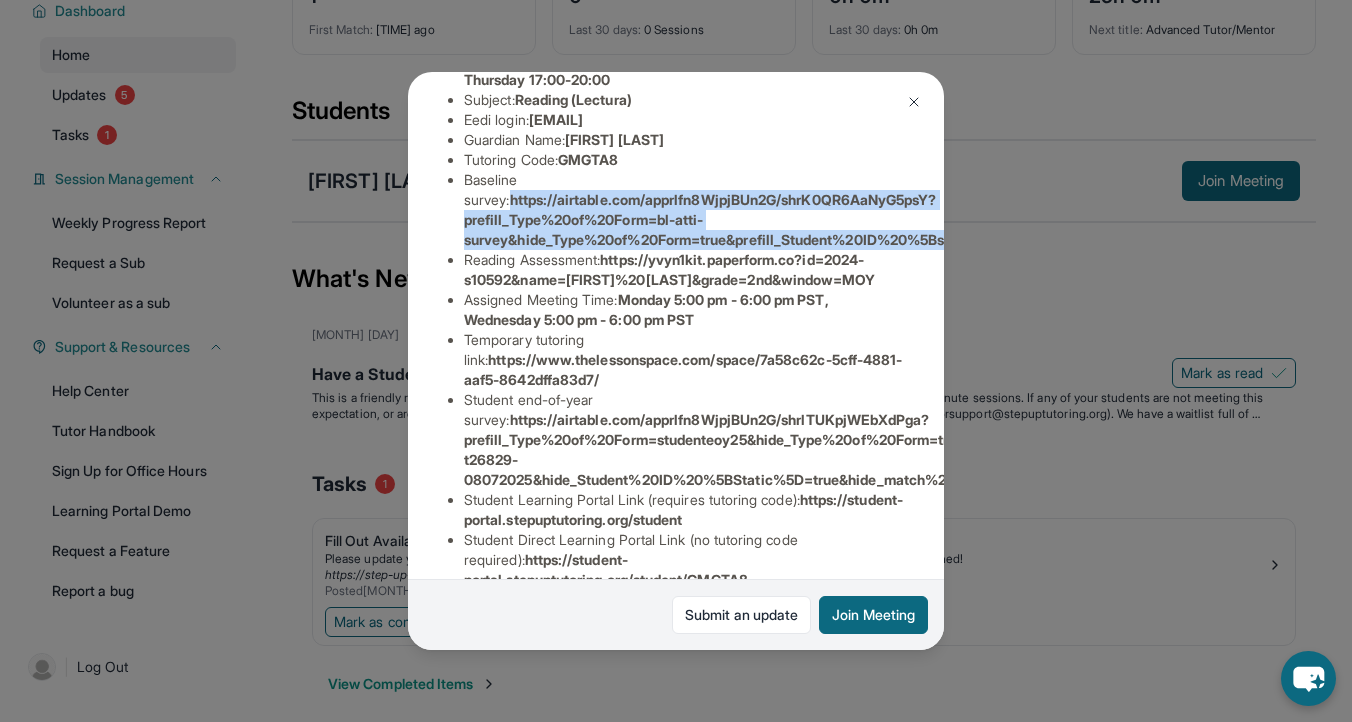 drag, startPoint x: 796, startPoint y: 241, endPoint x: 463, endPoint y: 200, distance: 335.51453 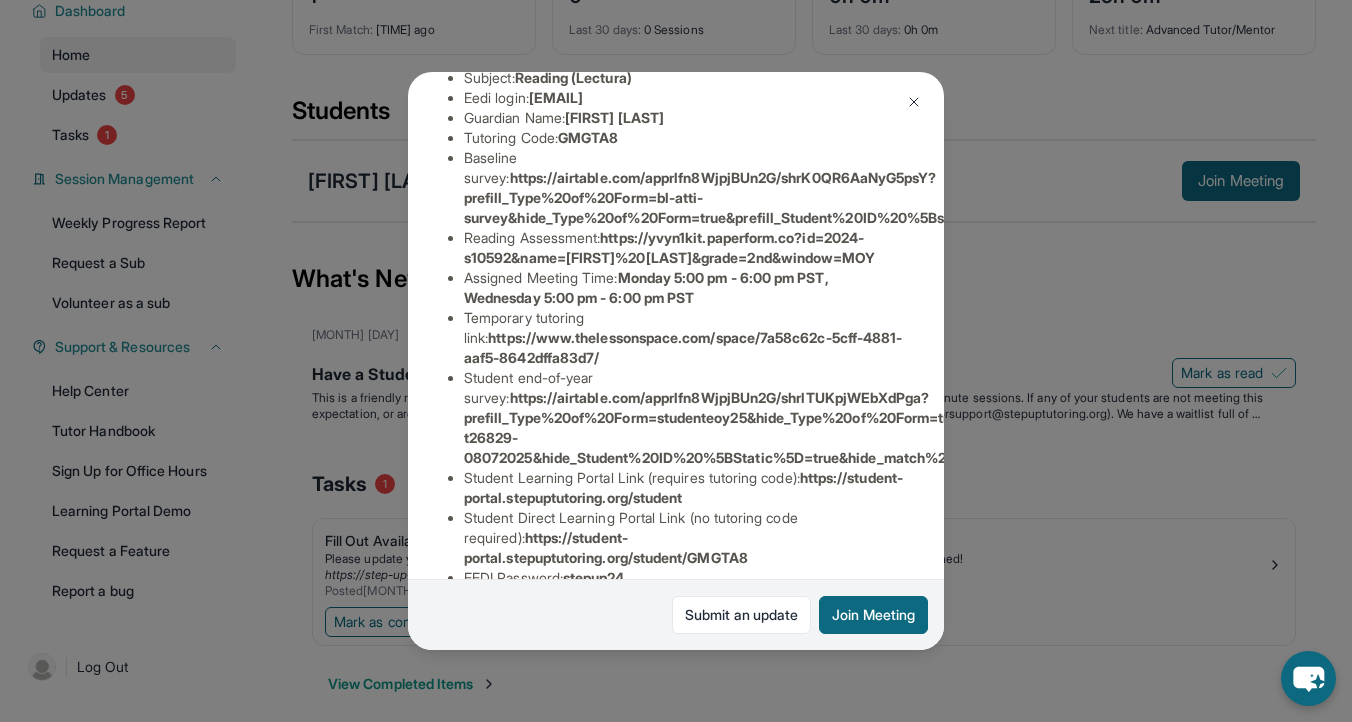 scroll, scrollTop: 343, scrollLeft: 0, axis: vertical 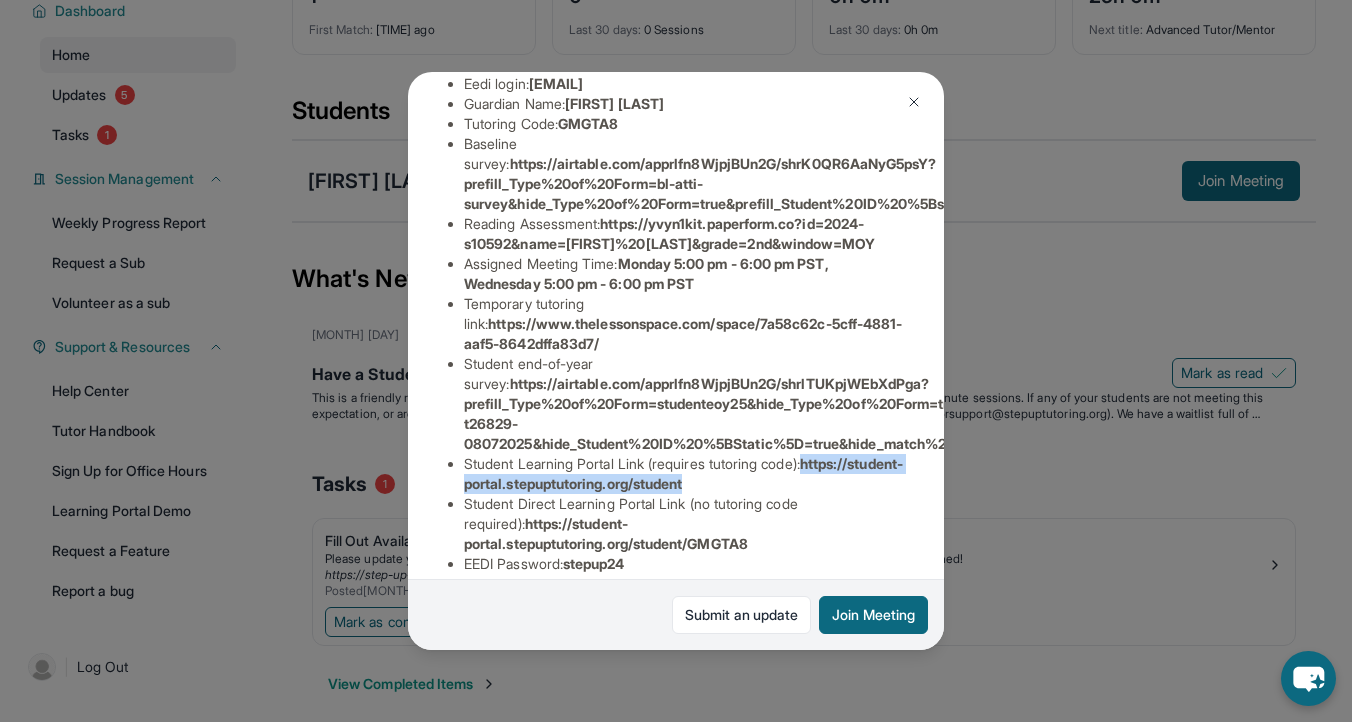 drag, startPoint x: 464, startPoint y: 480, endPoint x: 823, endPoint y: 474, distance: 359.05014 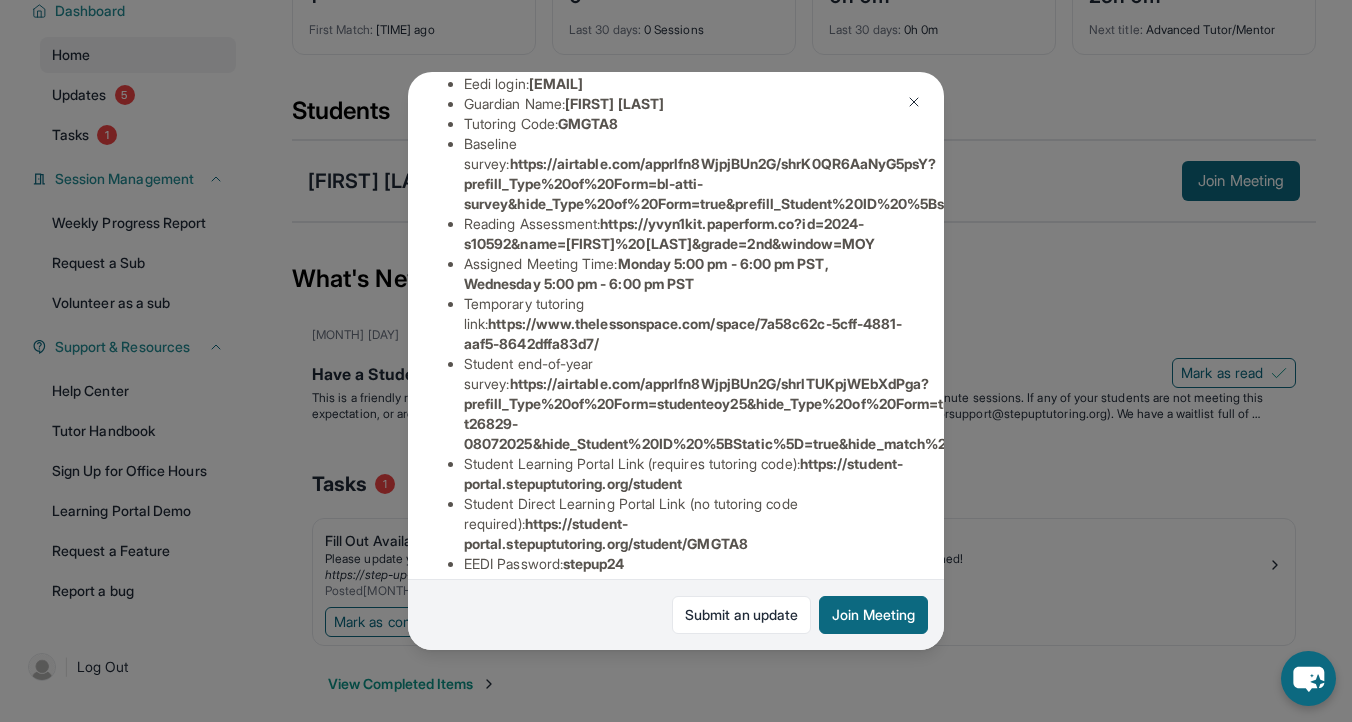 click on "Student Direct Learning Portal Link (no tutoring code required) :  https://student-portal.stepuptutoring.org/student/GMGTA8" at bounding box center [684, 524] 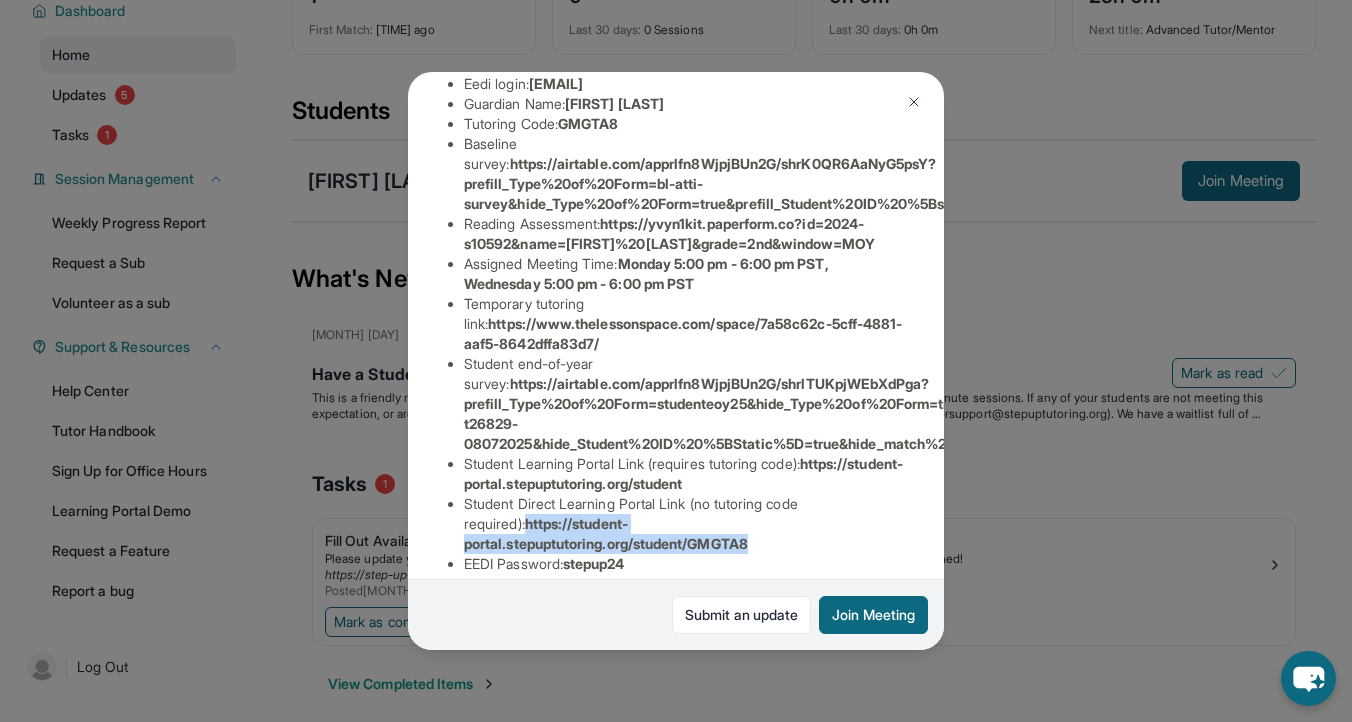 drag, startPoint x: 465, startPoint y: 525, endPoint x: 883, endPoint y: 517, distance: 418.07654 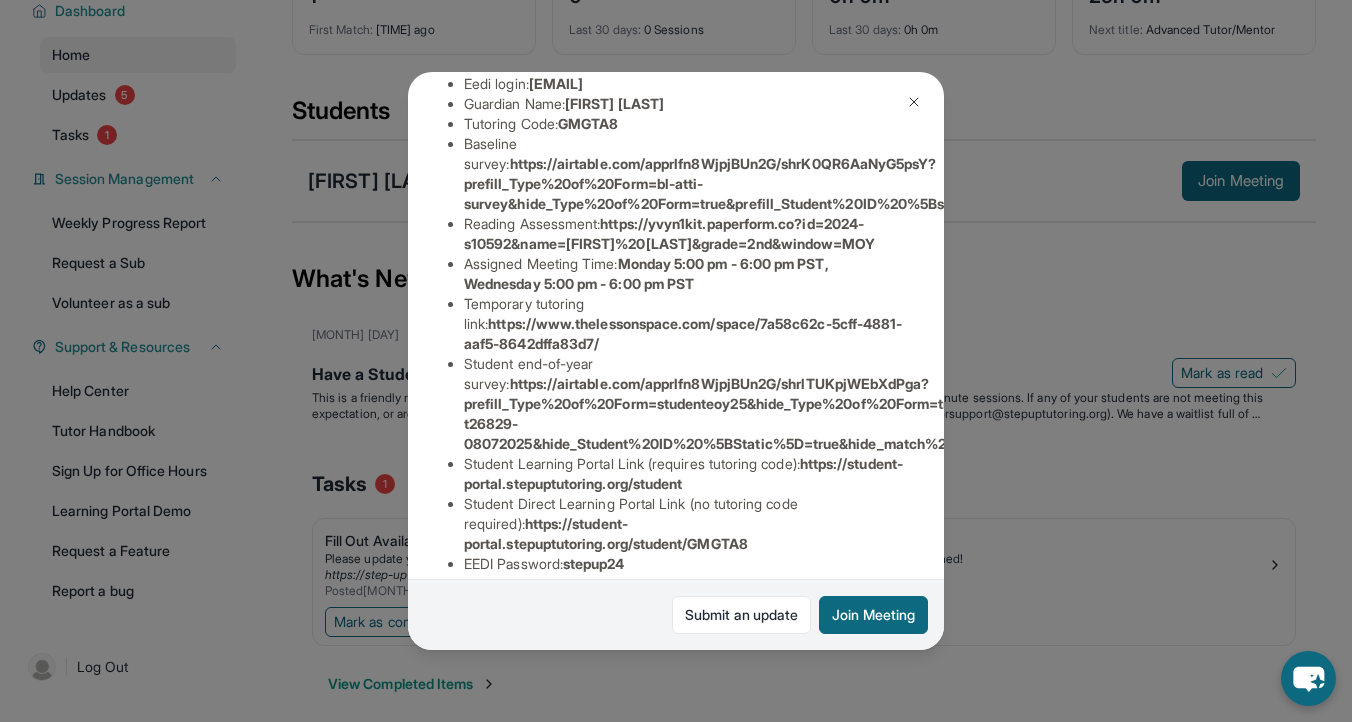 click on "https://airtable.com/apprlfn8WjpjBUn2G/shrlTUKpjWEbXdPga?prefill_Type%20of%20Form=studenteoy25&hide_Type%20of%20Form=true&prefill_Student%20ID%20%5BStatic%5D=recq4kDaLbhcqSdvS&prefill_match%20id=s10592-t26829-08072025&hide_Student%20ID%20%5BStatic%5D=true&hide_match%20id=true" at bounding box center [1029, 413] 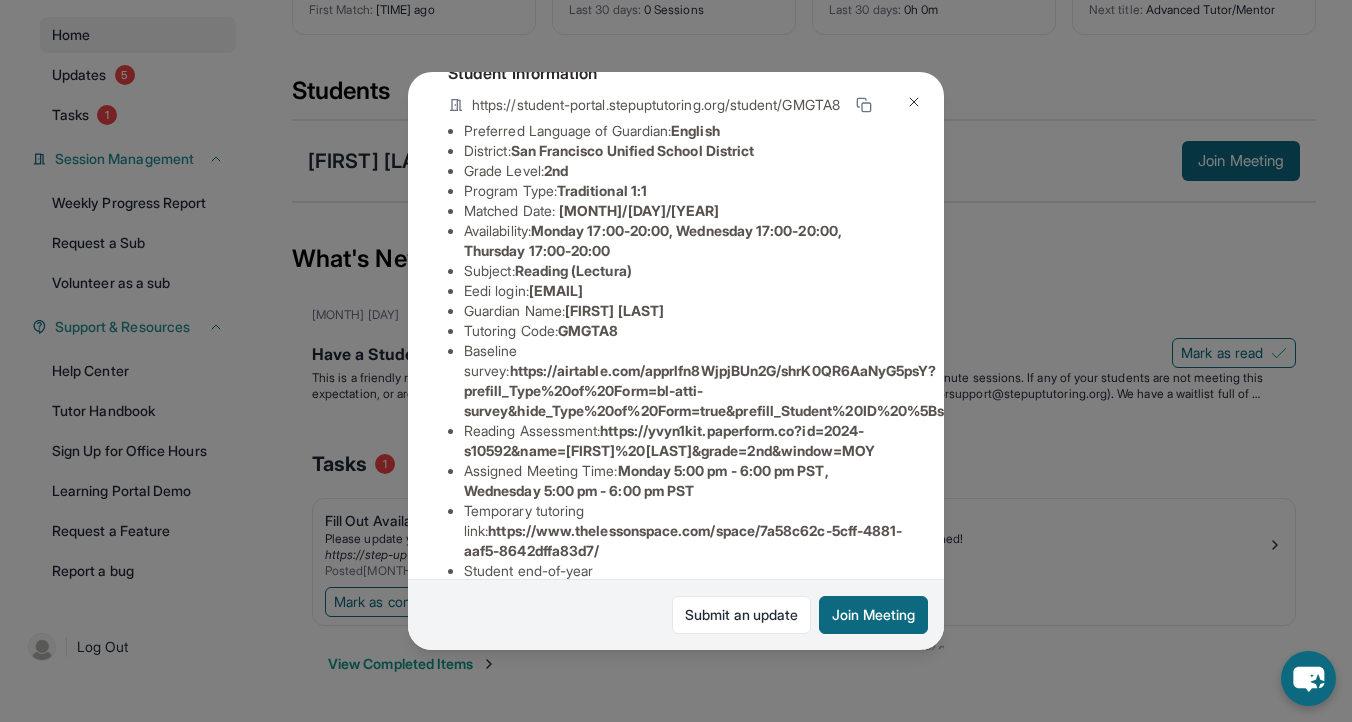 scroll, scrollTop: 0, scrollLeft: 0, axis: both 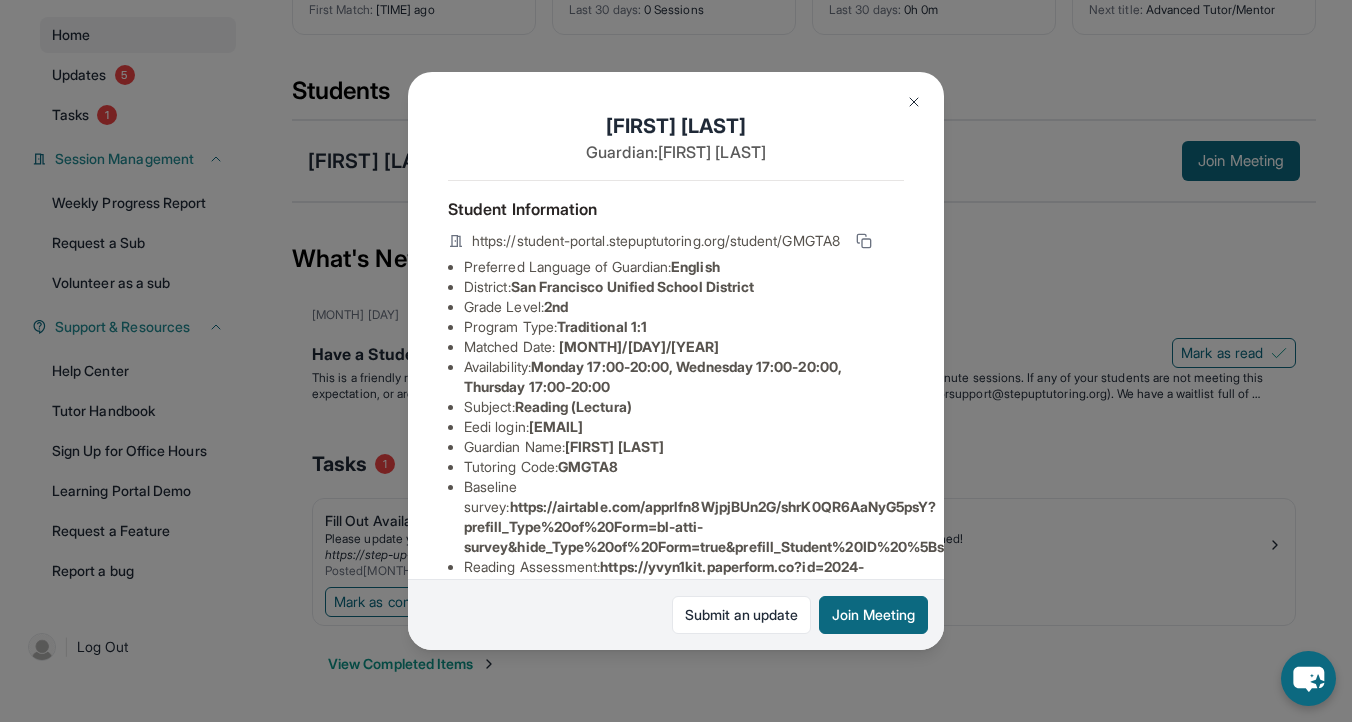 click at bounding box center [914, 102] 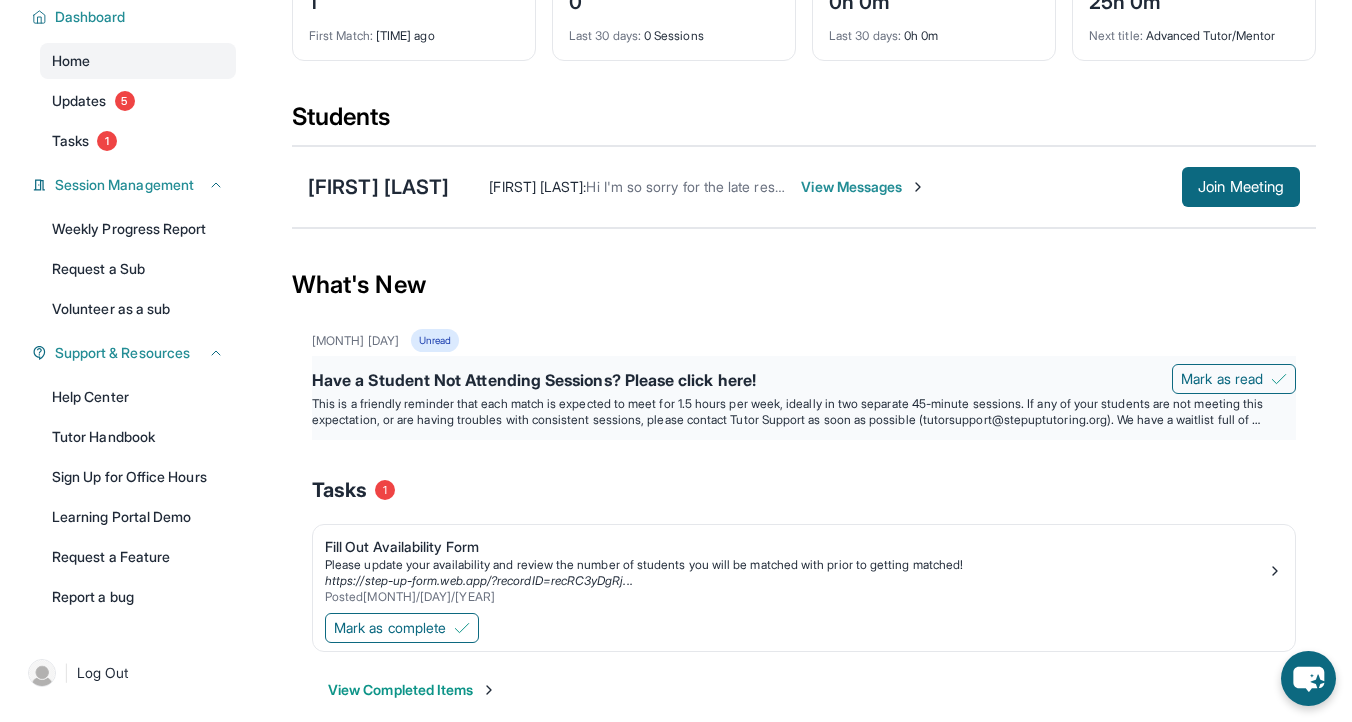 scroll, scrollTop: 0, scrollLeft: 0, axis: both 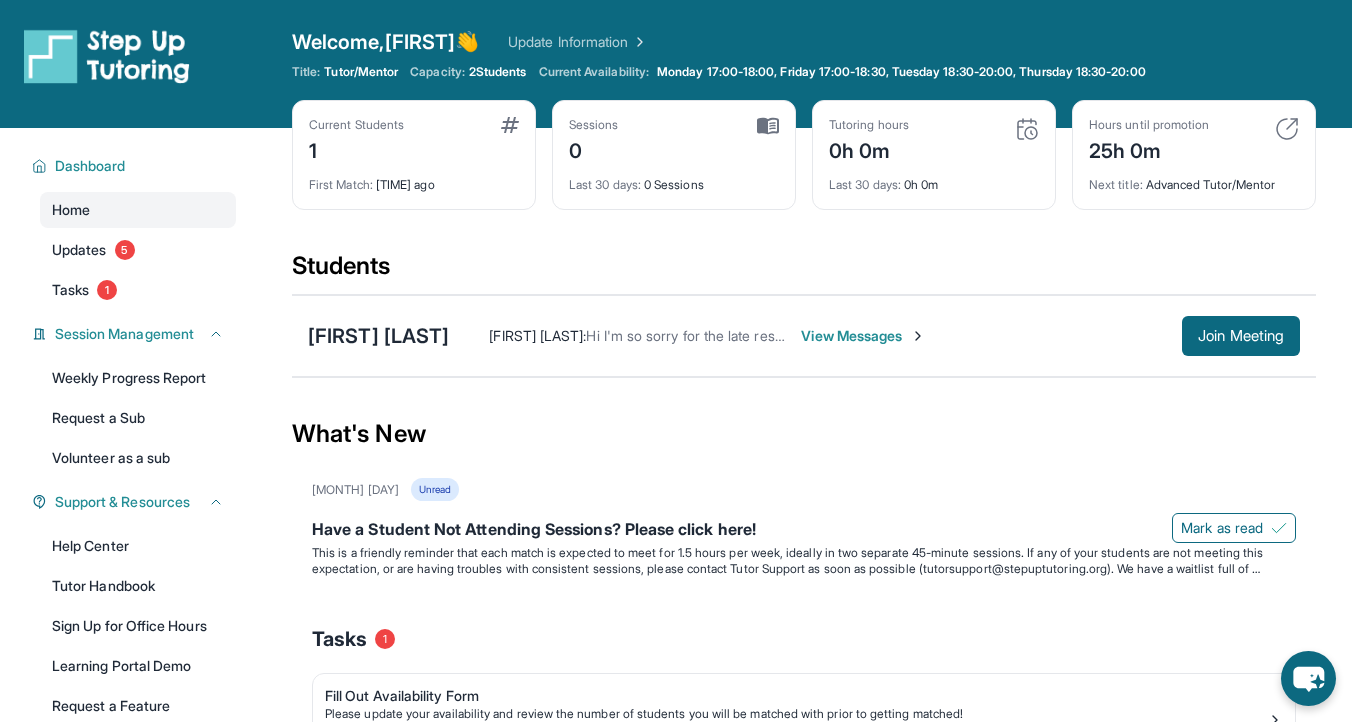 click on "First Match :   [TIME] ago" at bounding box center [414, 179] 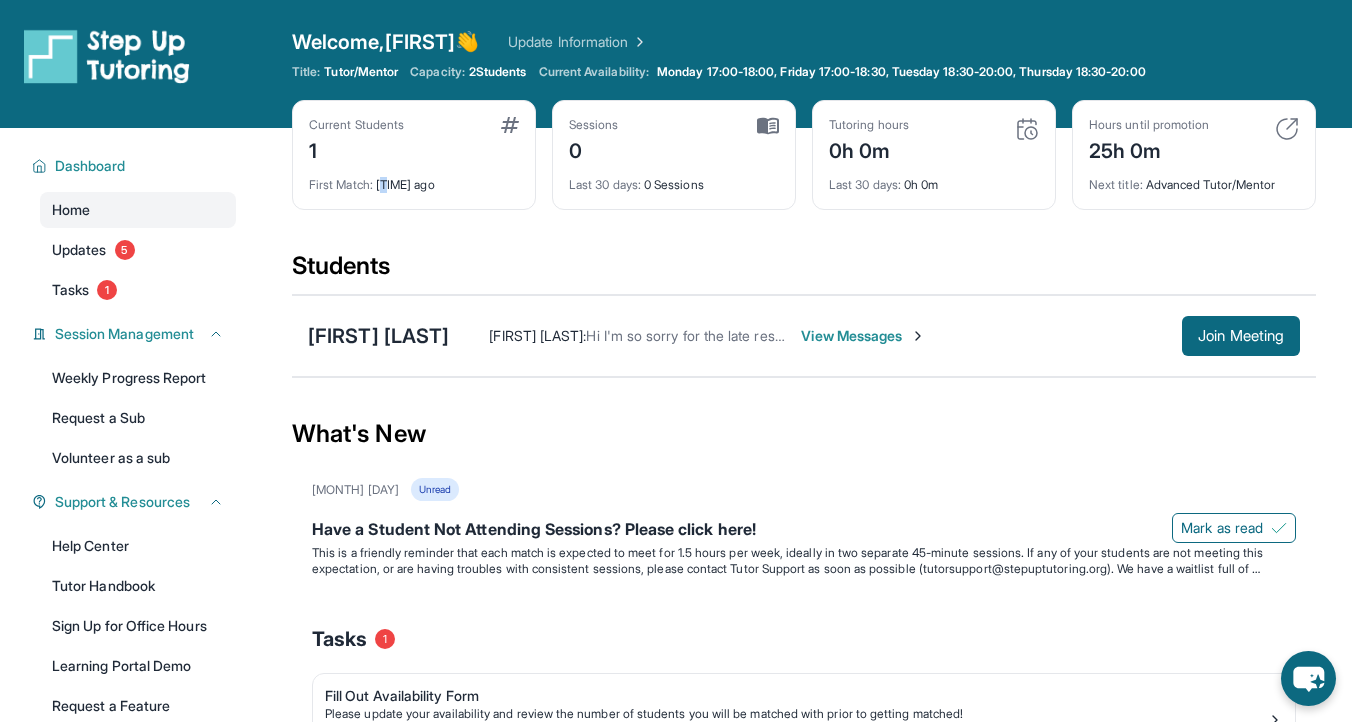 click on "First Match :   [TIME] ago" at bounding box center [414, 179] 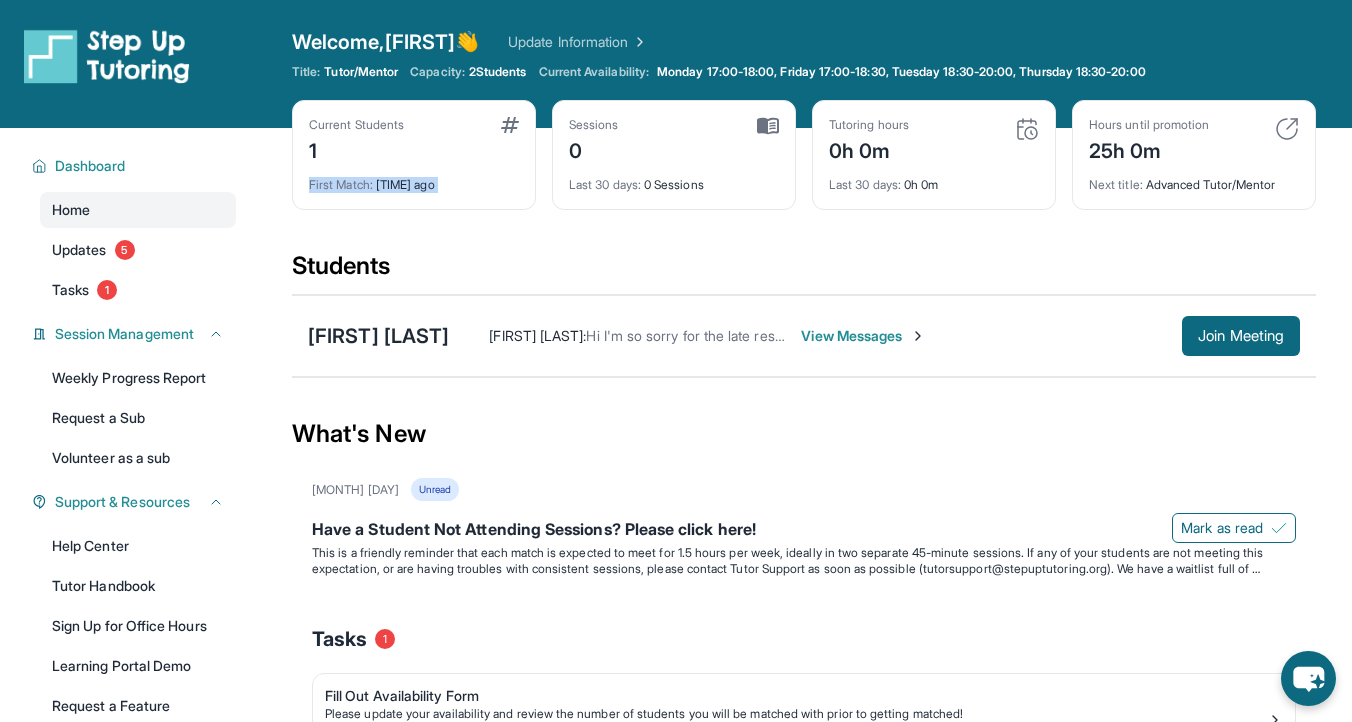 click on "First Match :   [TIME] ago" at bounding box center [414, 179] 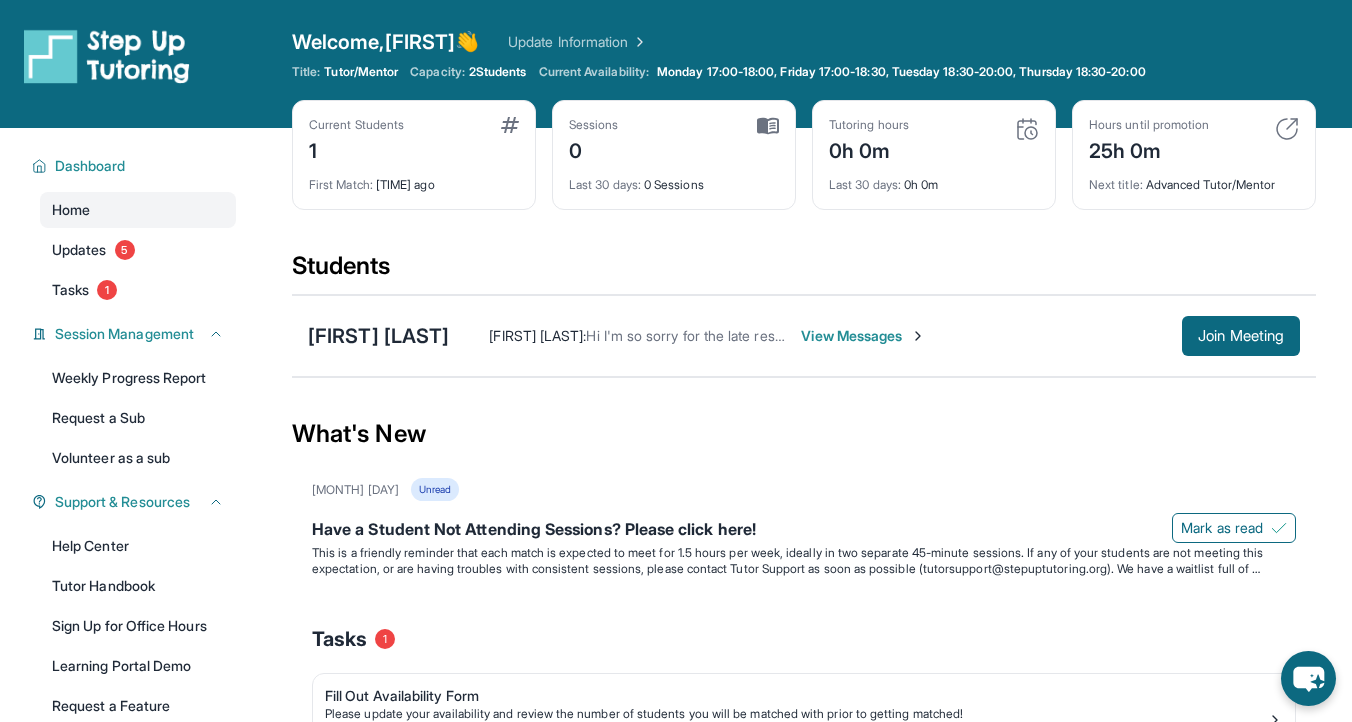 click on "First Match :   [TIME] ago" at bounding box center (414, 179) 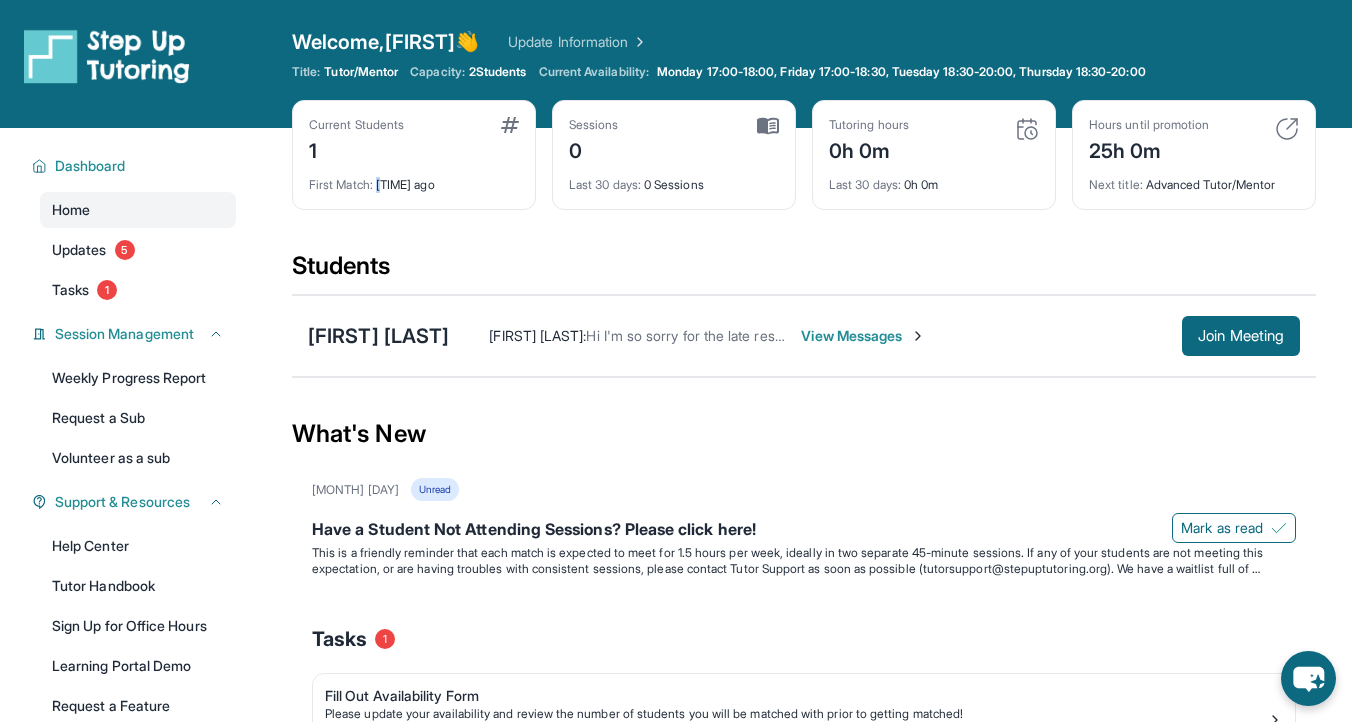 click on "First Match :   [TIME] ago" at bounding box center (414, 179) 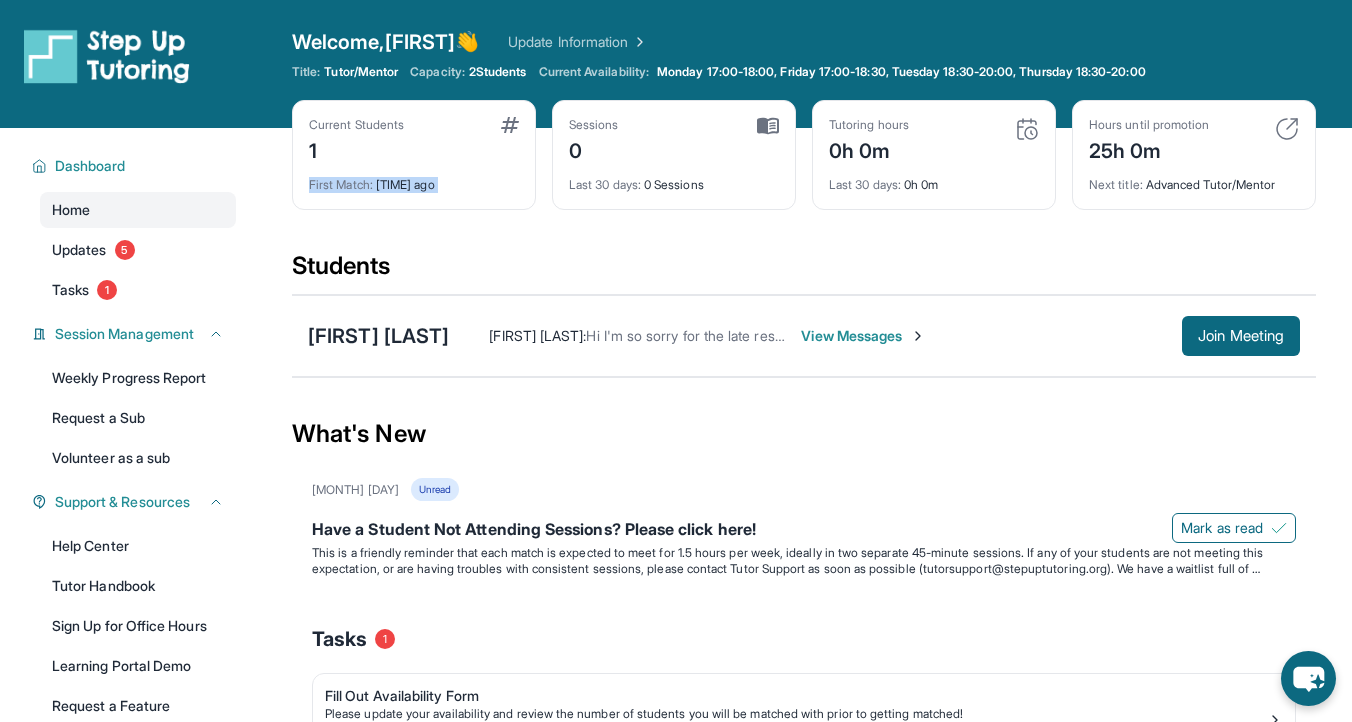 click on "First Match :   [TIME] ago" at bounding box center [414, 179] 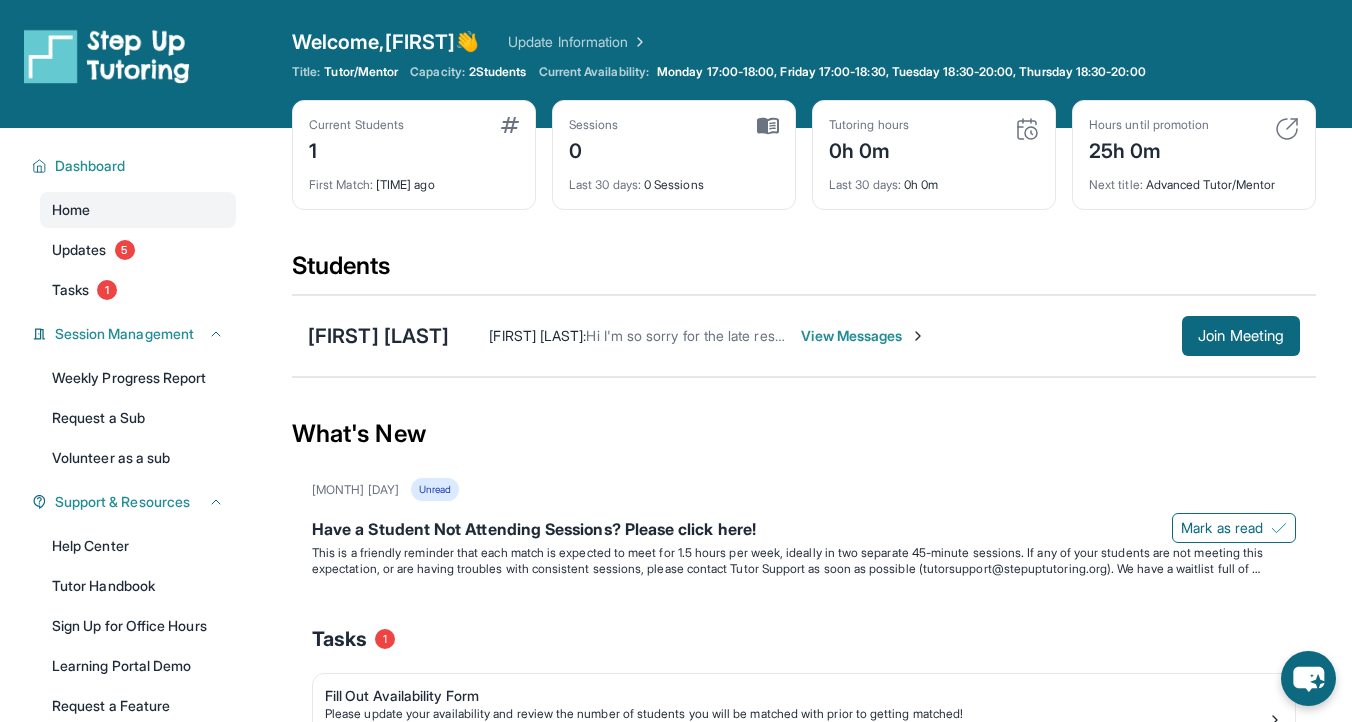 click on "First Match :   [TIME] ago" at bounding box center (414, 179) 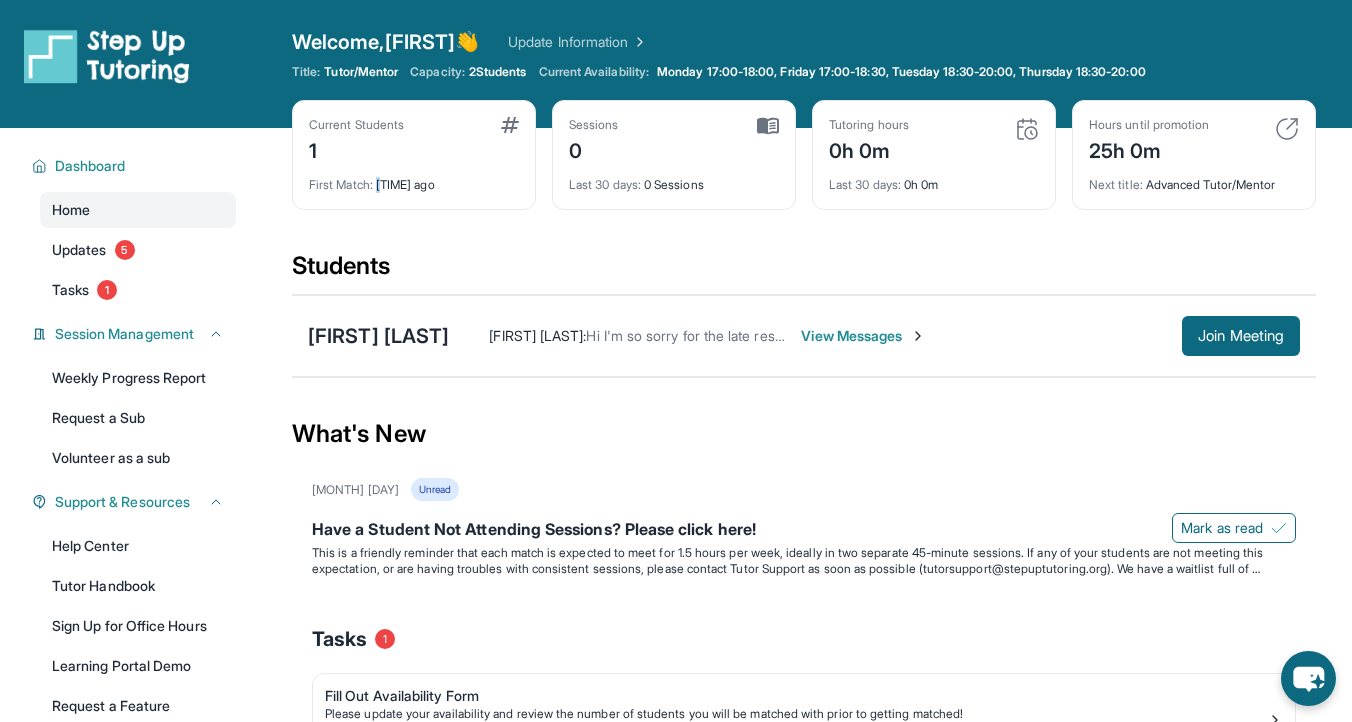 click on "First Match :   [TIME] ago" at bounding box center [414, 179] 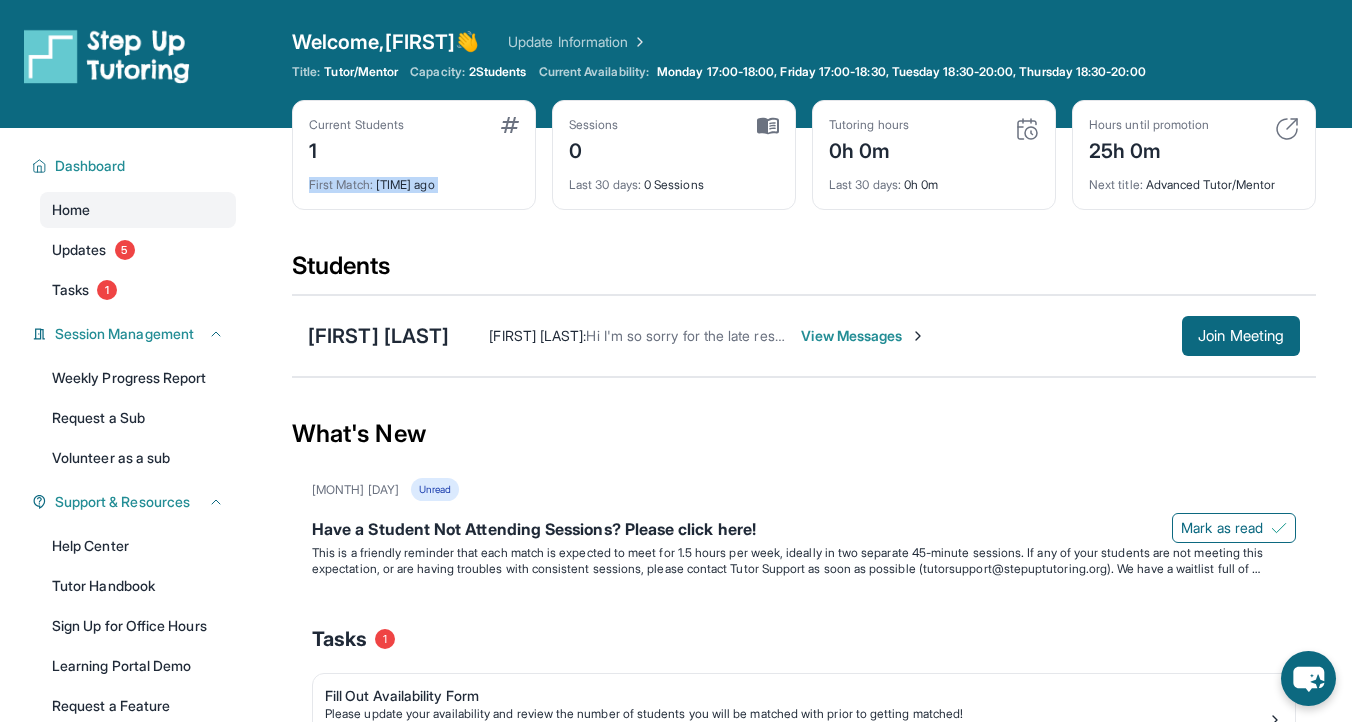 click on "First Match :   [TIME] ago" at bounding box center [414, 179] 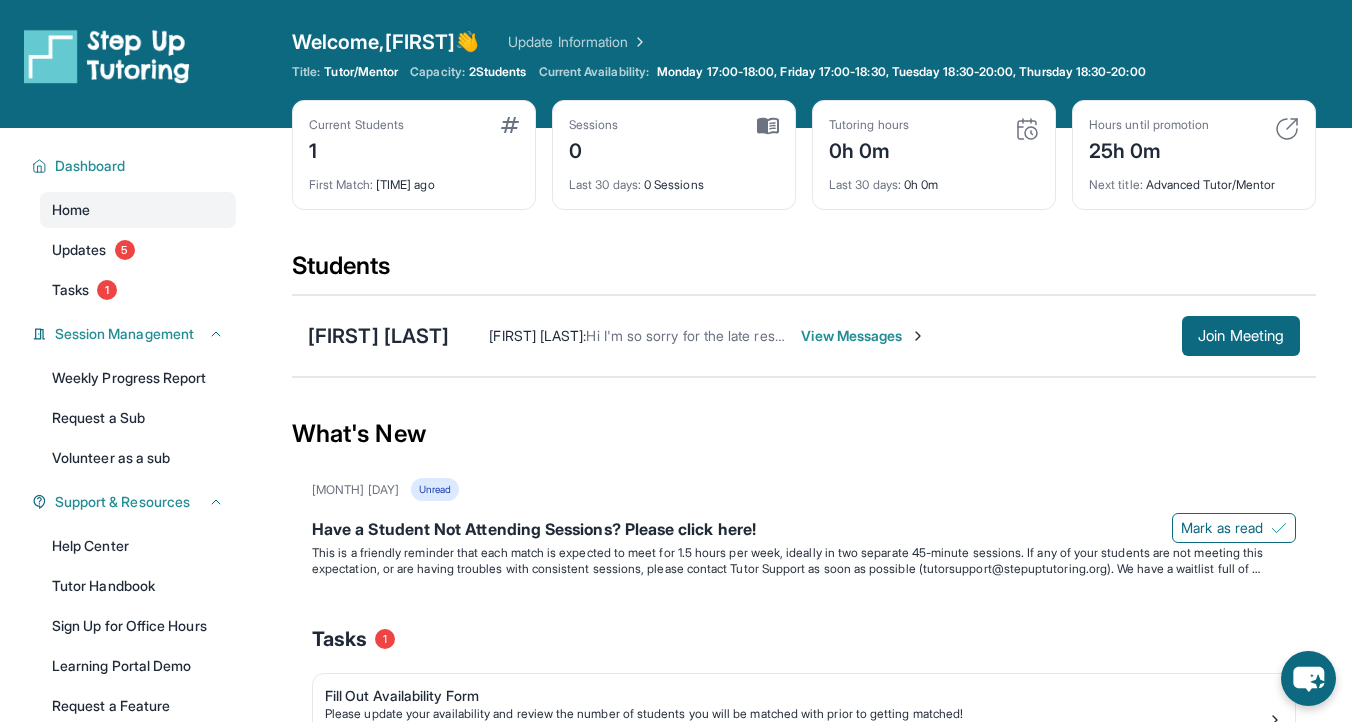 click on "Capacity:" at bounding box center (437, 72) 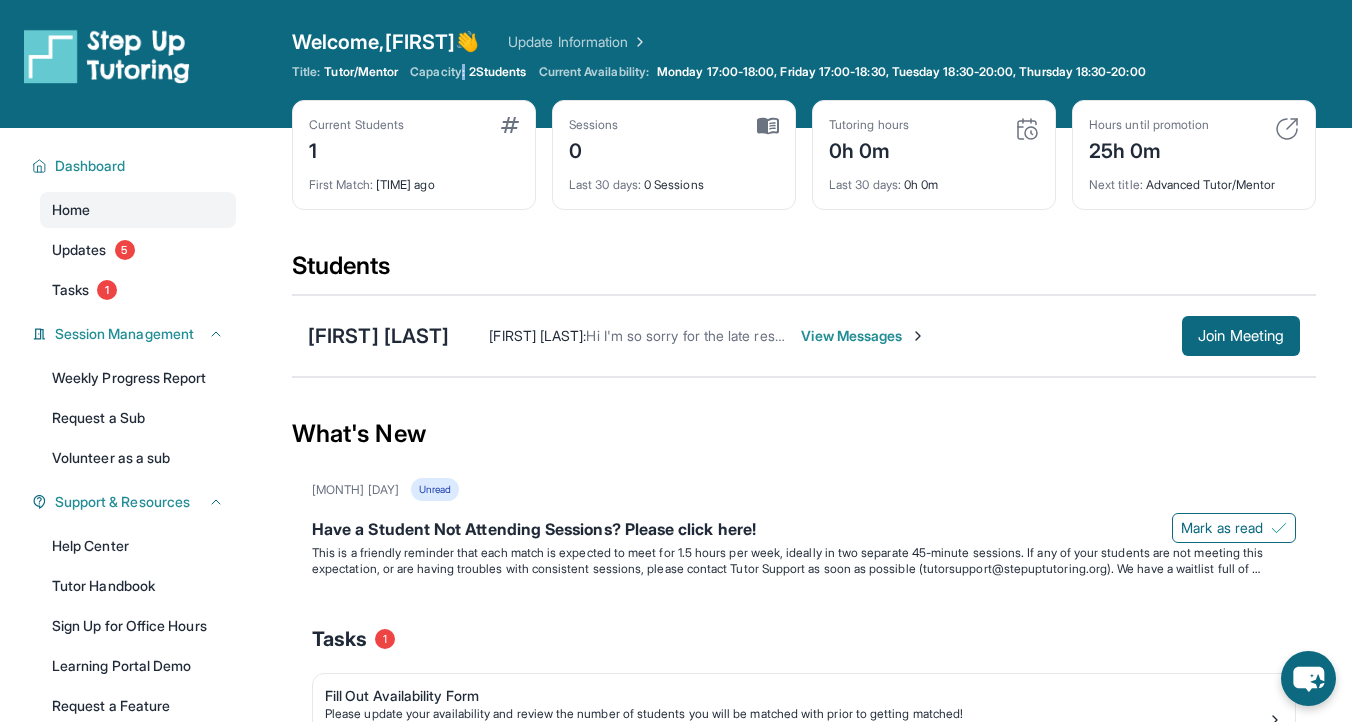 click on "Capacity:" at bounding box center [437, 72] 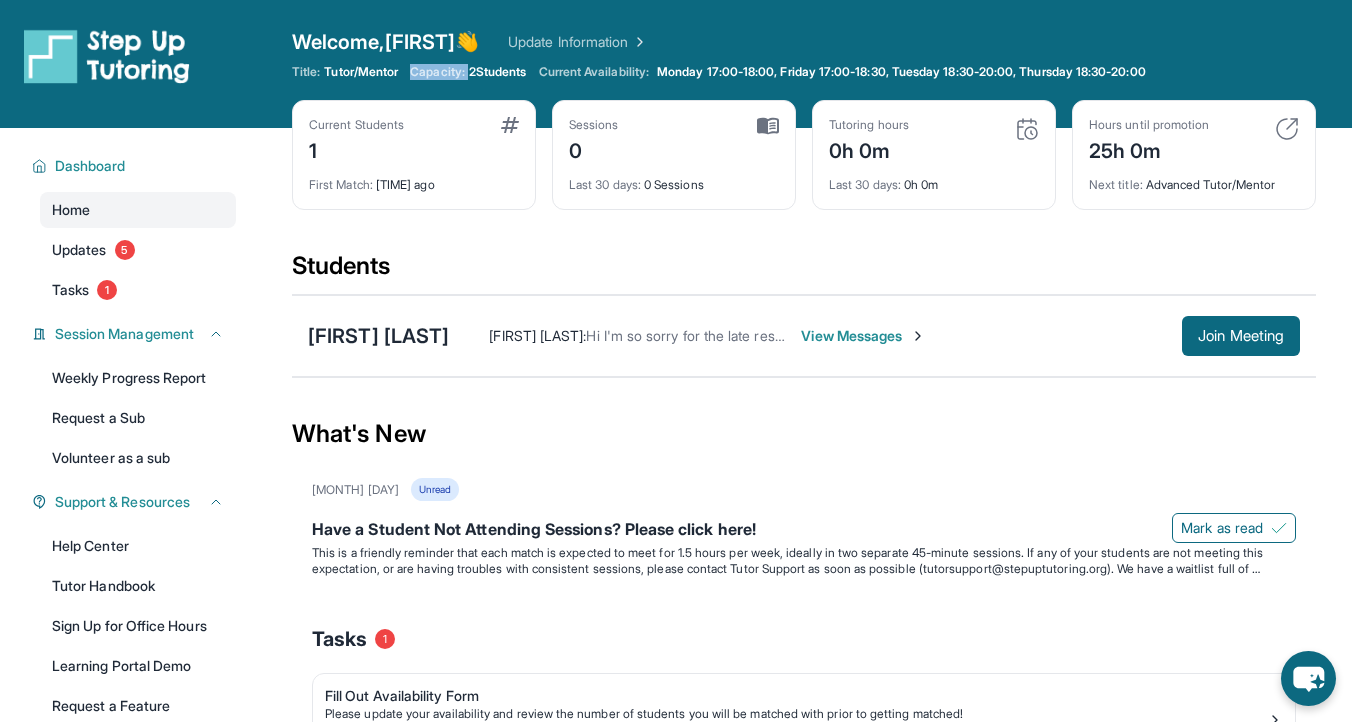 click on "Capacity:" at bounding box center [437, 72] 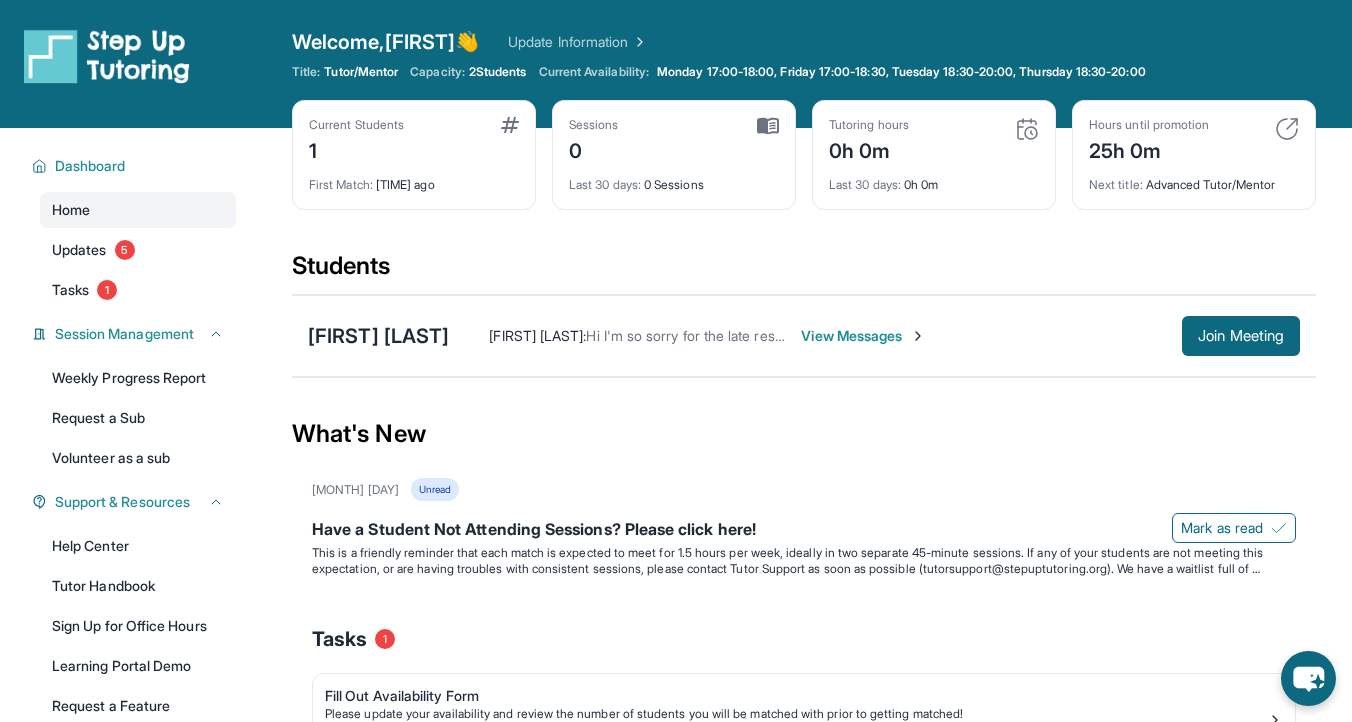 click on "Capacity:" at bounding box center [437, 72] 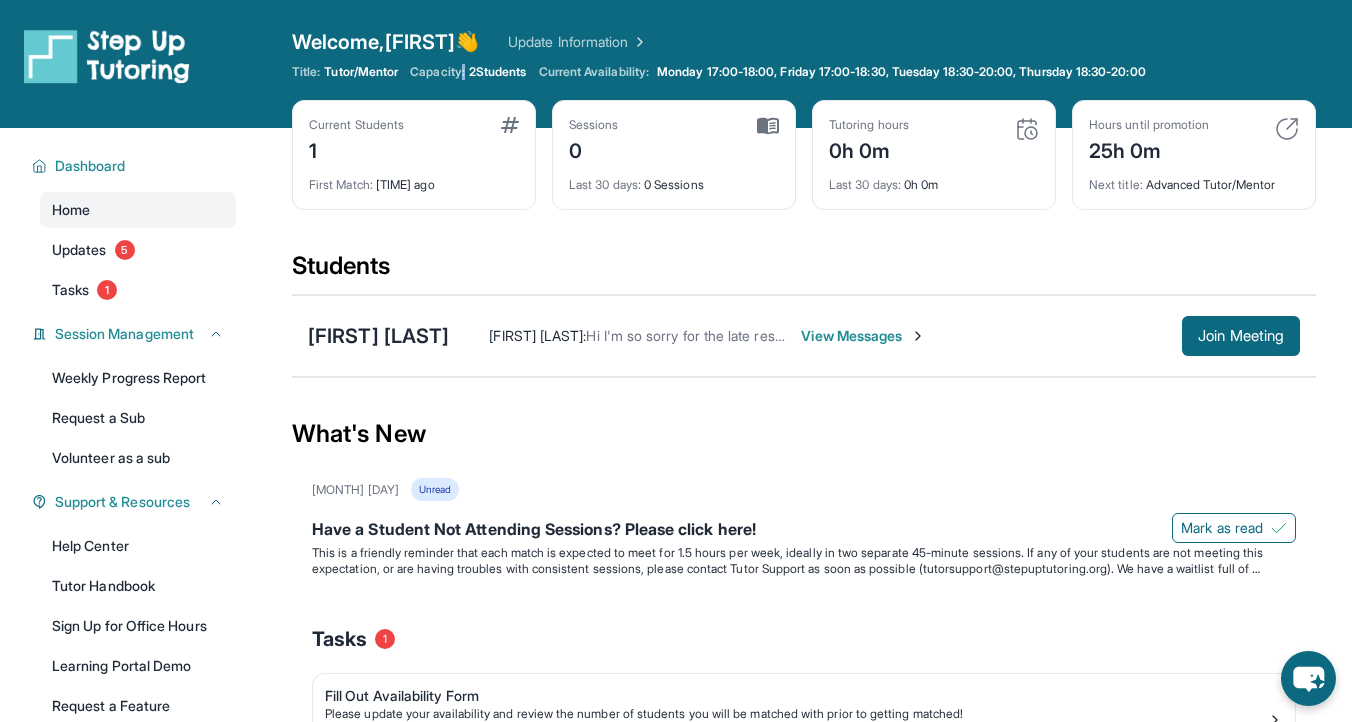 click on "Capacity:" at bounding box center (437, 72) 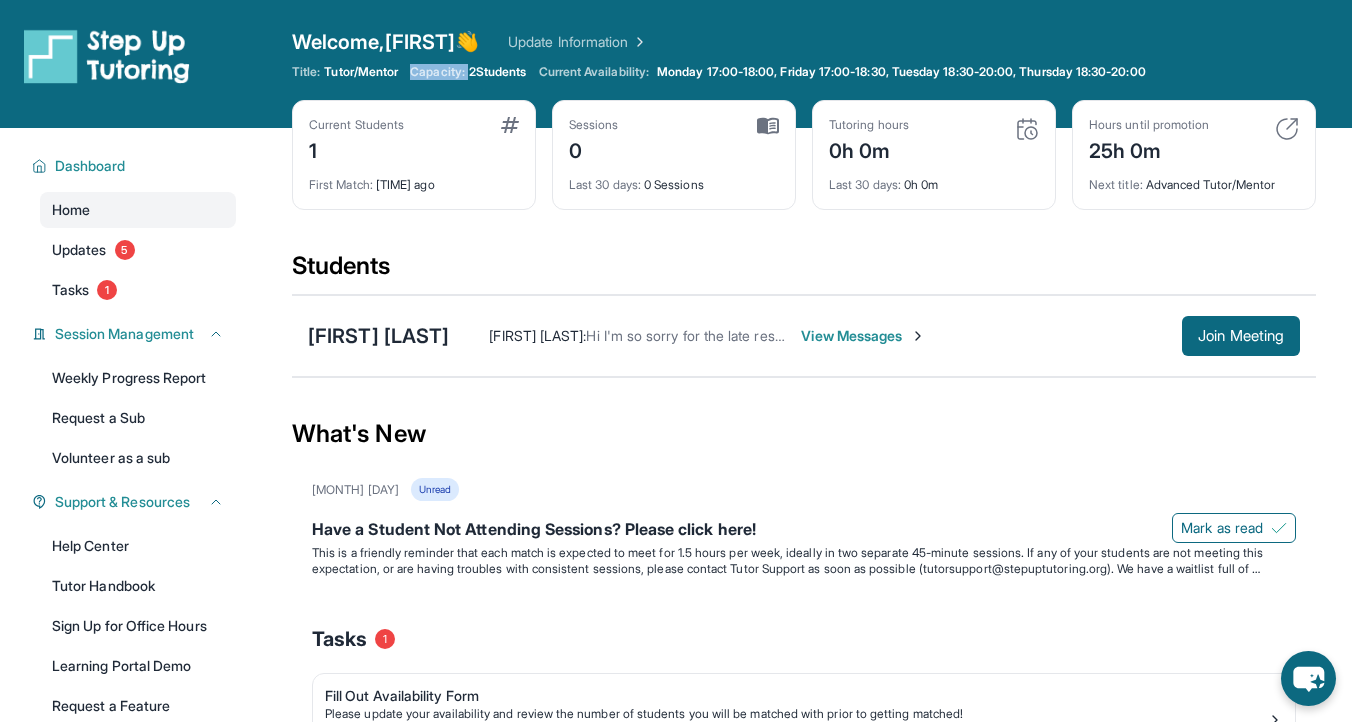 click on "Capacity:" at bounding box center [437, 72] 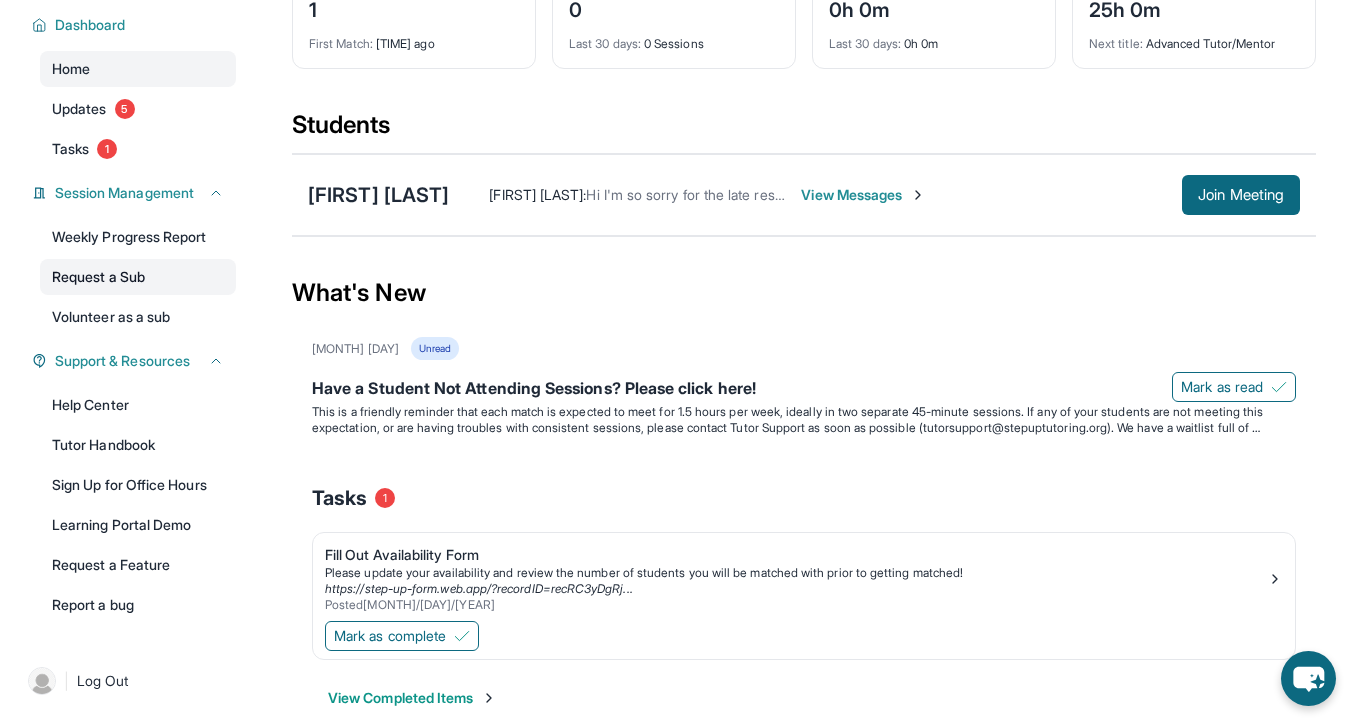 scroll, scrollTop: 175, scrollLeft: 0, axis: vertical 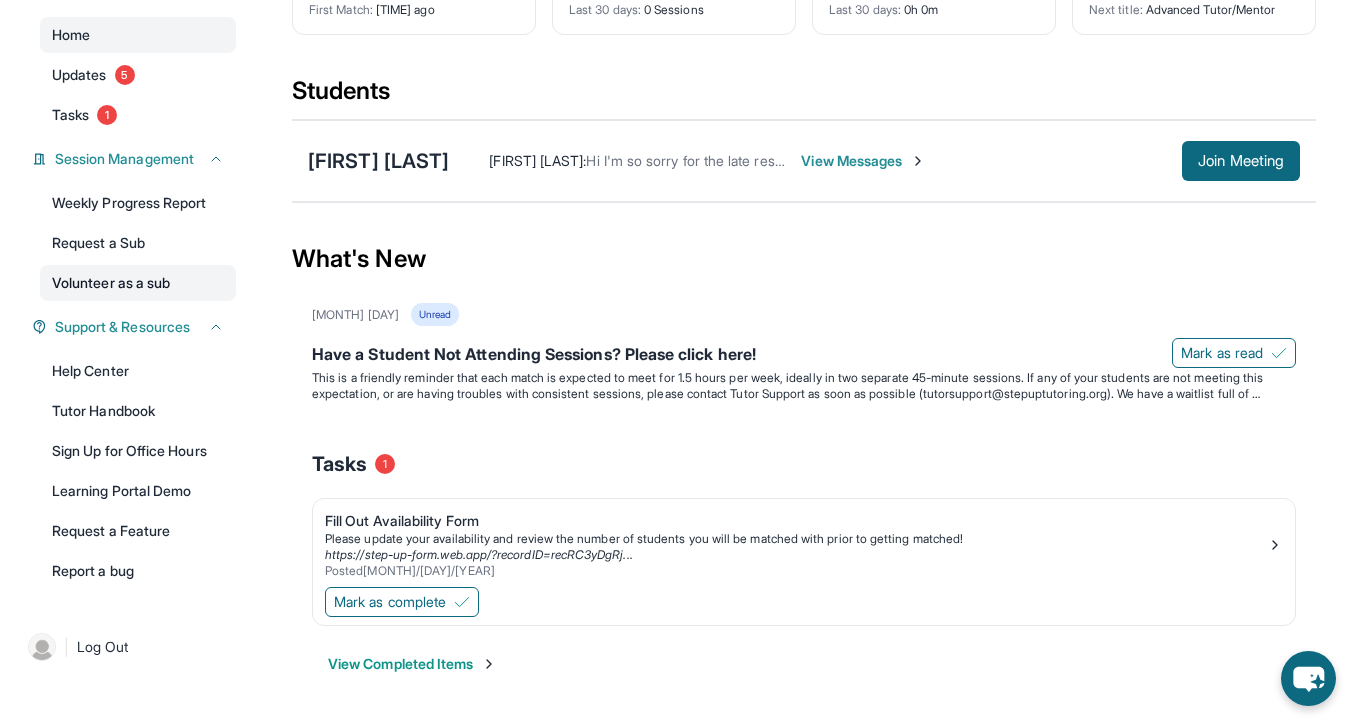 click on "Volunteer as a sub" at bounding box center [138, 283] 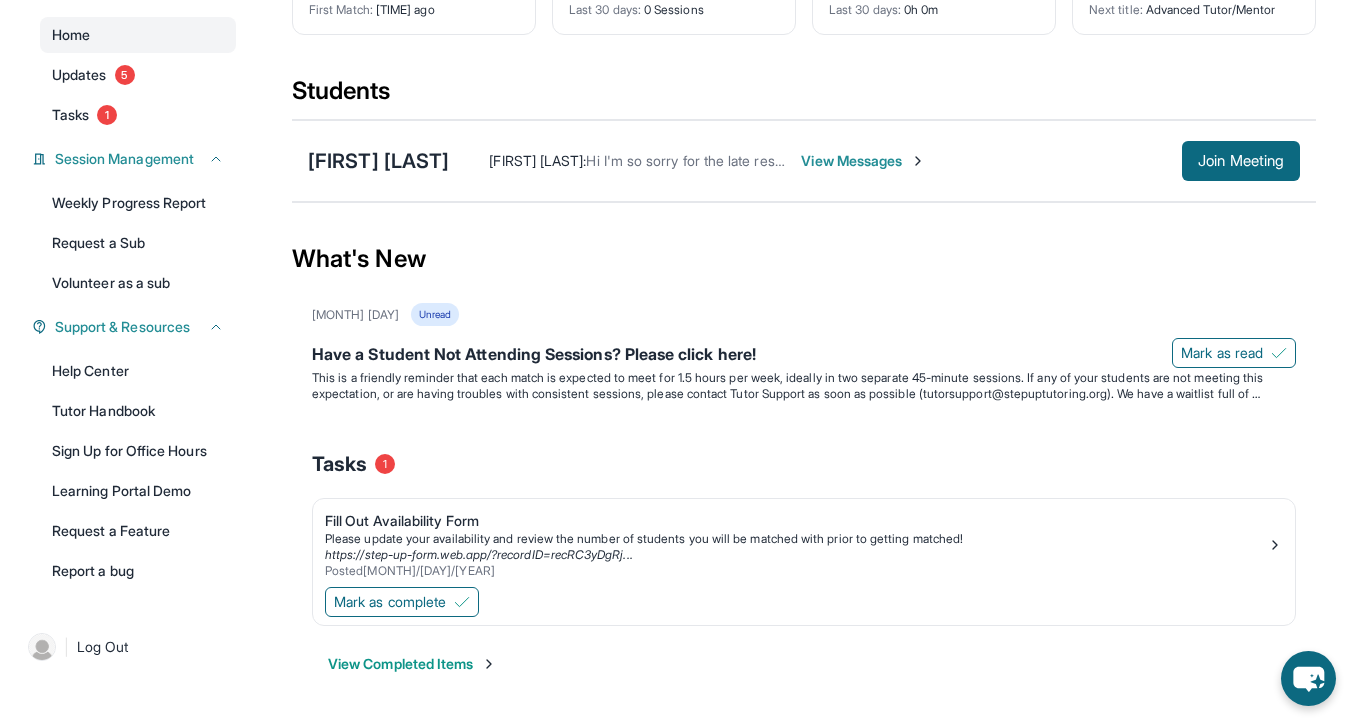 scroll, scrollTop: 0, scrollLeft: 0, axis: both 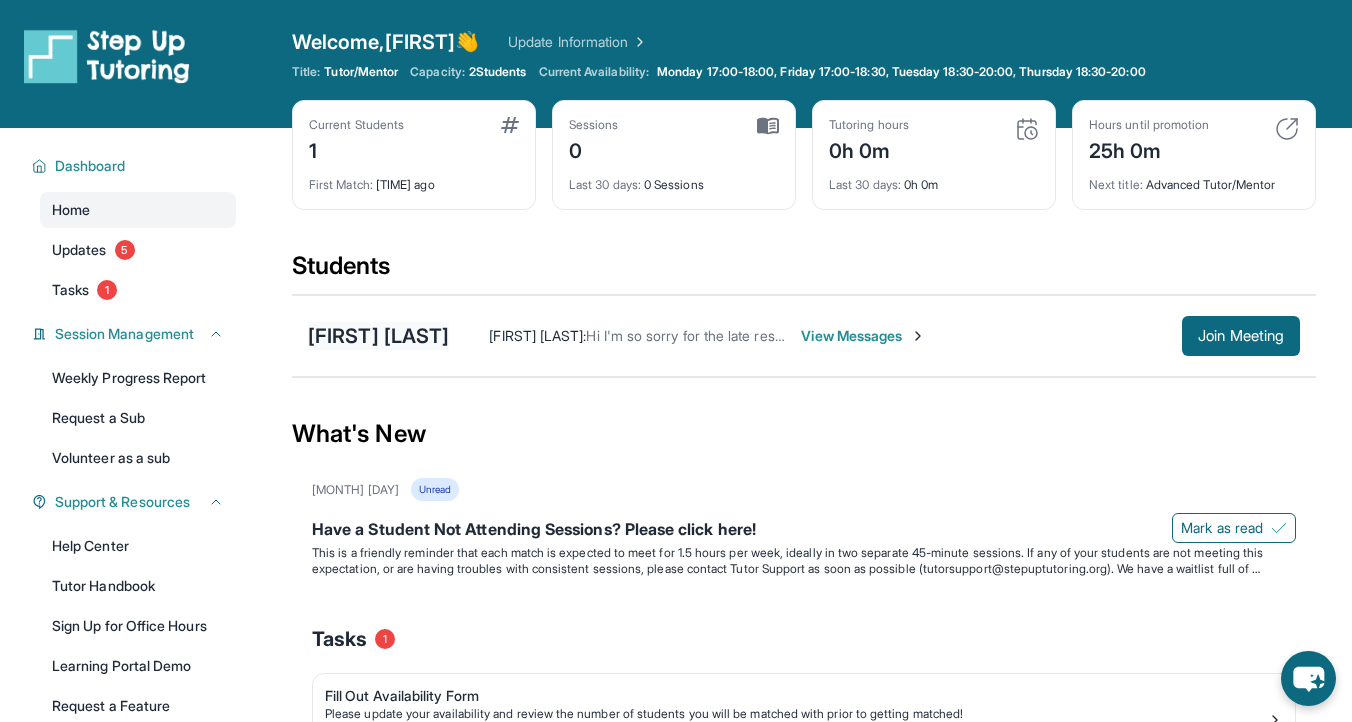 click on "[FIRST] [LAST]" at bounding box center [378, 336] 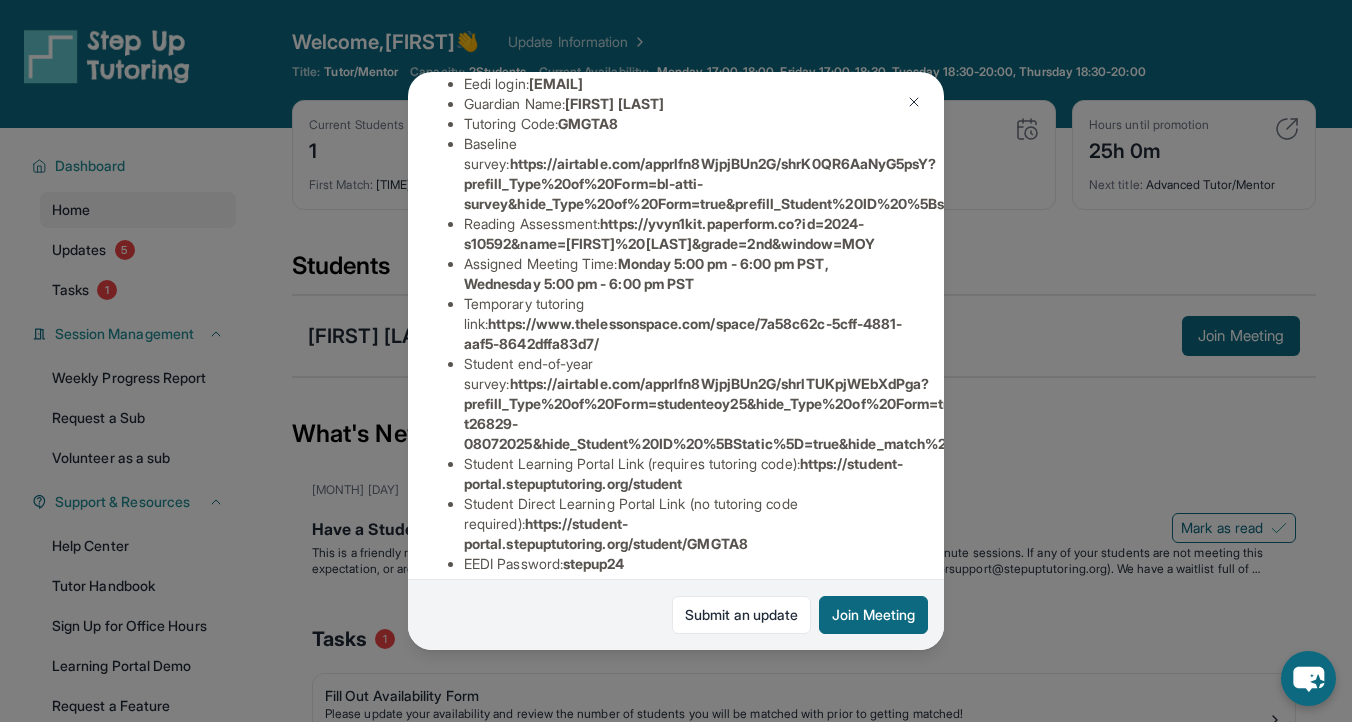scroll, scrollTop: 0, scrollLeft: 0, axis: both 